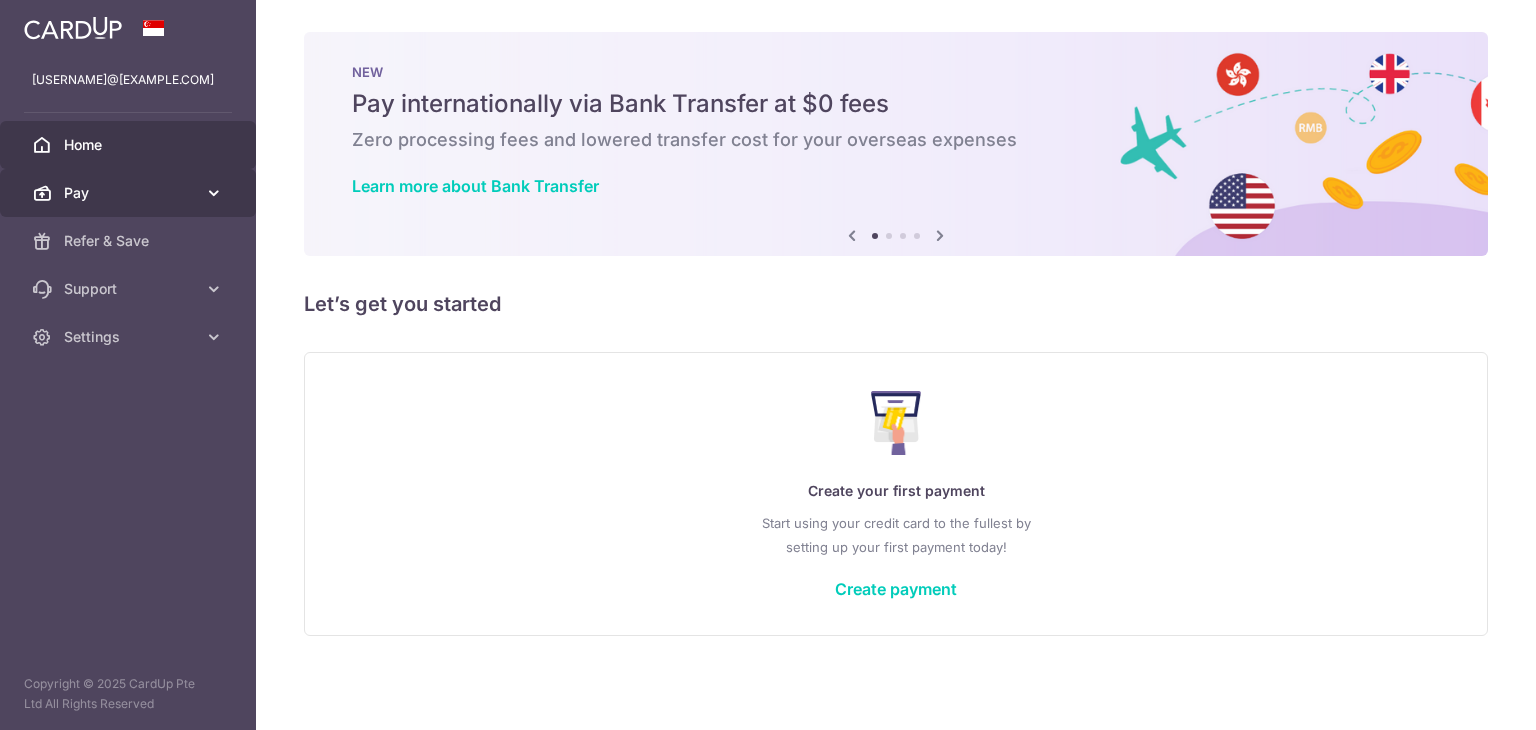 scroll, scrollTop: 0, scrollLeft: 0, axis: both 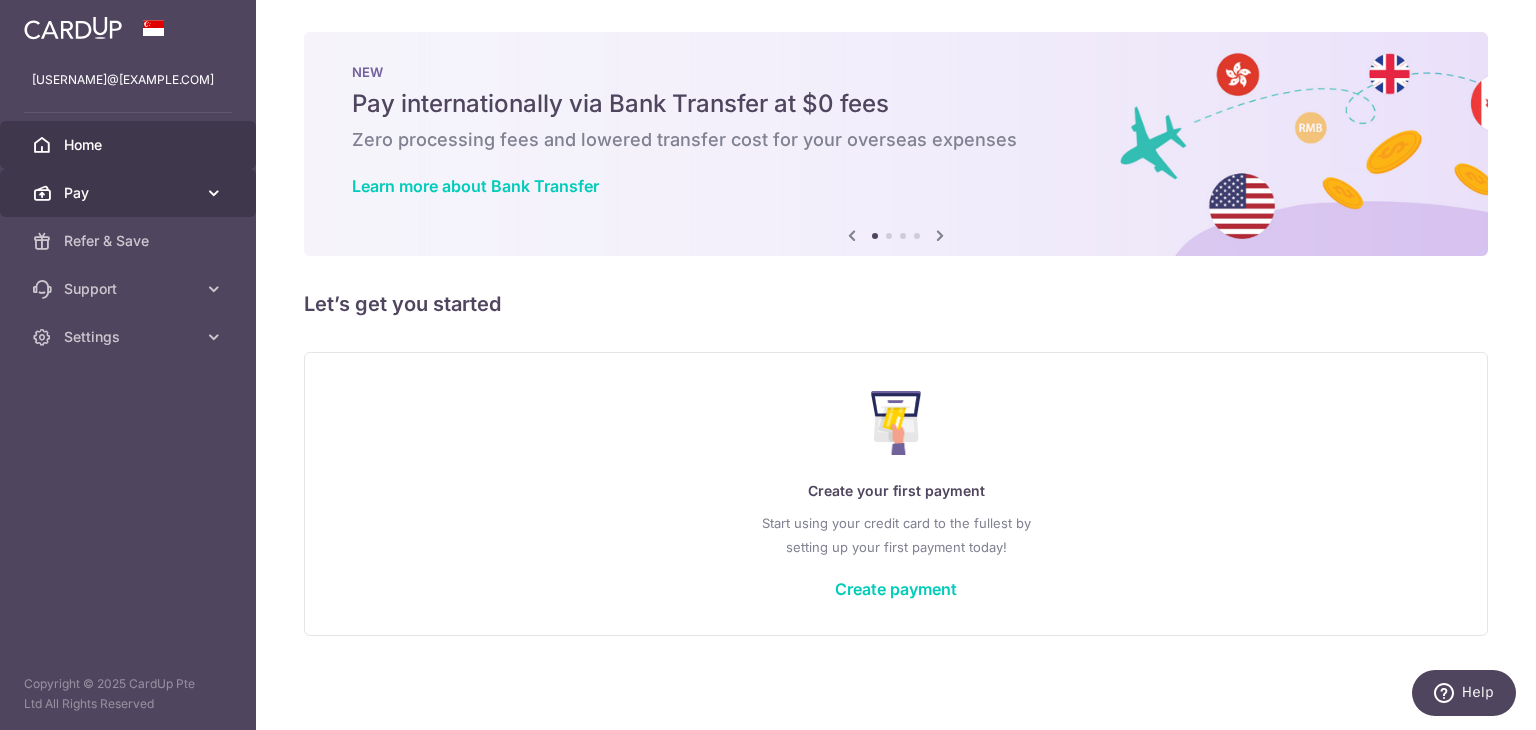 click on "Pay" at bounding box center [130, 193] 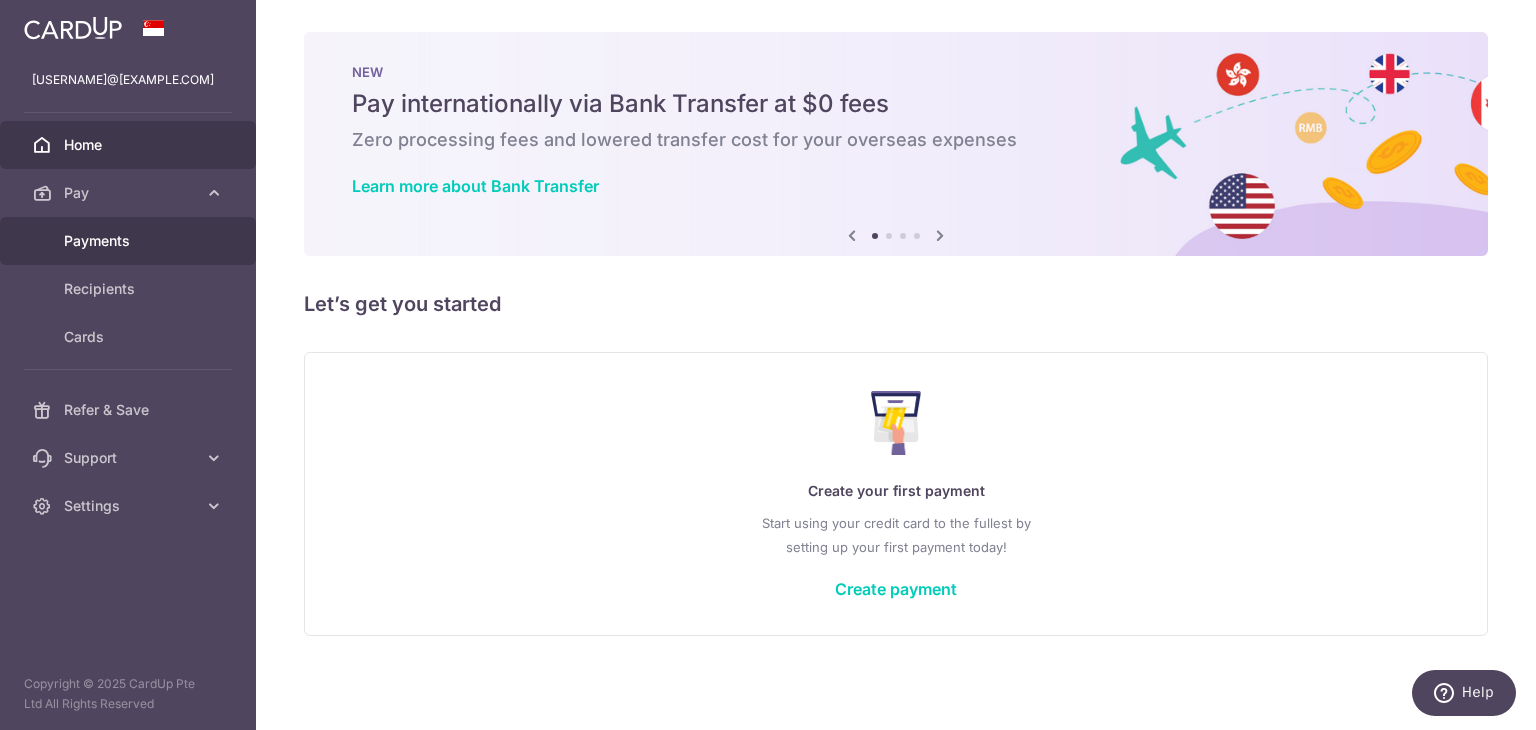 click on "Payments" at bounding box center (130, 241) 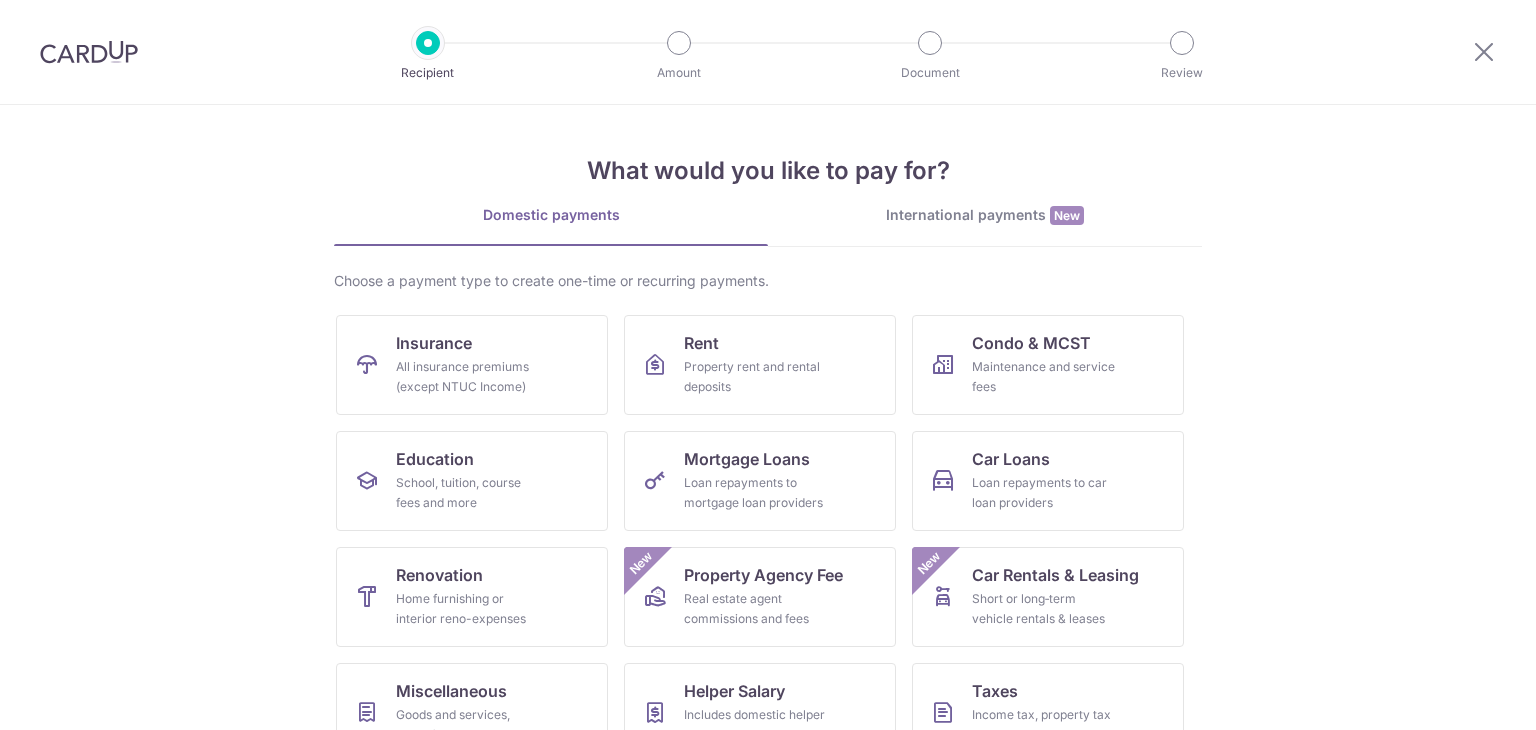 scroll, scrollTop: 0, scrollLeft: 0, axis: both 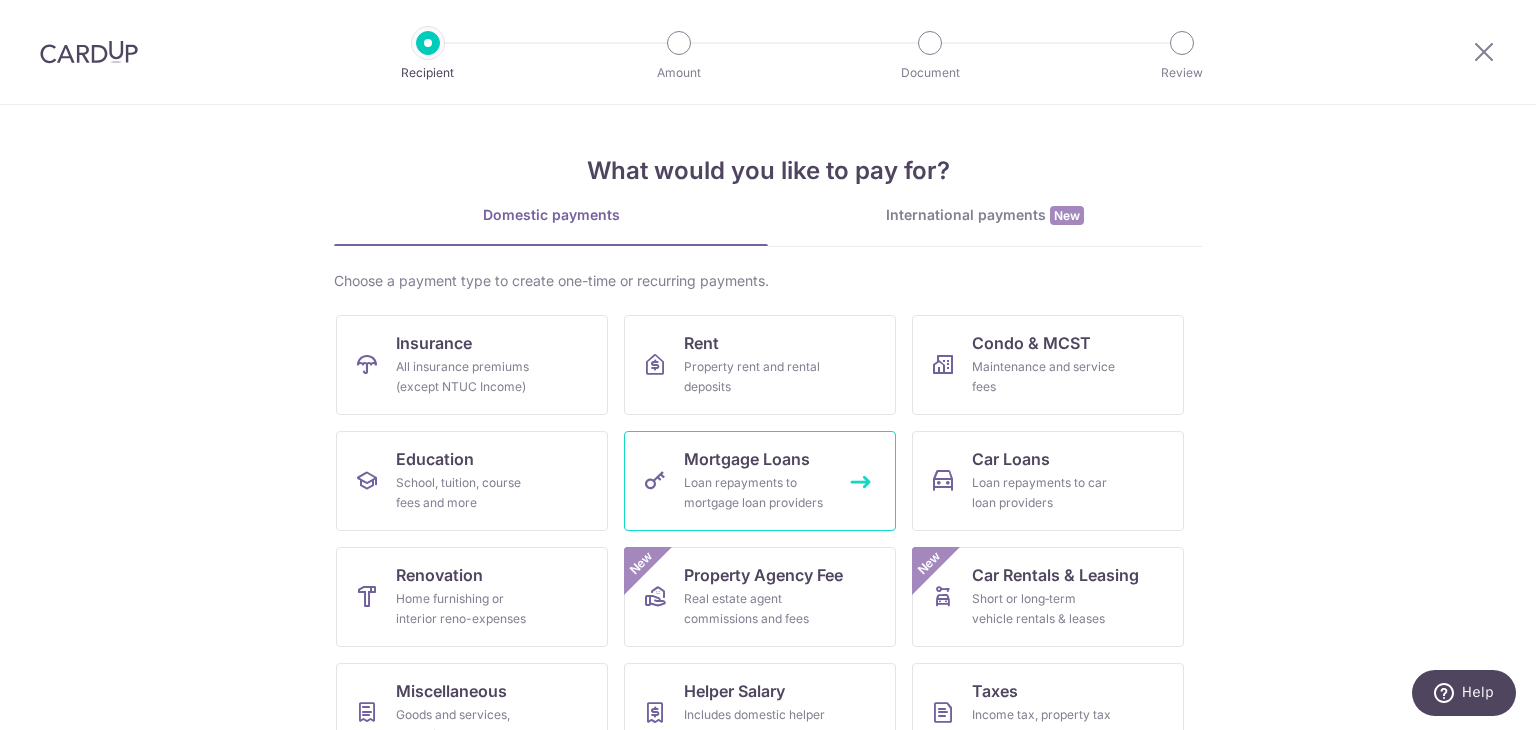 click on "Mortgage Loans" at bounding box center (747, 459) 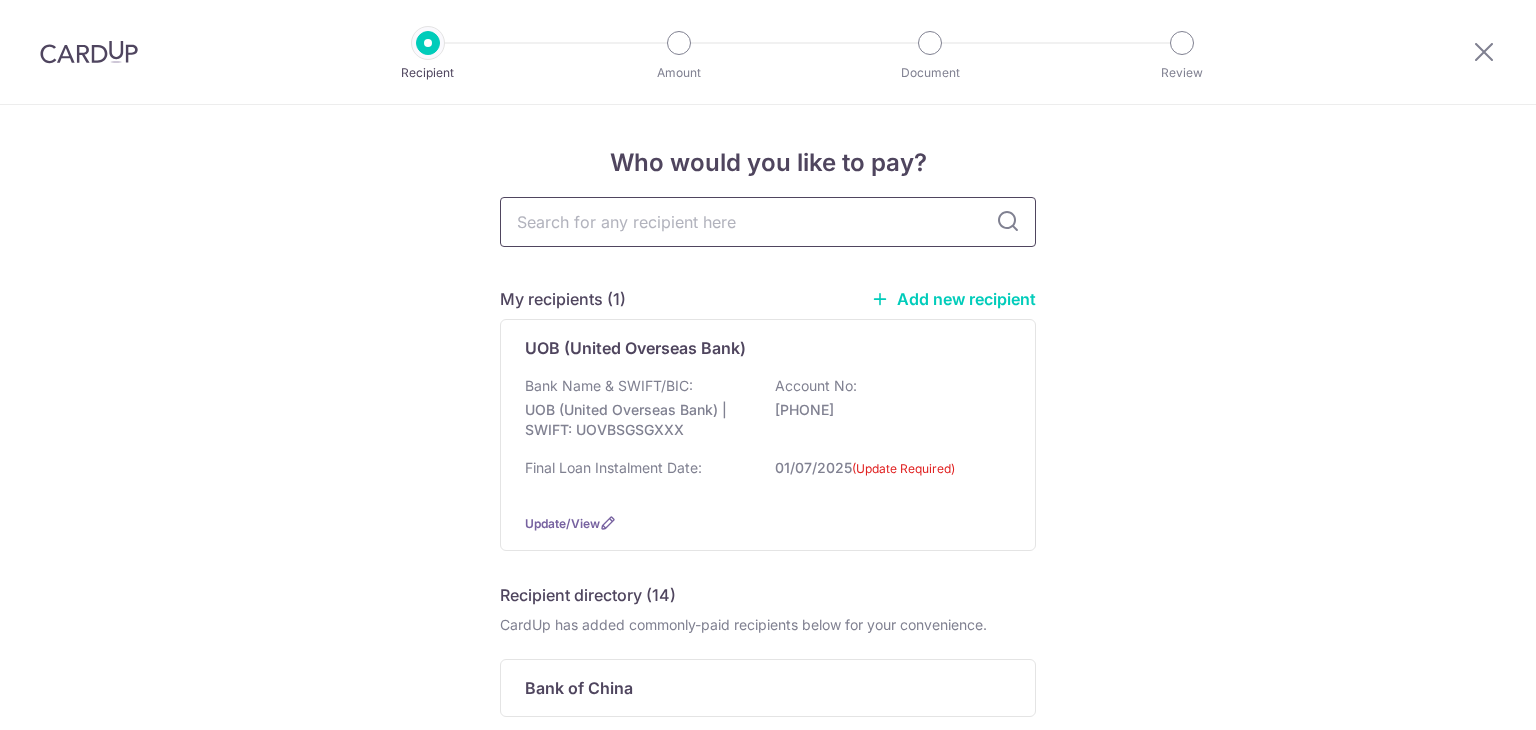 scroll, scrollTop: 0, scrollLeft: 0, axis: both 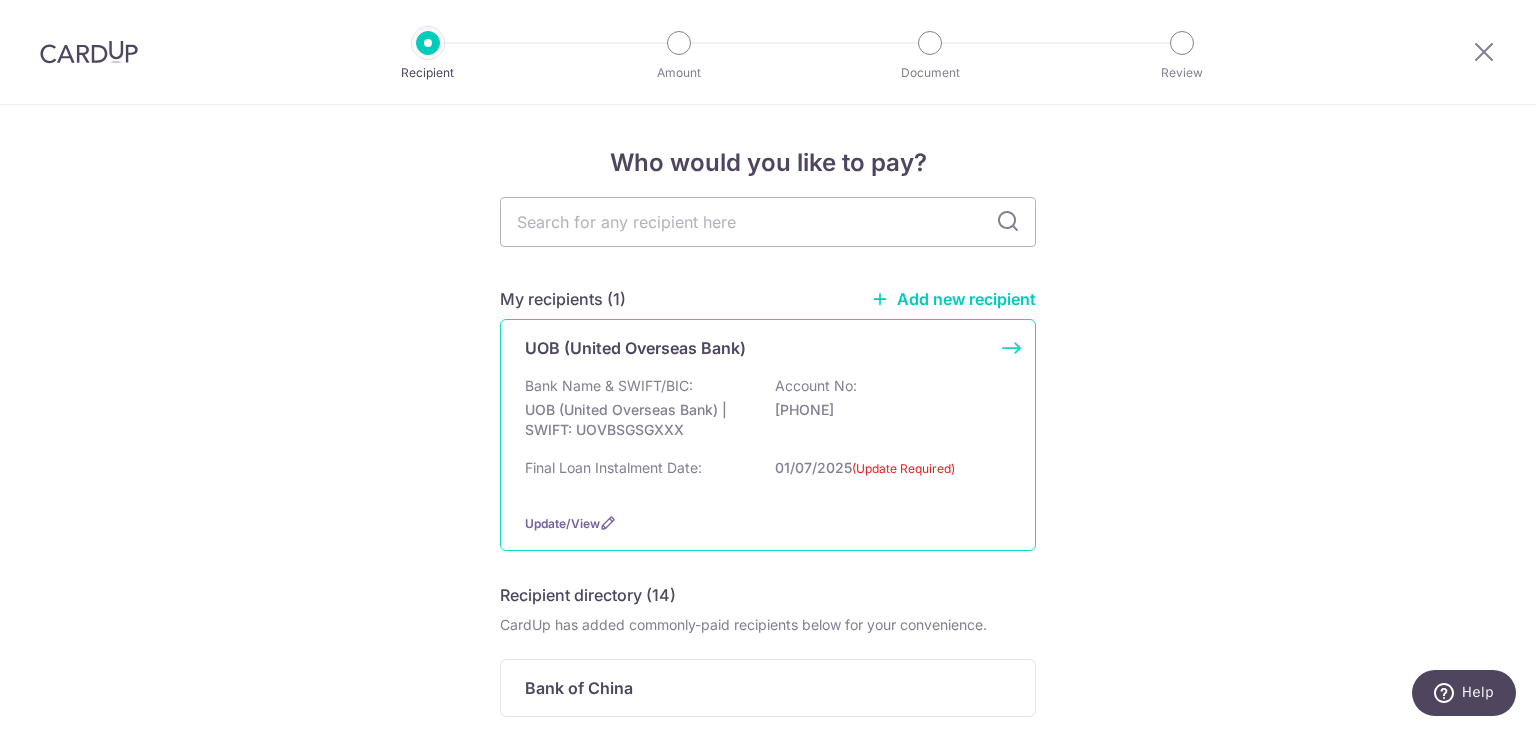 click on "7703512120" at bounding box center [887, 410] 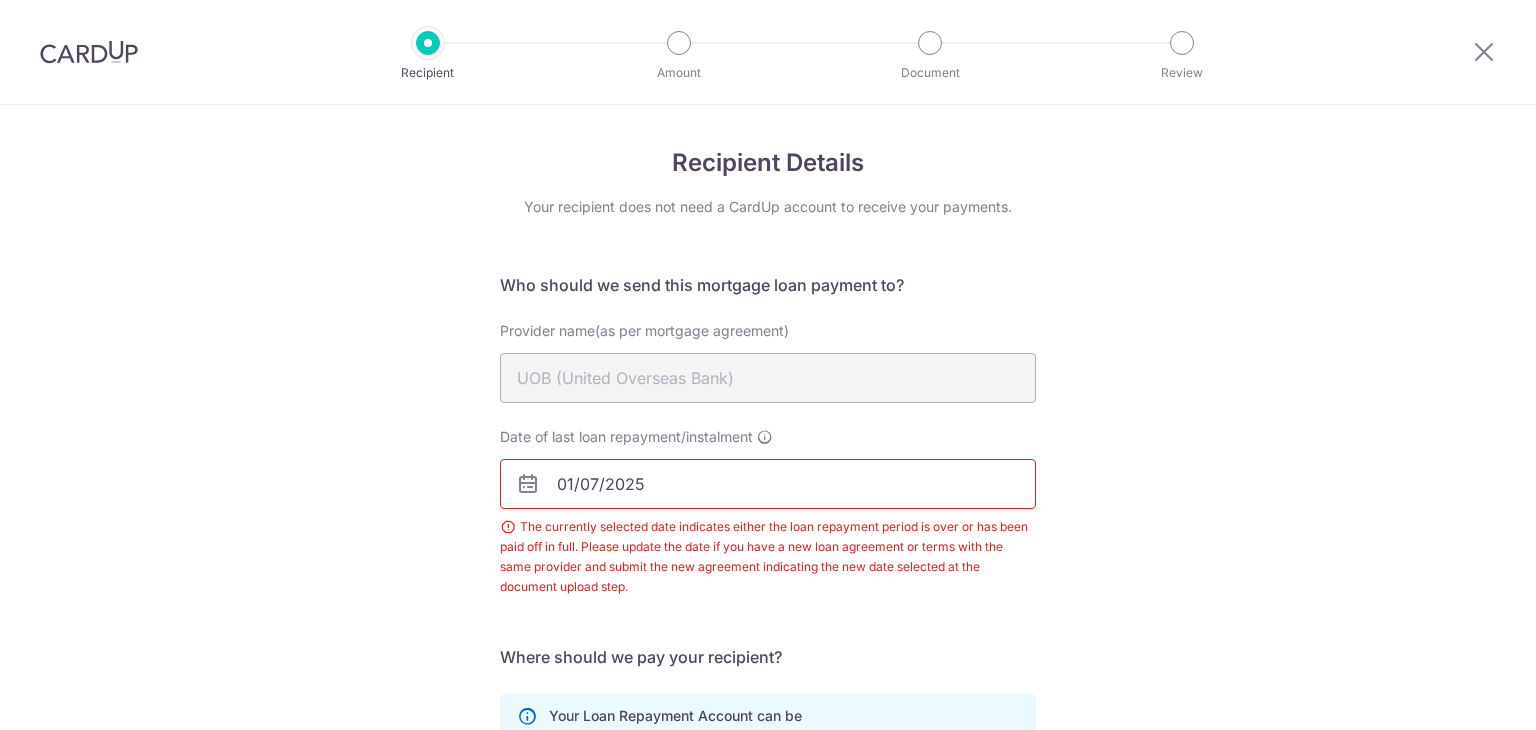 scroll, scrollTop: 0, scrollLeft: 0, axis: both 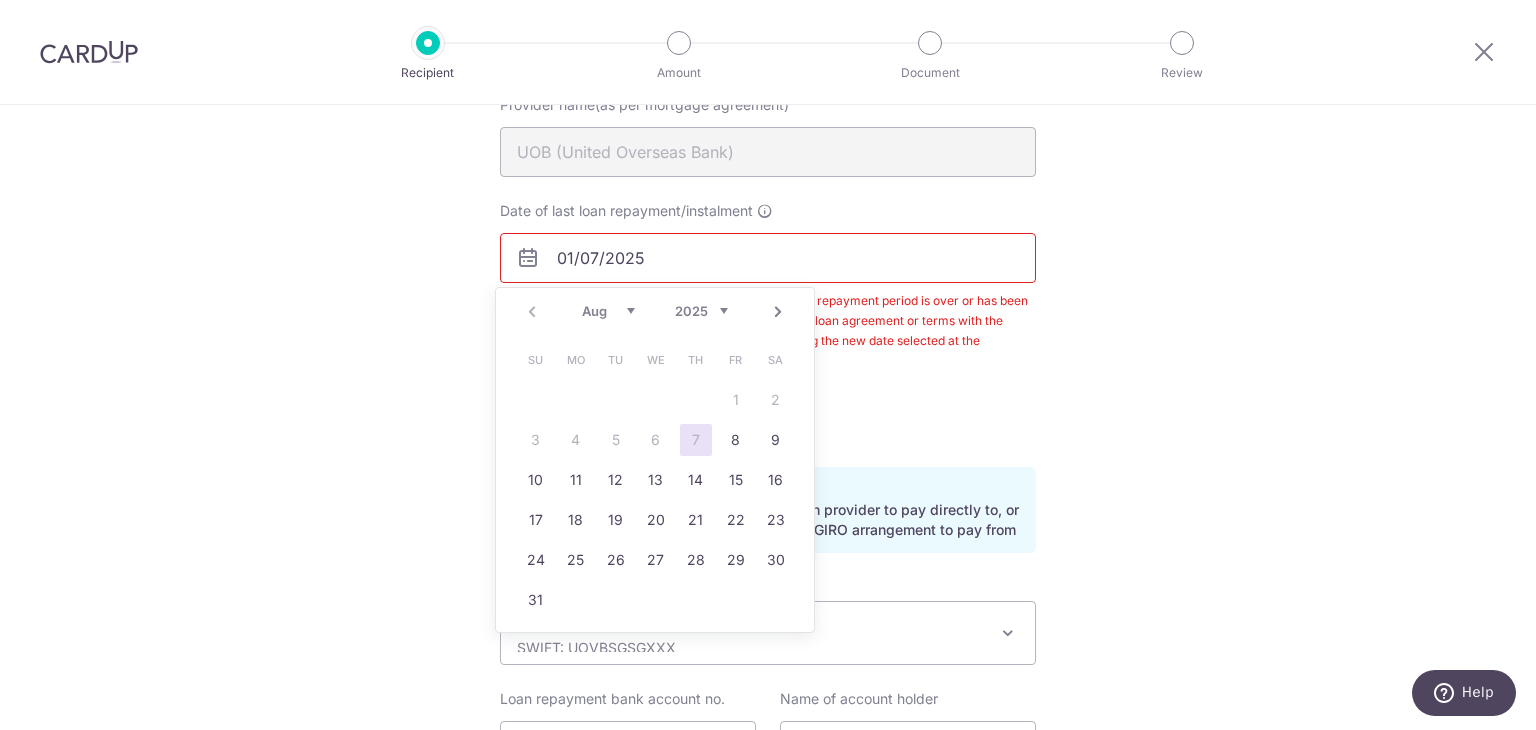 drag, startPoint x: 655, startPoint y: 250, endPoint x: 526, endPoint y: 255, distance: 129.09686 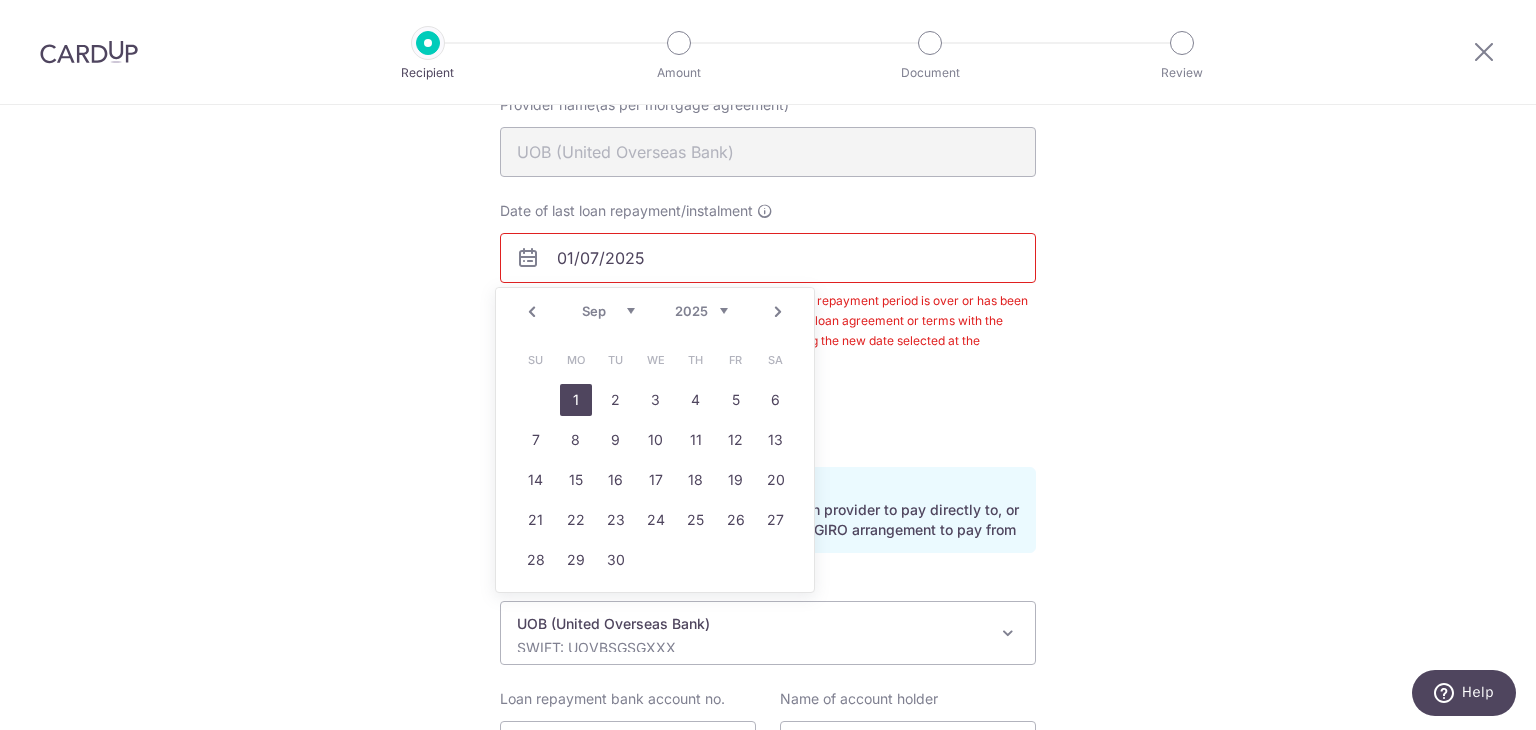 click on "1" at bounding box center (576, 400) 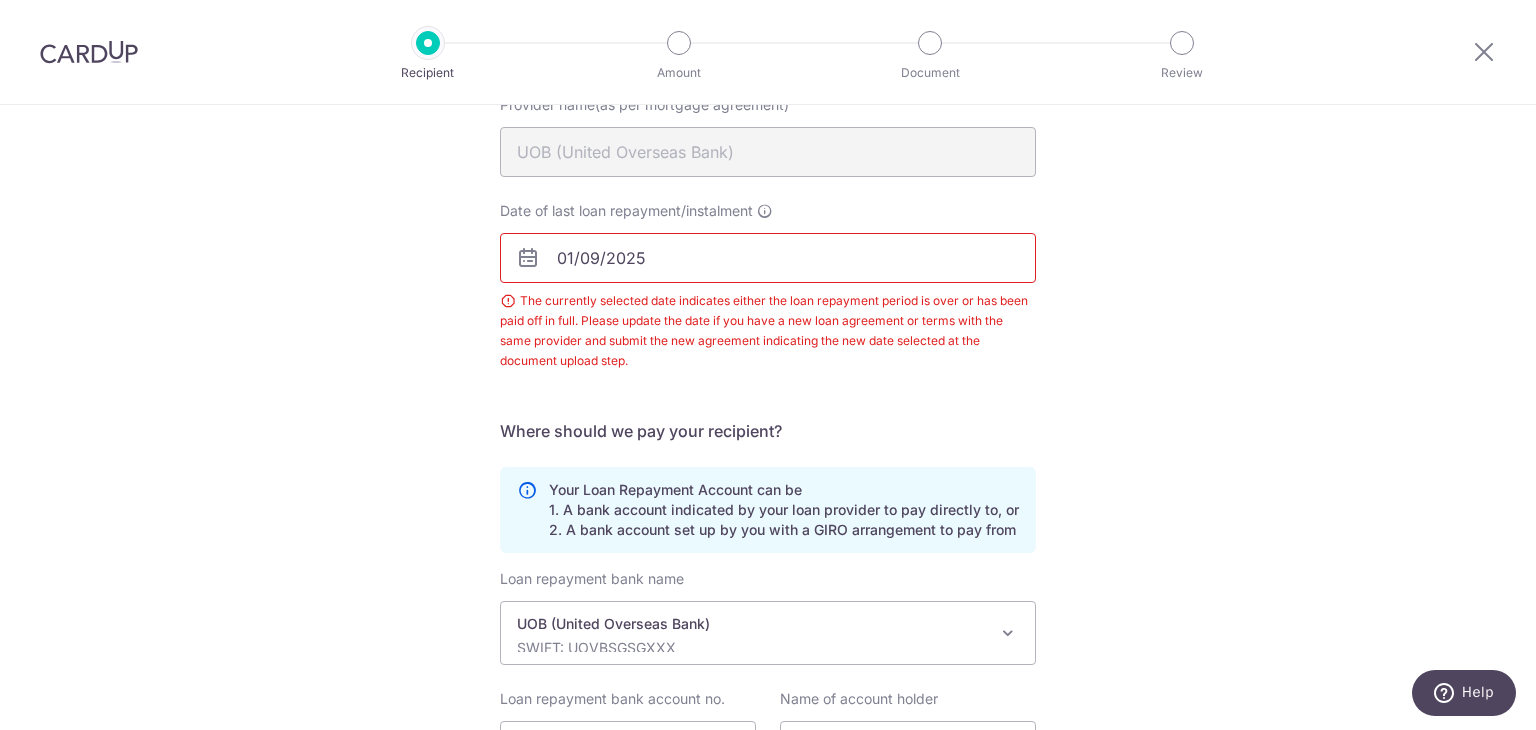 click on "Recipient Details
Your recipient does not need a CardUp account to receive your payments.
Who should we send this mortgage loan payment to?
Provider name(as per mortgage agreement)
UOB (United Overseas Bank)
Date of last loan repayment/instalment
01/09/2025
The currently selected date indicates either the loan repayment period is over or has been paid off in full. Please update the date if you have a new loan agreement or terms with the same provider and submit the new agreement indicating the new date selected at the document upload step." at bounding box center (768, 405) 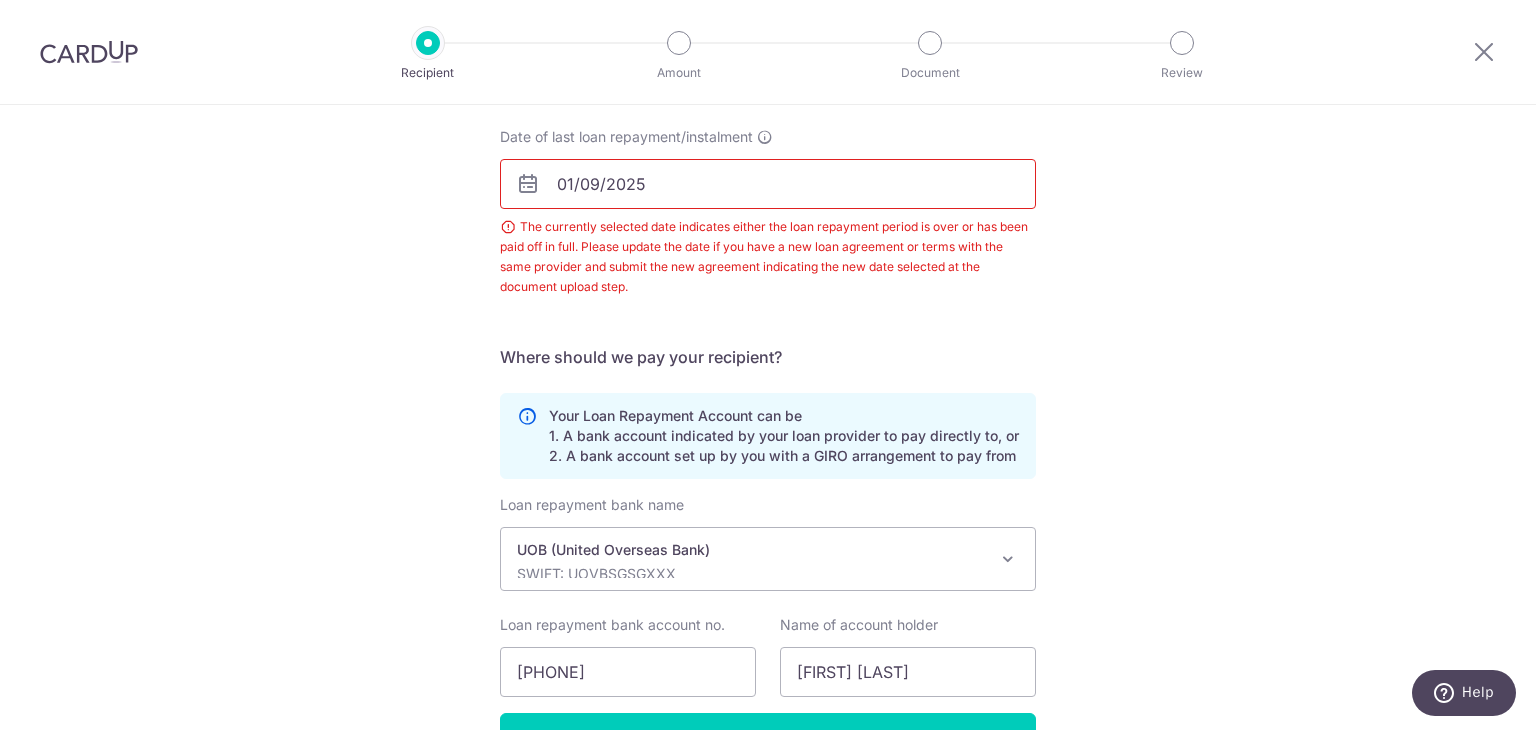 scroll, scrollTop: 426, scrollLeft: 0, axis: vertical 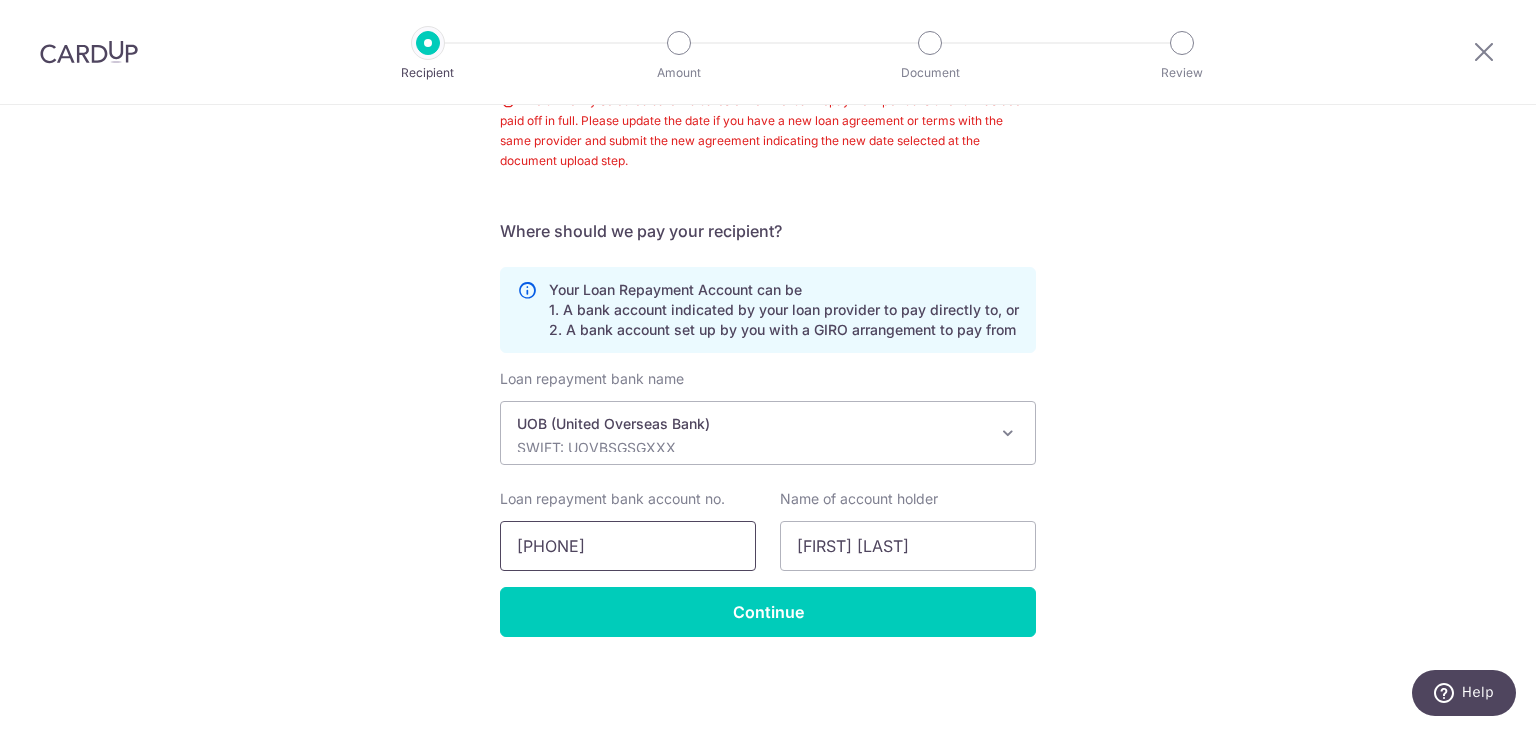 drag, startPoint x: 564, startPoint y: 546, endPoint x: 632, endPoint y: 552, distance: 68.26419 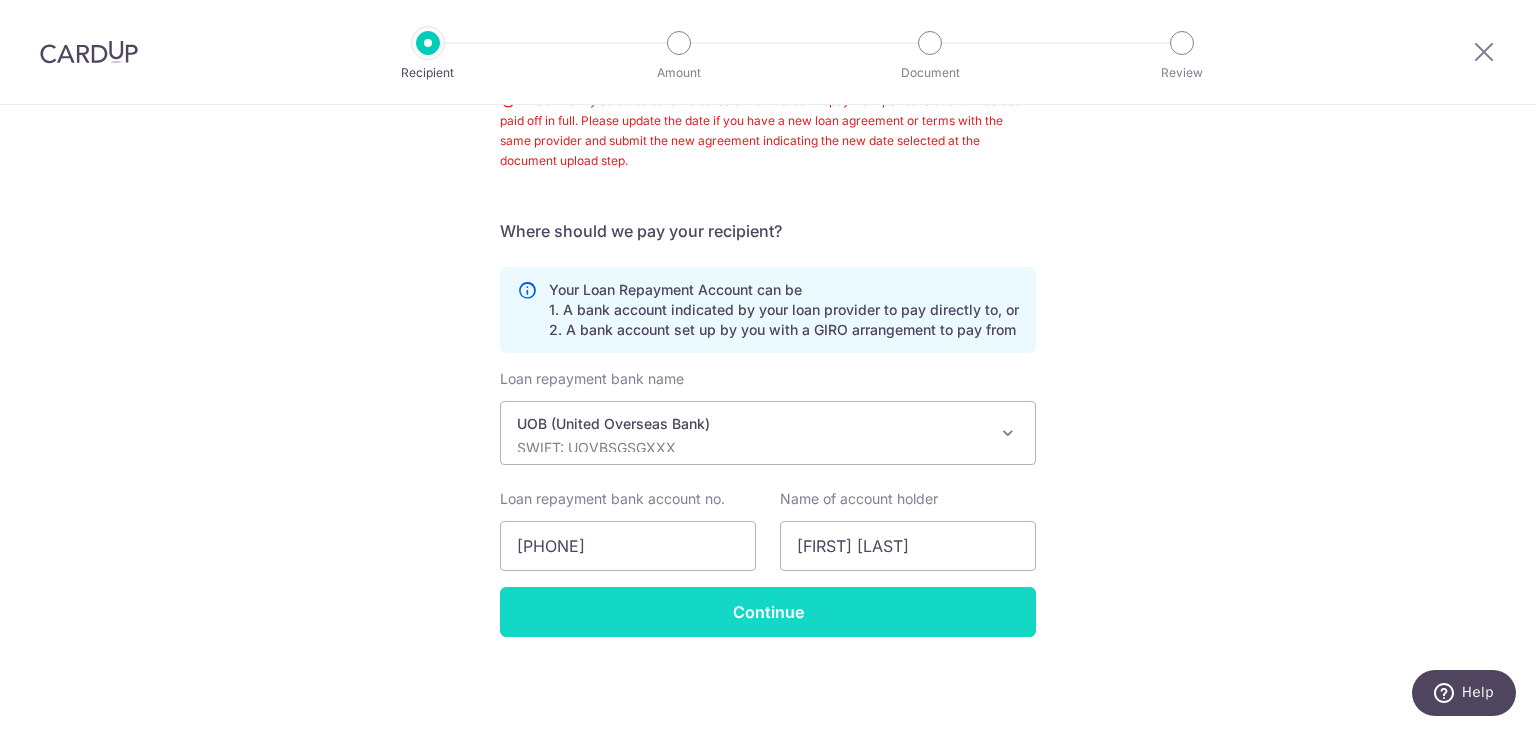 click on "Continue" at bounding box center (768, 612) 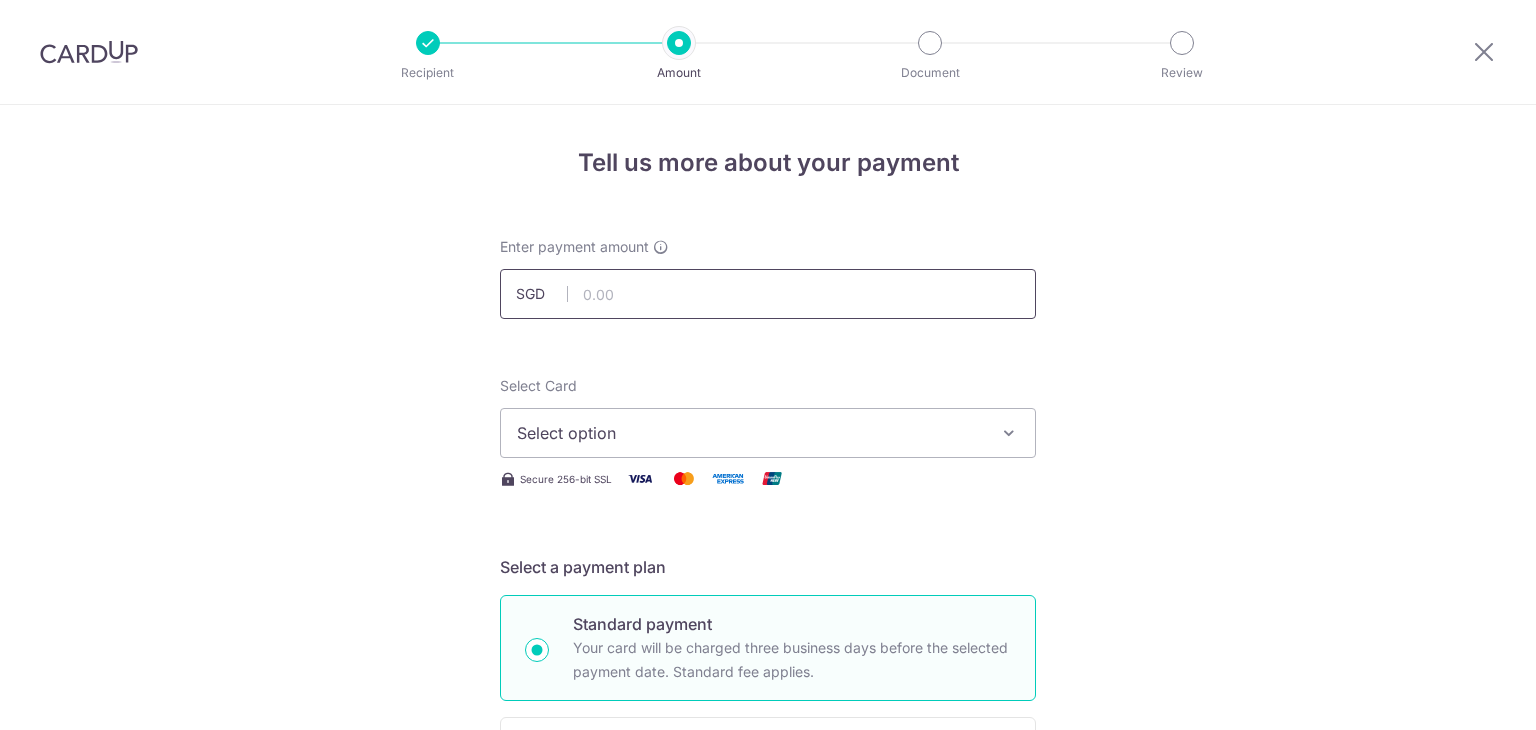 scroll, scrollTop: 0, scrollLeft: 0, axis: both 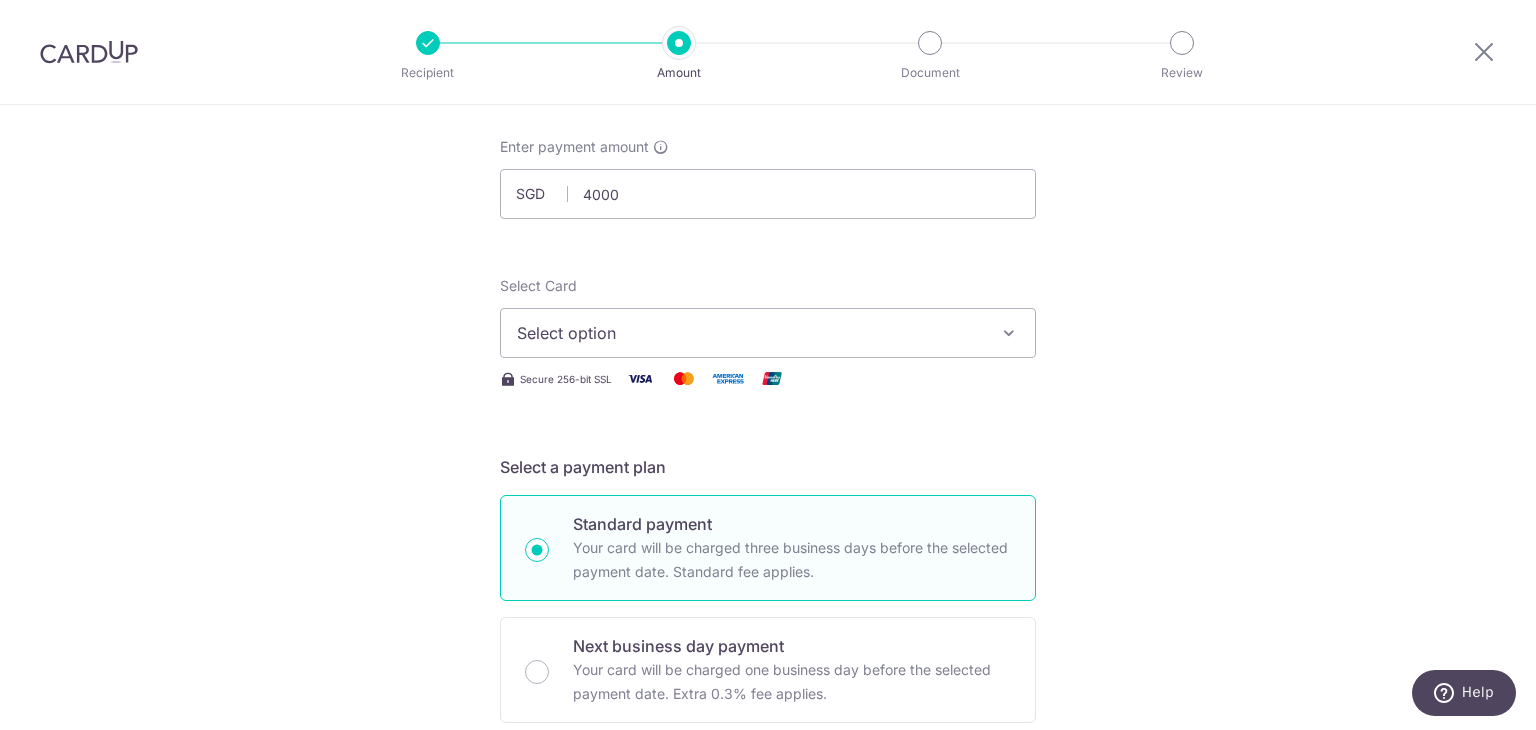 type on "4,000.00" 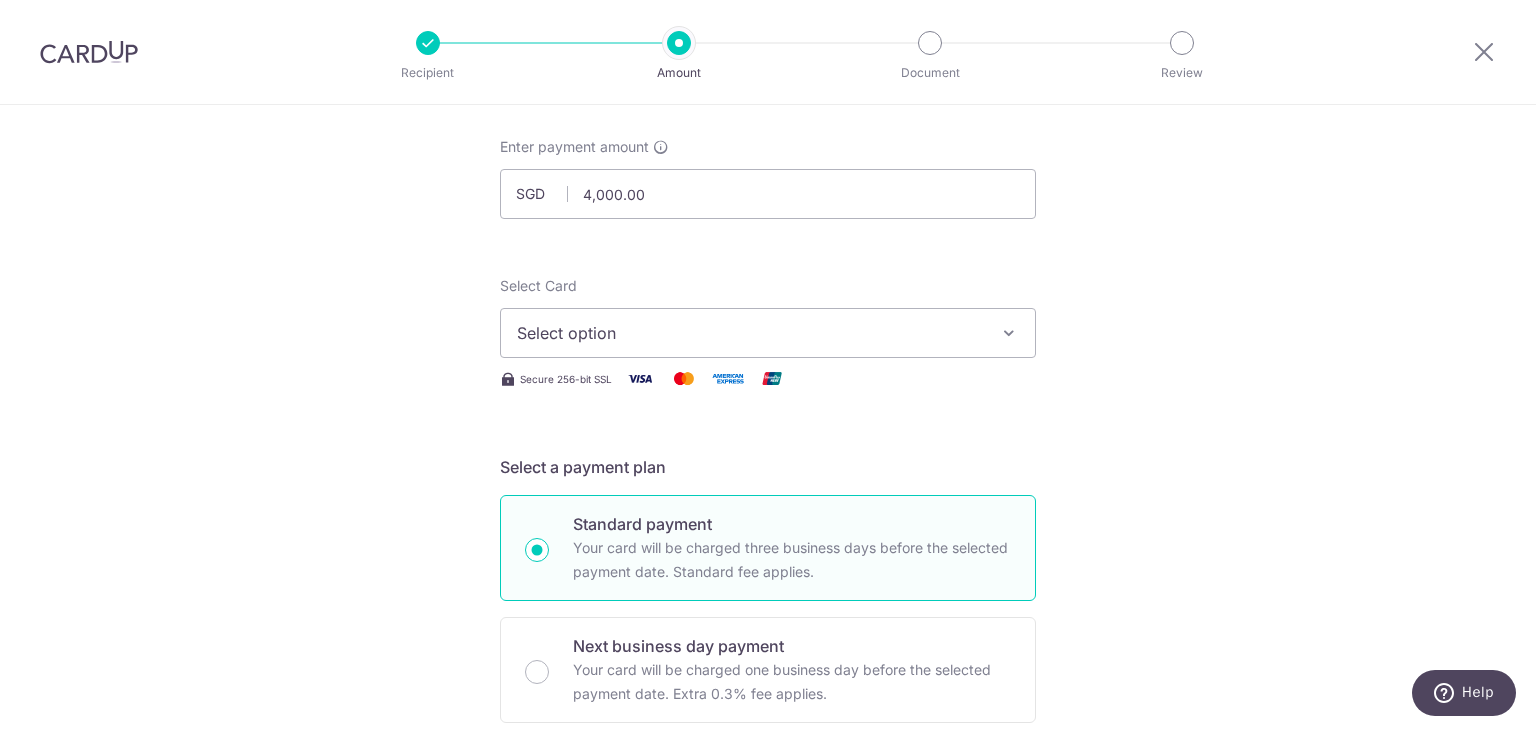 click on "Tell us more about your payment
Enter payment amount
SGD
4,000.00
4000.00
Select Card
Select option
Add credit card
Your Cards
**** 2712
Secure 256-bit SSL
Text
New card details
Card
Secure 256-bit SSL" at bounding box center [768, 909] 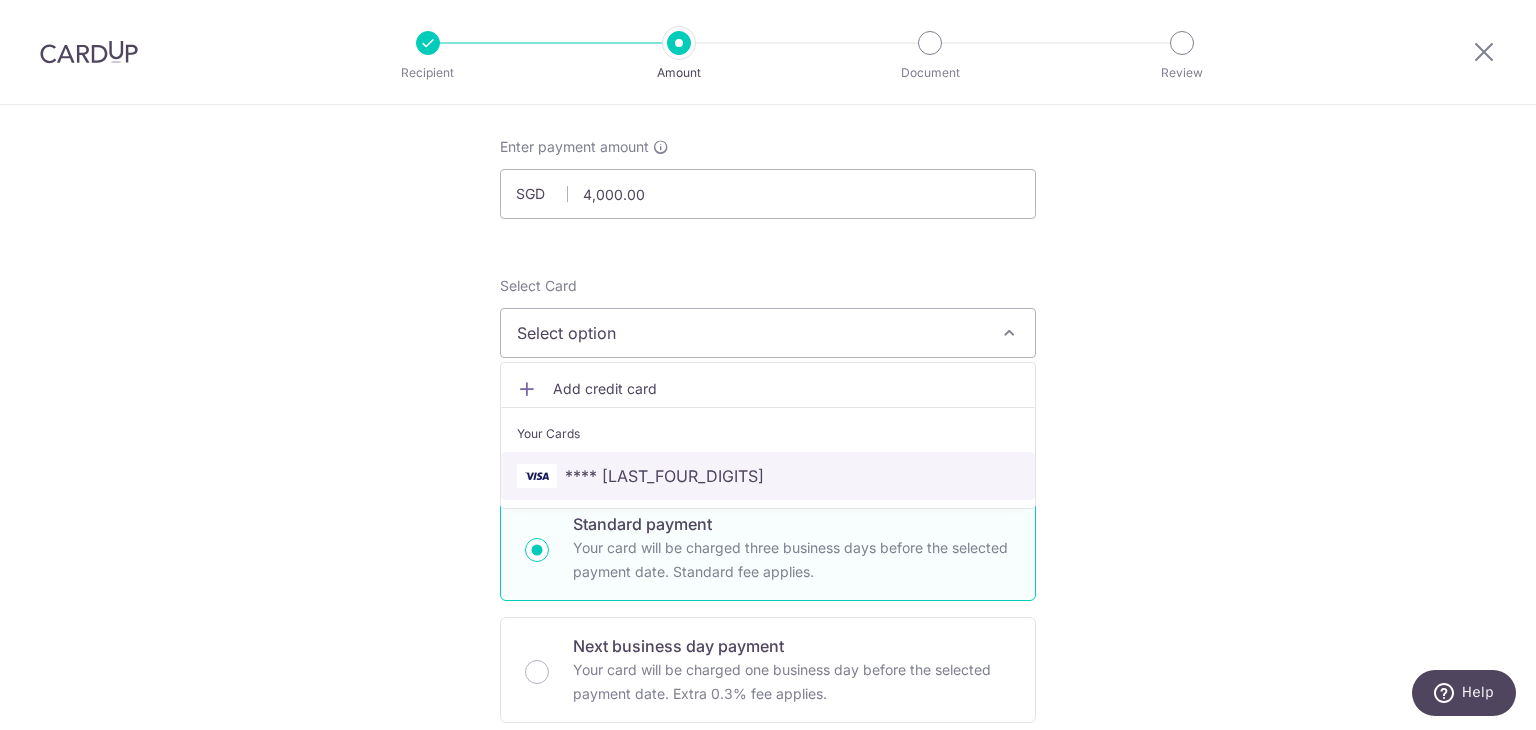 click on "**** [CARD_LAST_FOUR]" at bounding box center [664, 476] 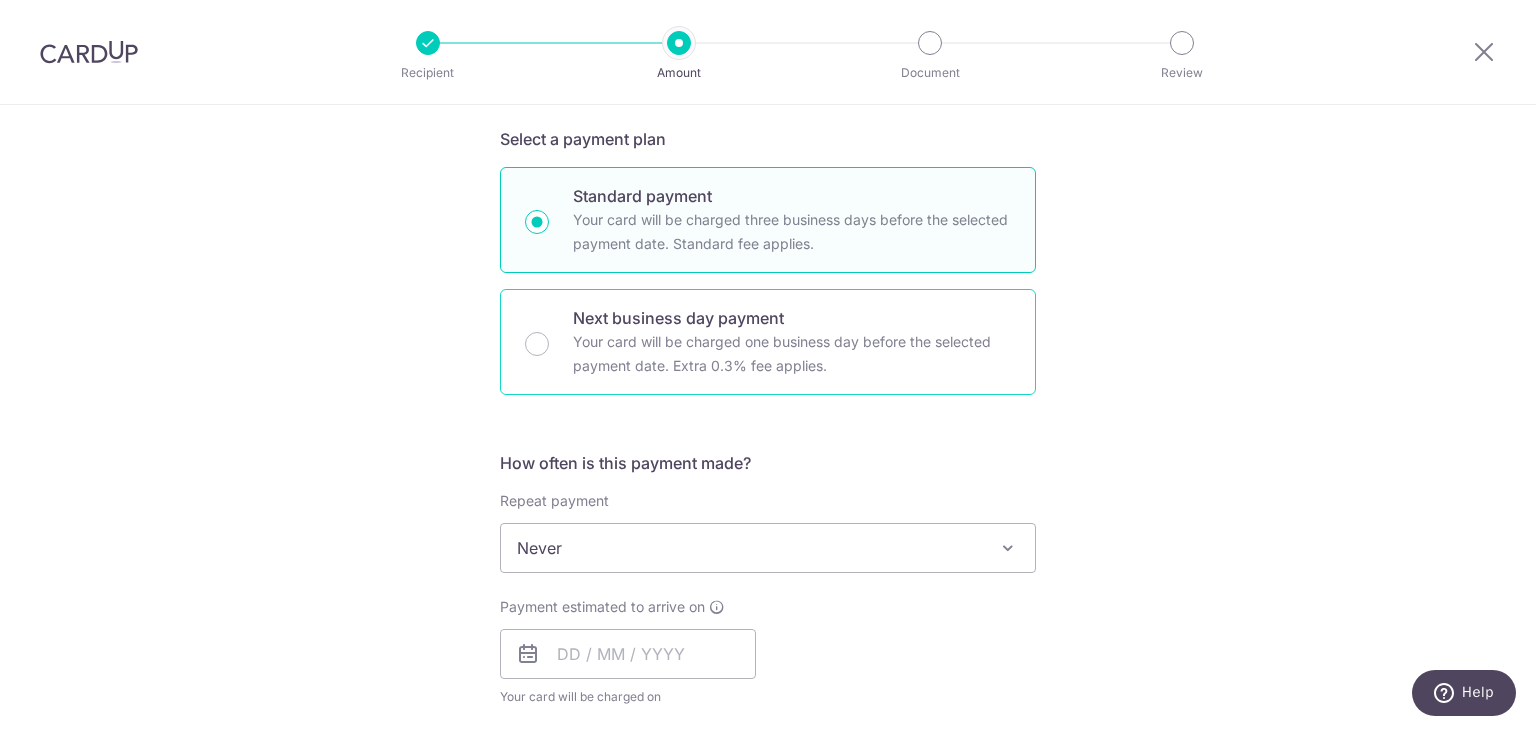 scroll, scrollTop: 500, scrollLeft: 0, axis: vertical 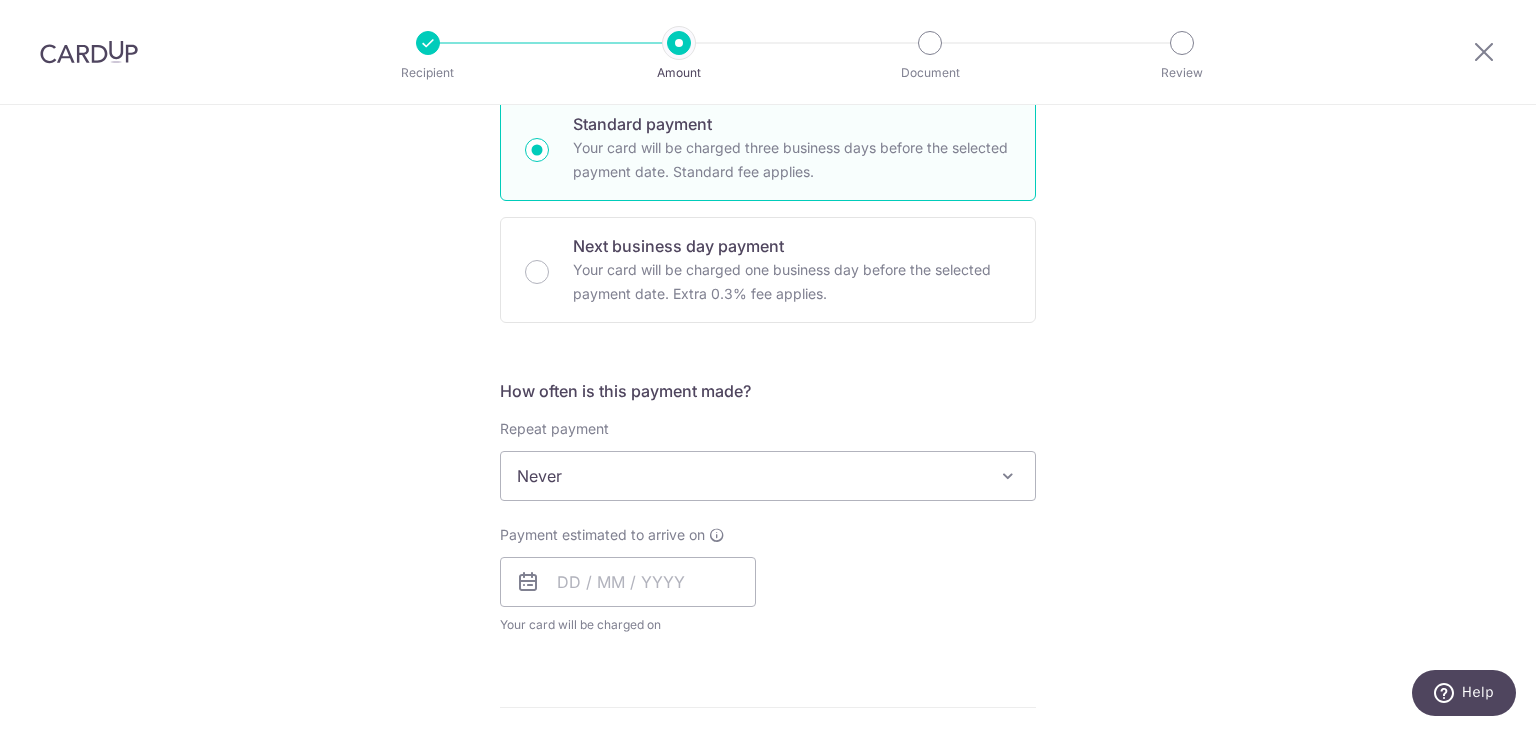 click on "Never" at bounding box center (768, 476) 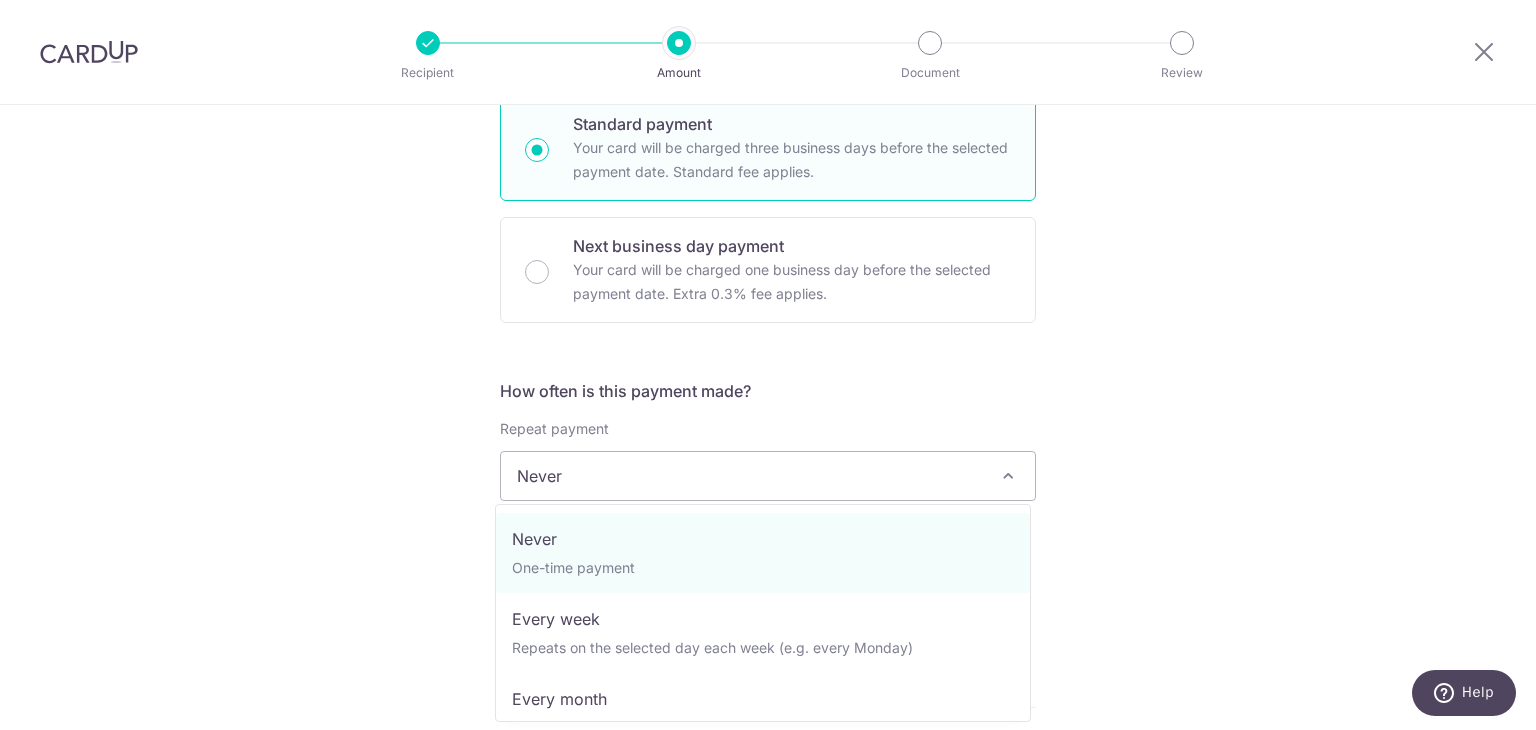 scroll, scrollTop: 500, scrollLeft: 0, axis: vertical 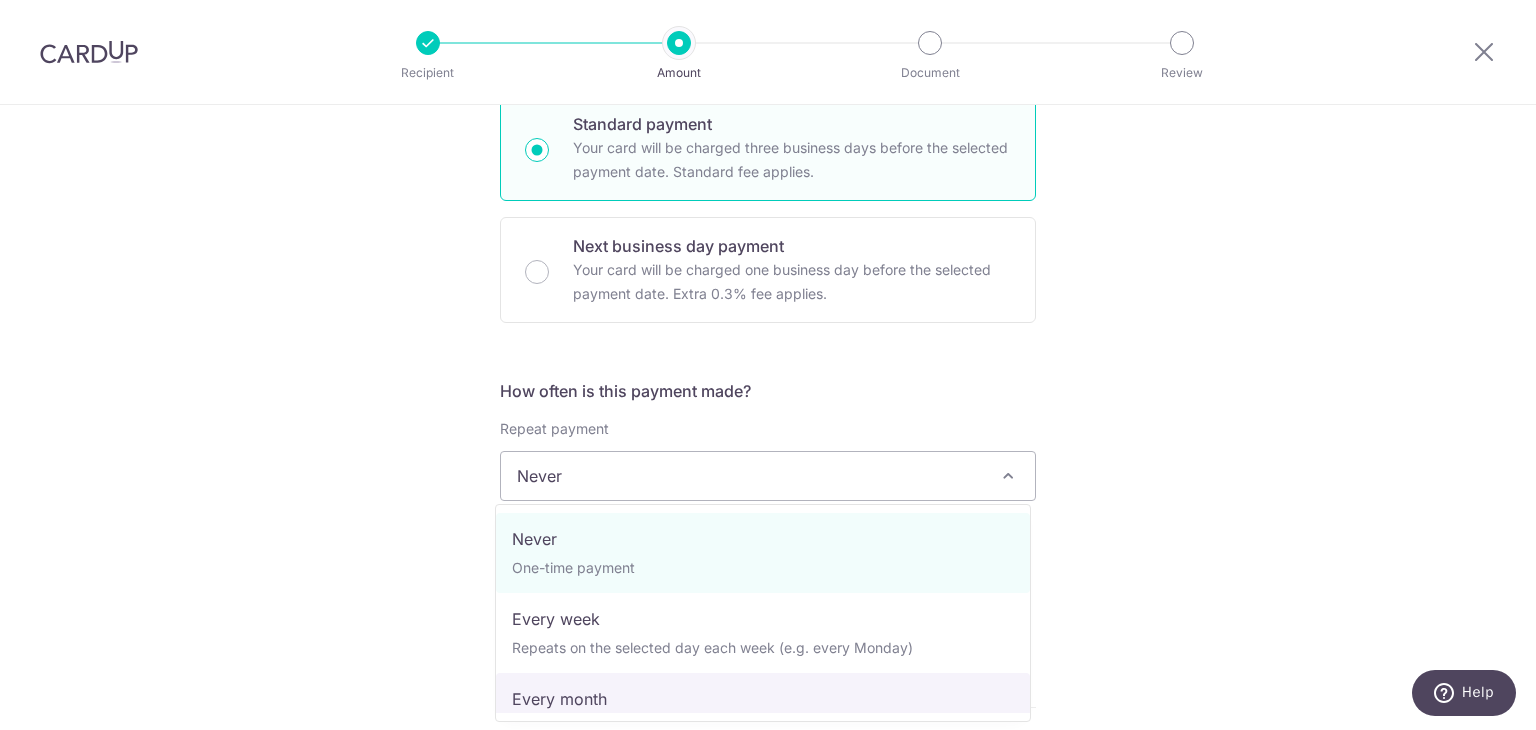 select on "3" 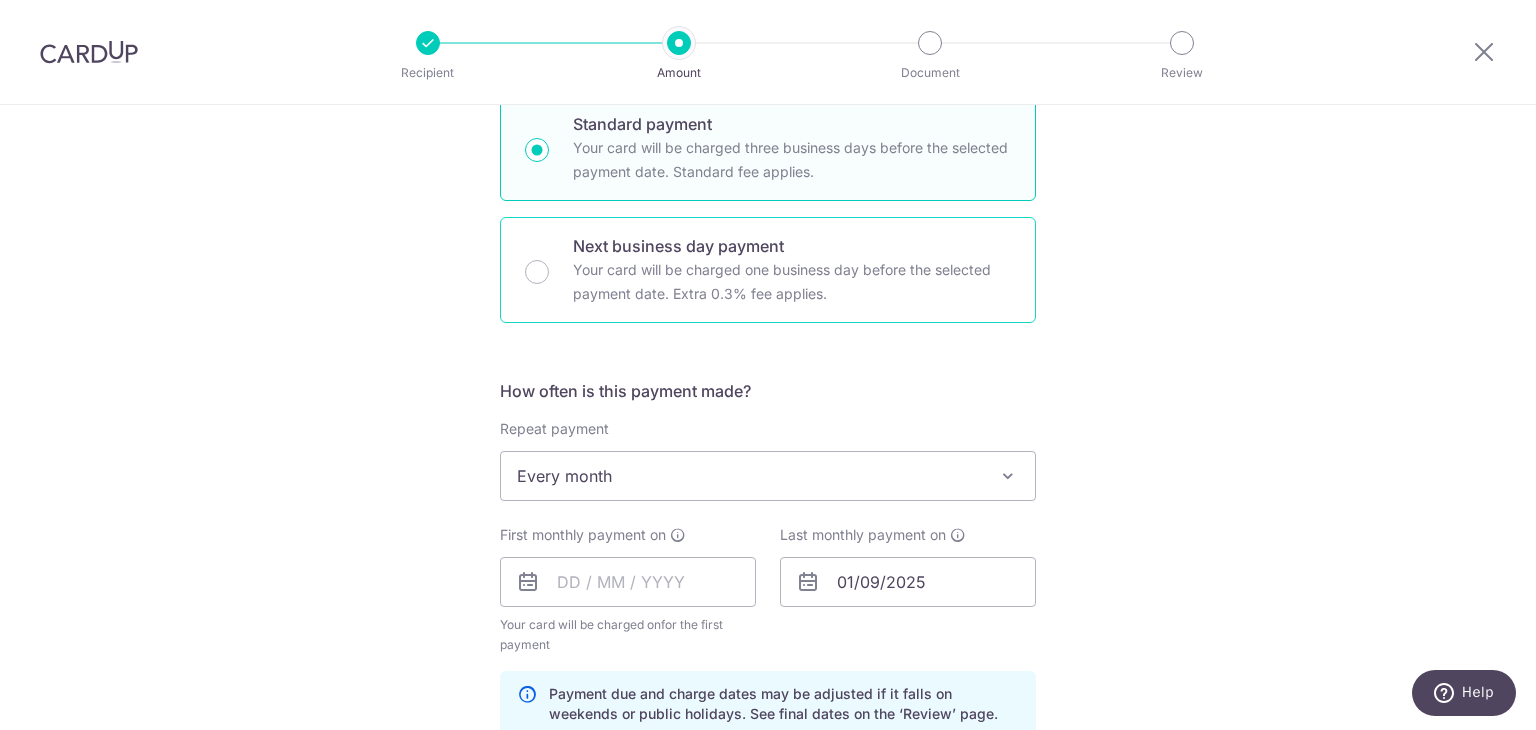scroll, scrollTop: 600, scrollLeft: 0, axis: vertical 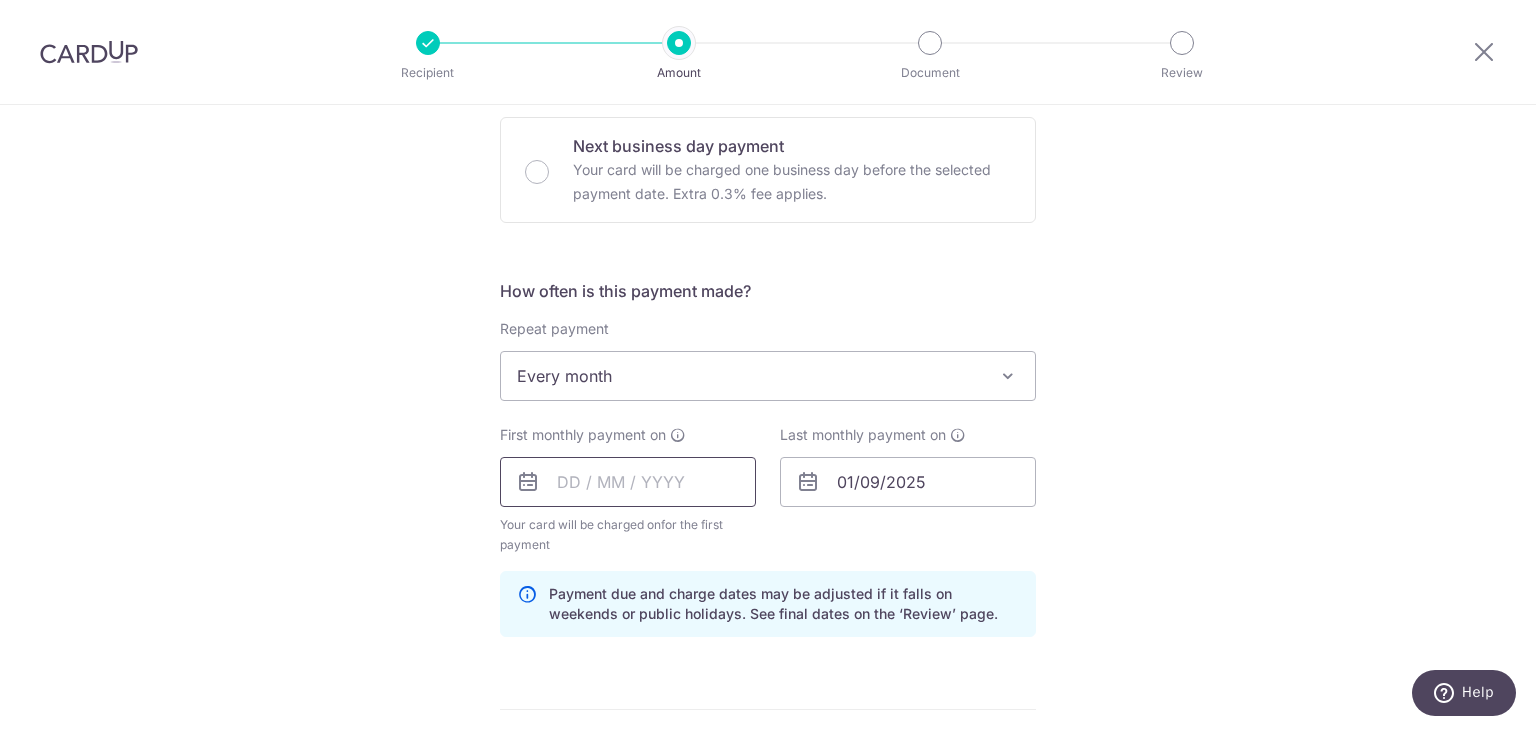 click at bounding box center [628, 482] 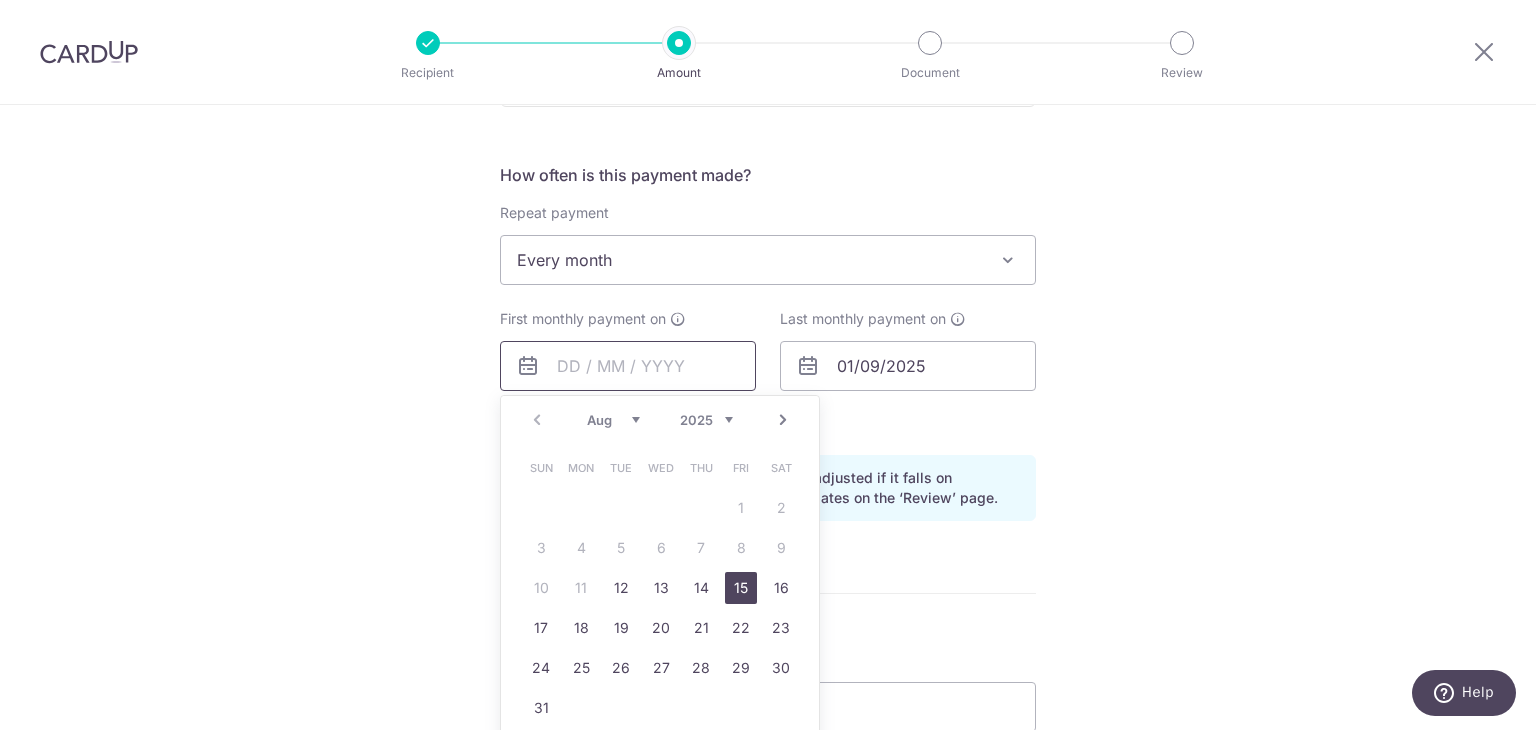 scroll, scrollTop: 800, scrollLeft: 0, axis: vertical 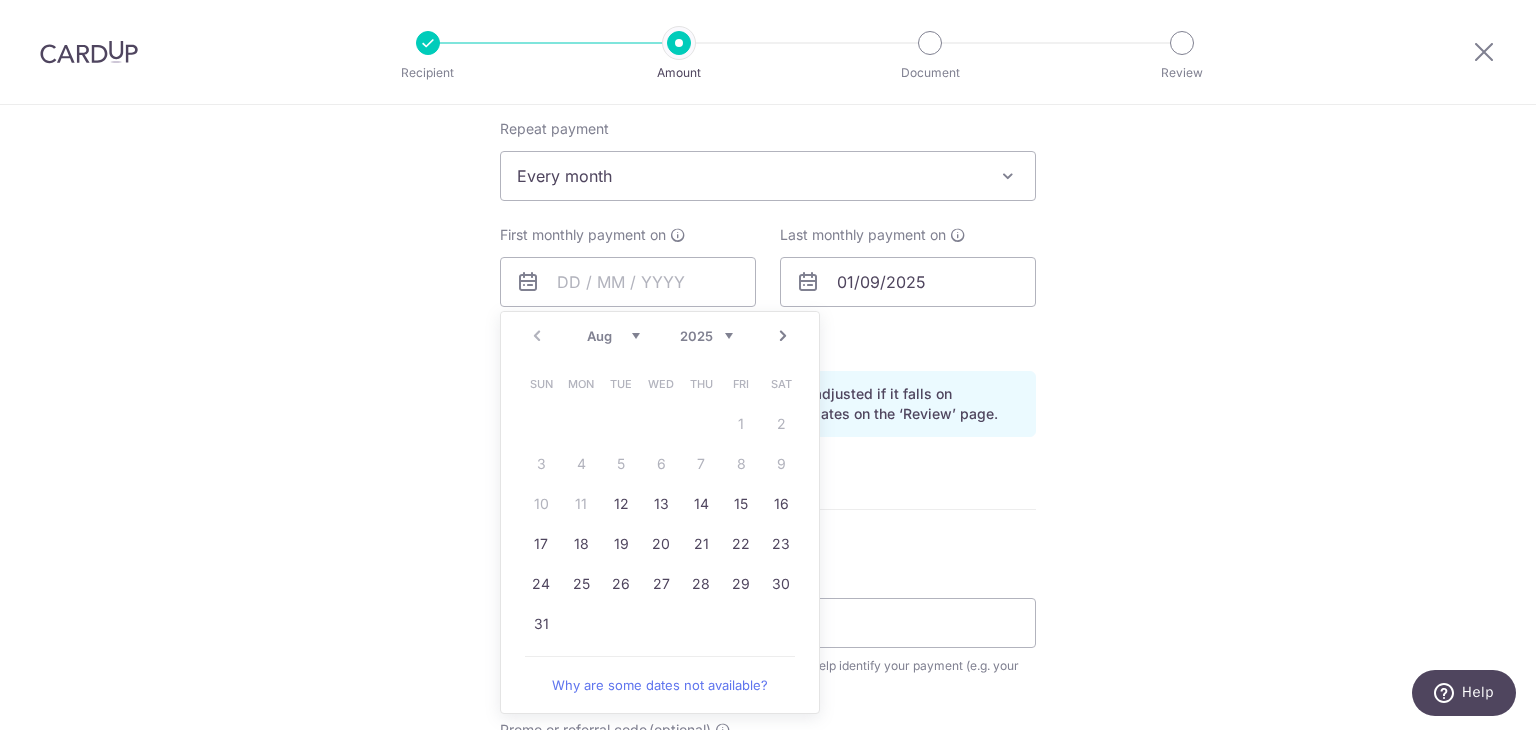 click on "Next" at bounding box center (783, 336) 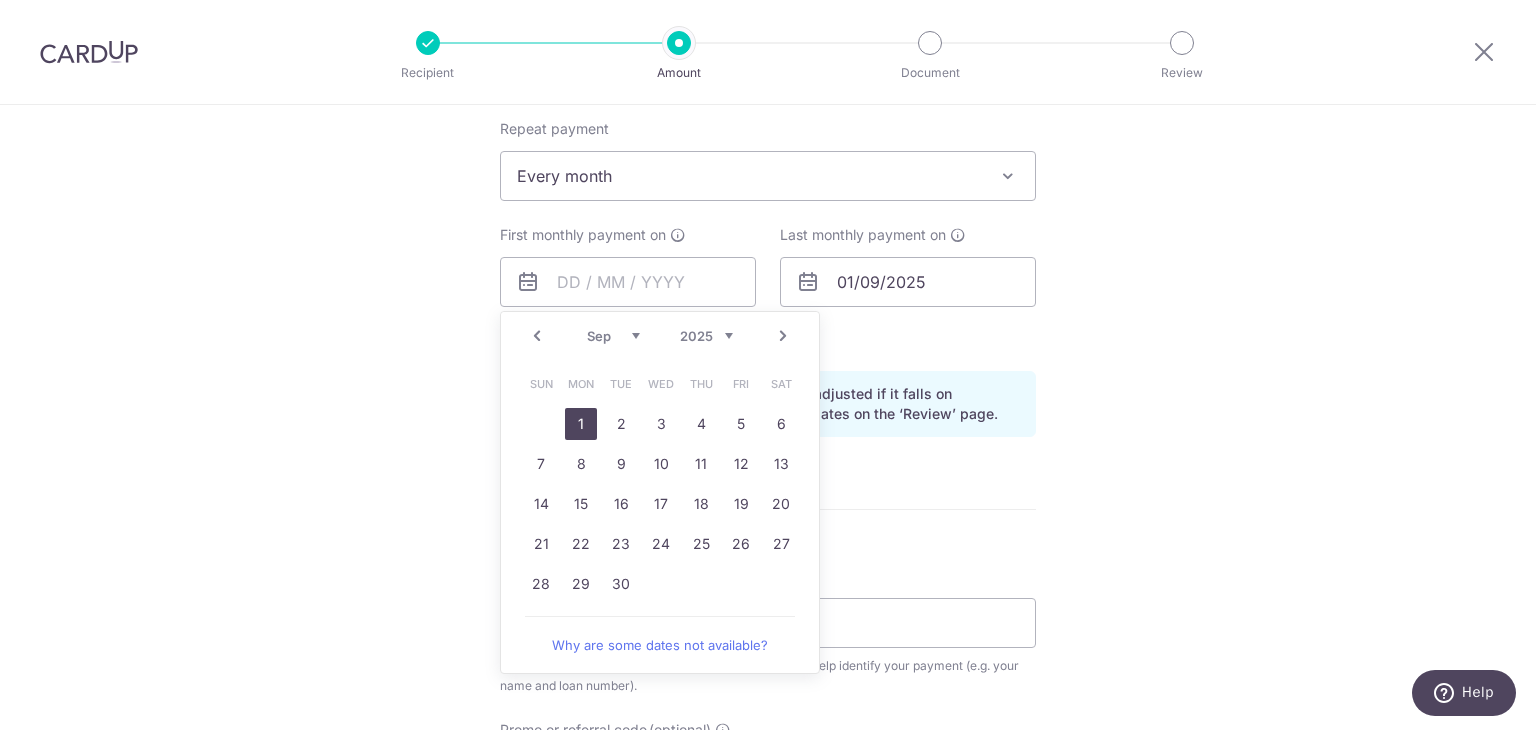 click on "1" at bounding box center [581, 424] 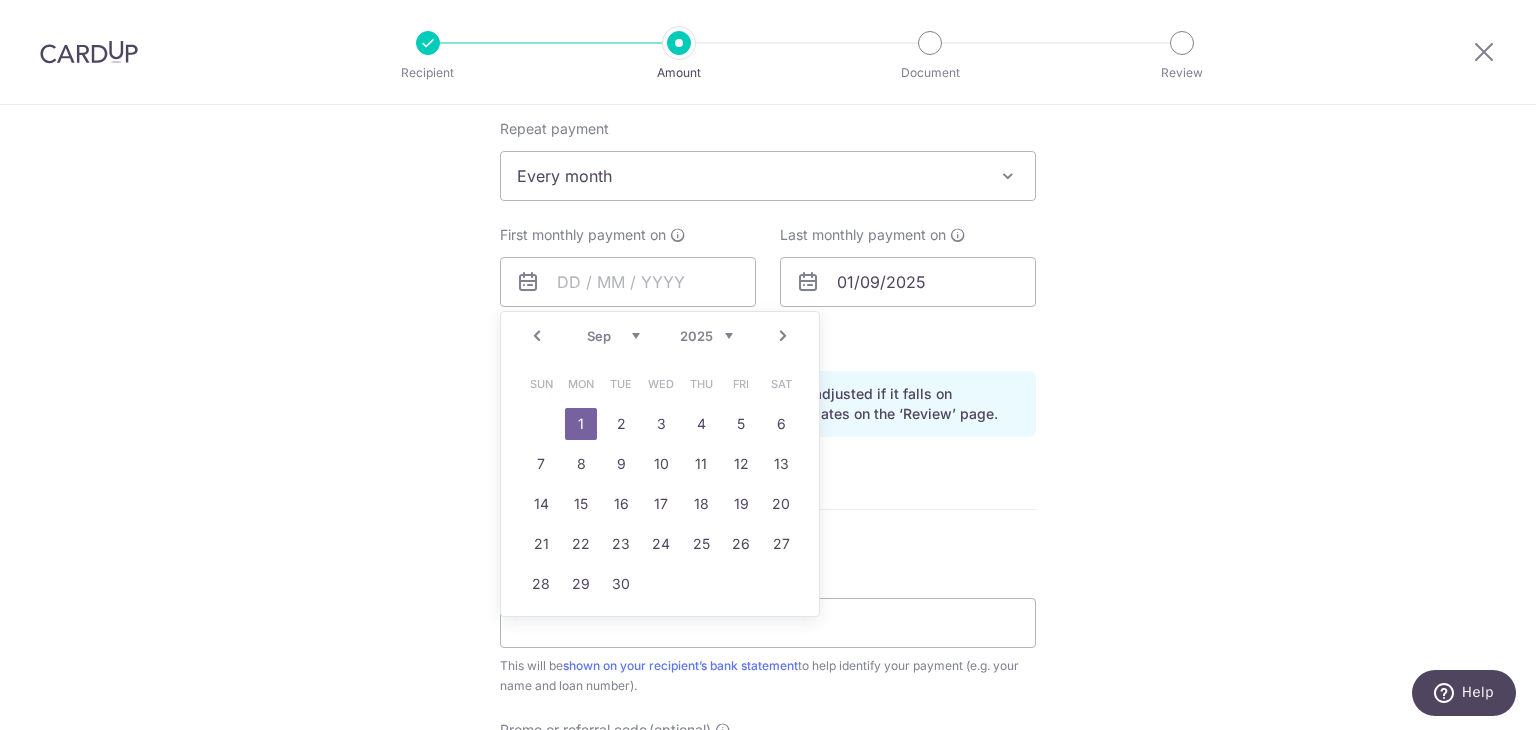 type on "01/09/2025" 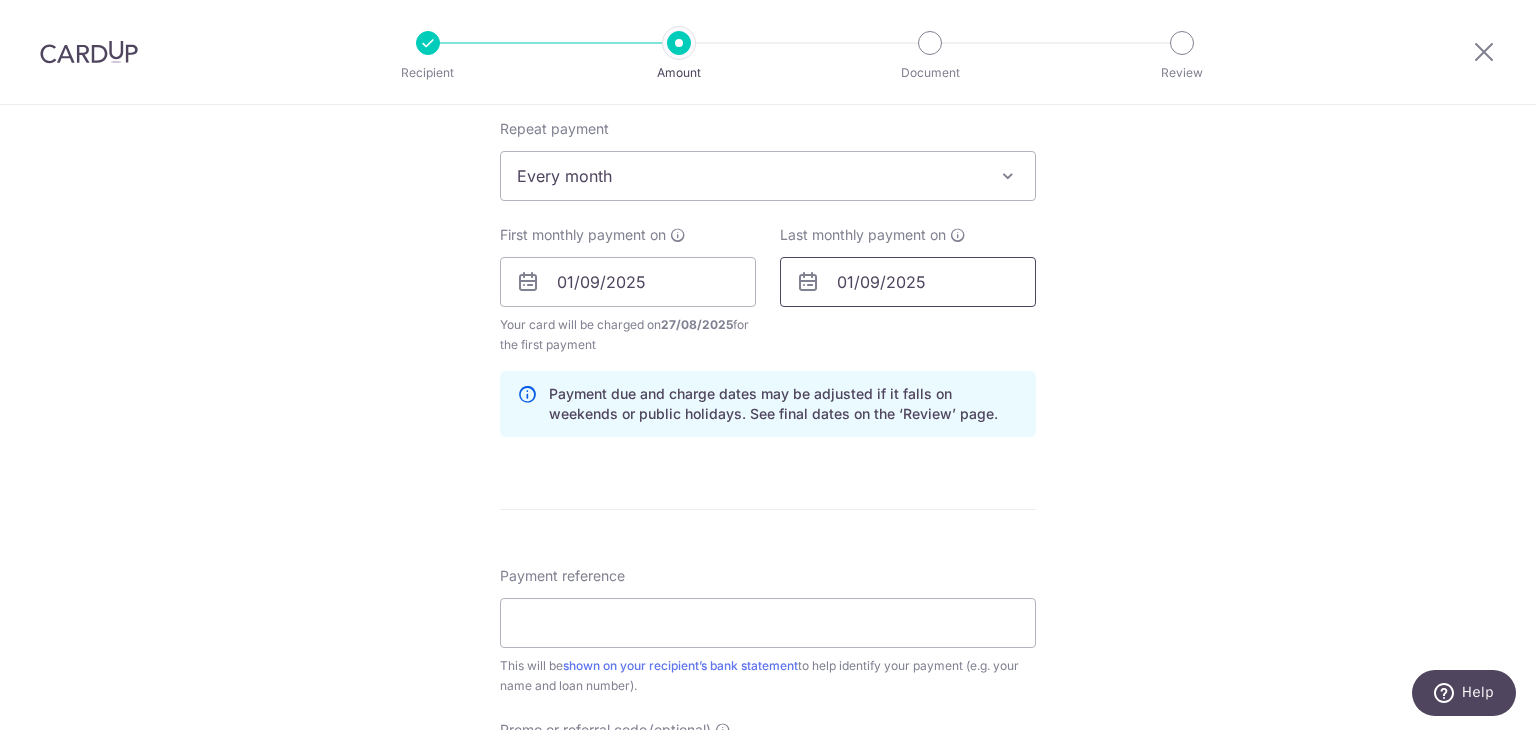 click on "01/09/2025" at bounding box center (908, 282) 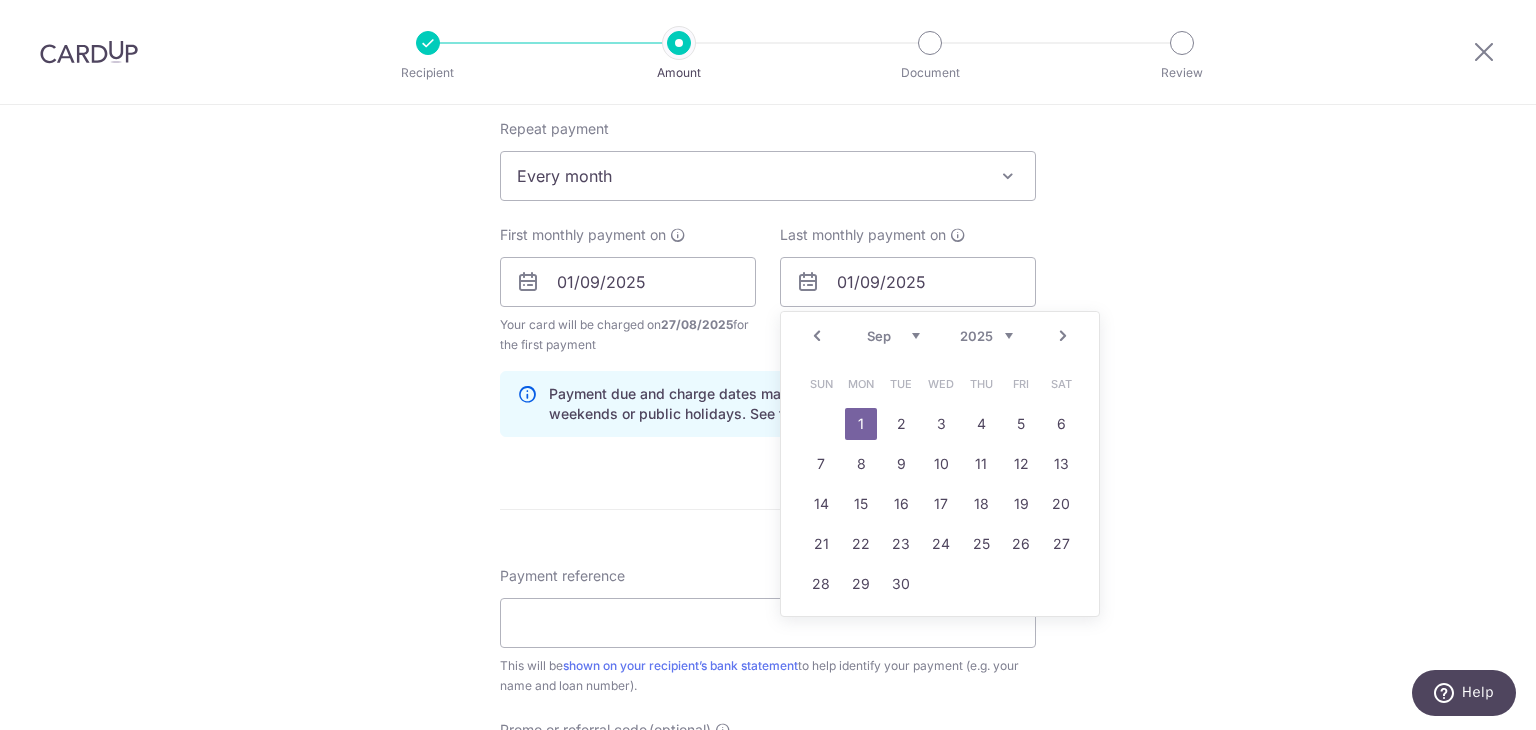 click on "Tell us more about your payment
Enter payment amount
SGD
4,000.00
4000.00
Select Card
**** 2712
Add credit card
Your Cards
**** 2712
Secure 256-bit SSL
Text
New card details
Card
Secure 256-bit SSL" at bounding box center [768, 260] 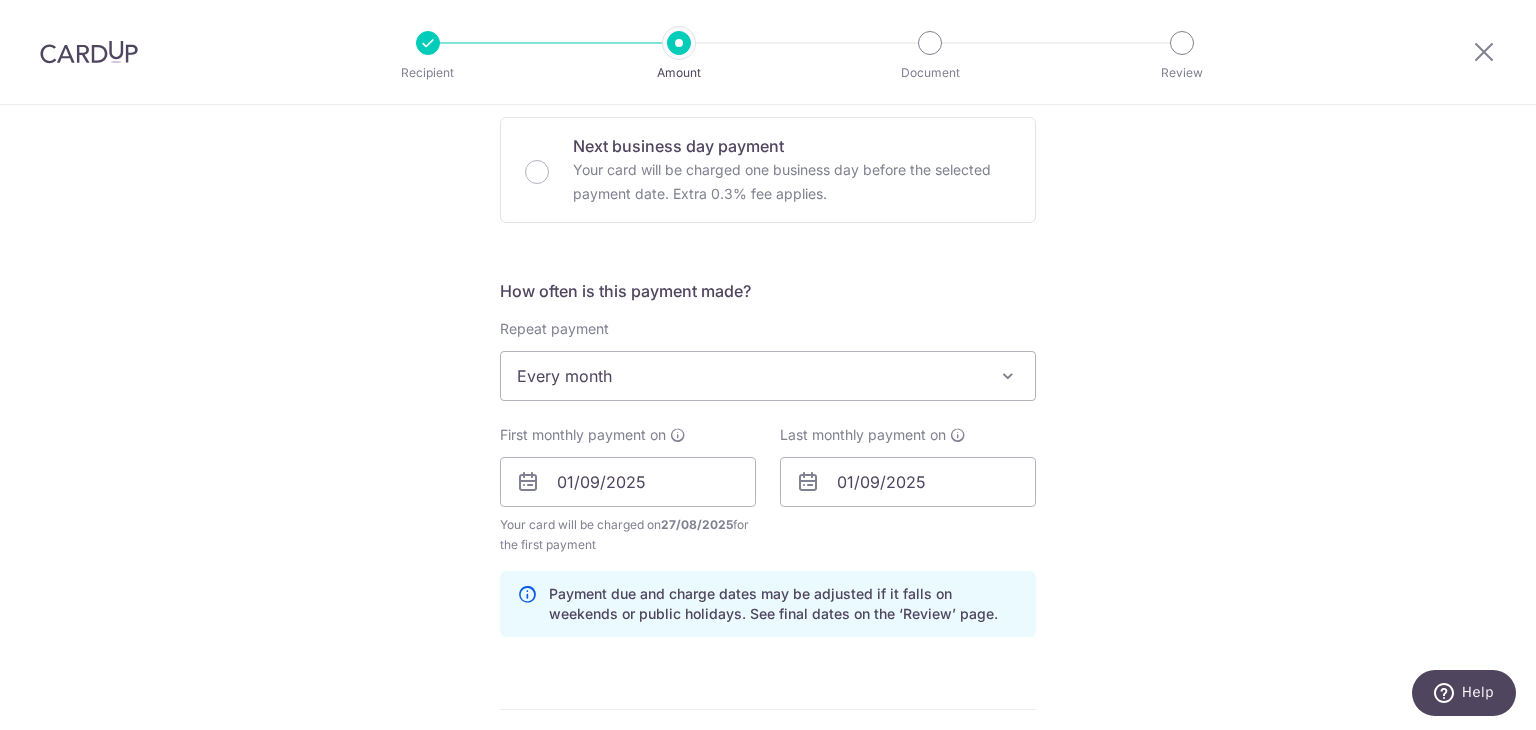 scroll, scrollTop: 700, scrollLeft: 0, axis: vertical 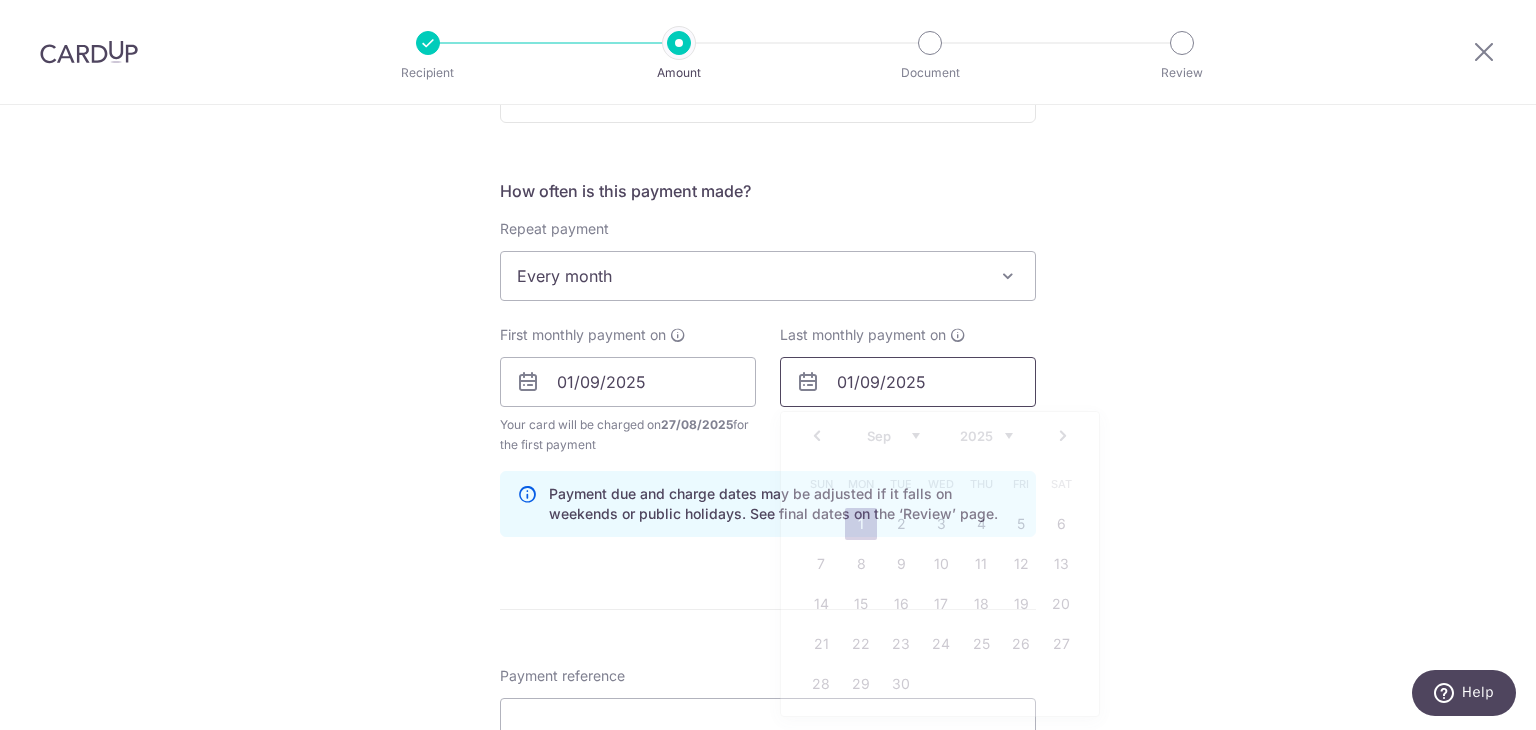 click on "01/09/2025" at bounding box center [908, 382] 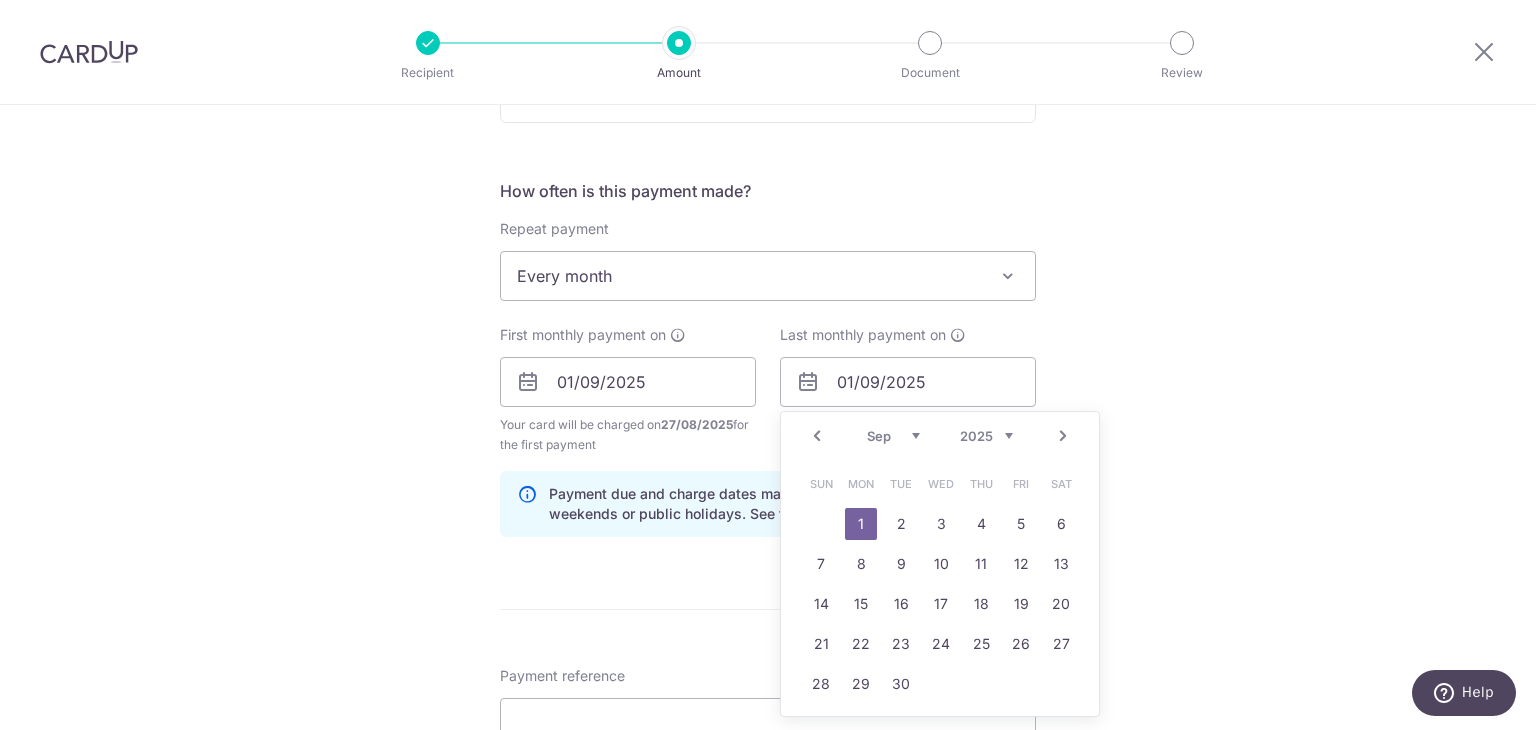 click on "Next" at bounding box center [1063, 436] 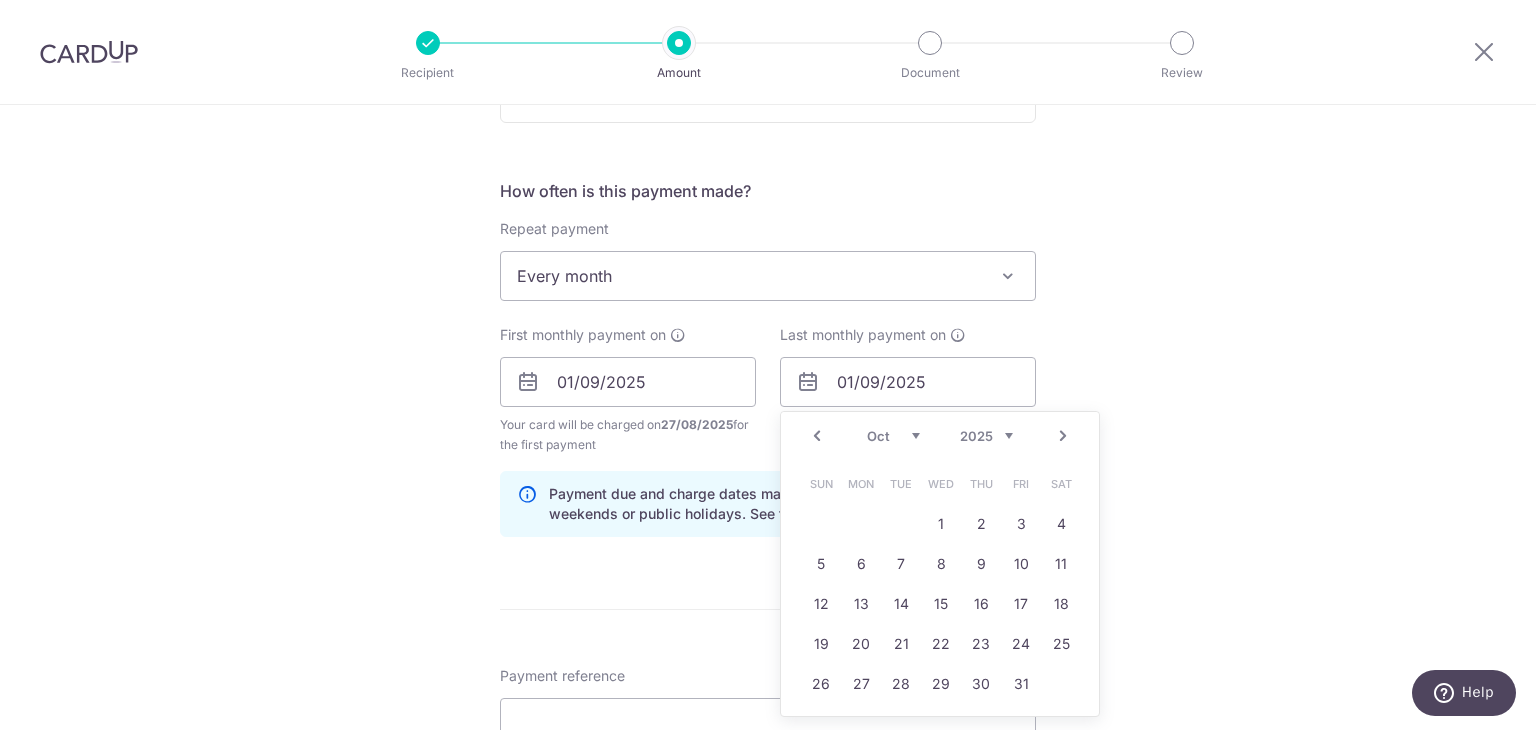 click on "Next" at bounding box center (1063, 436) 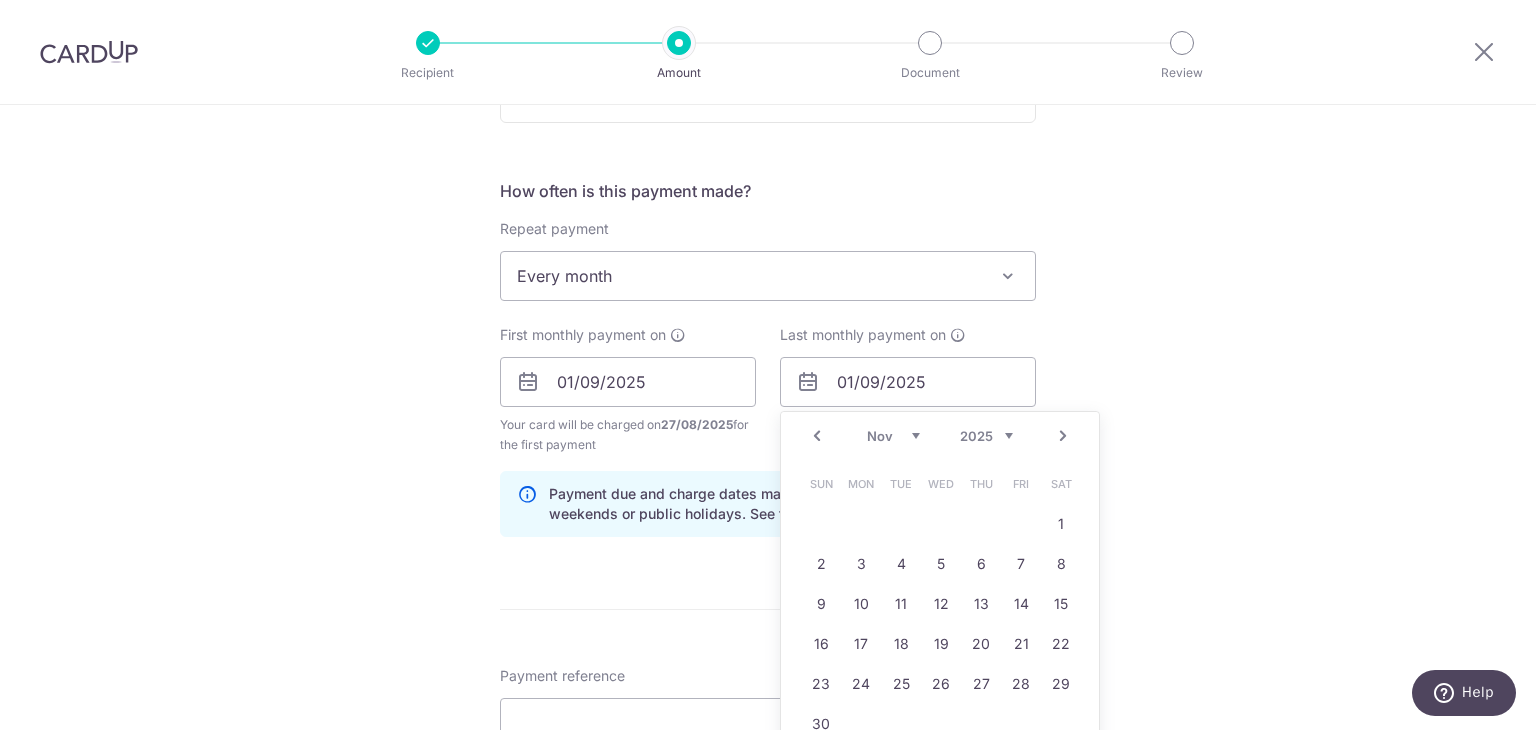 click on "Next" at bounding box center [1063, 436] 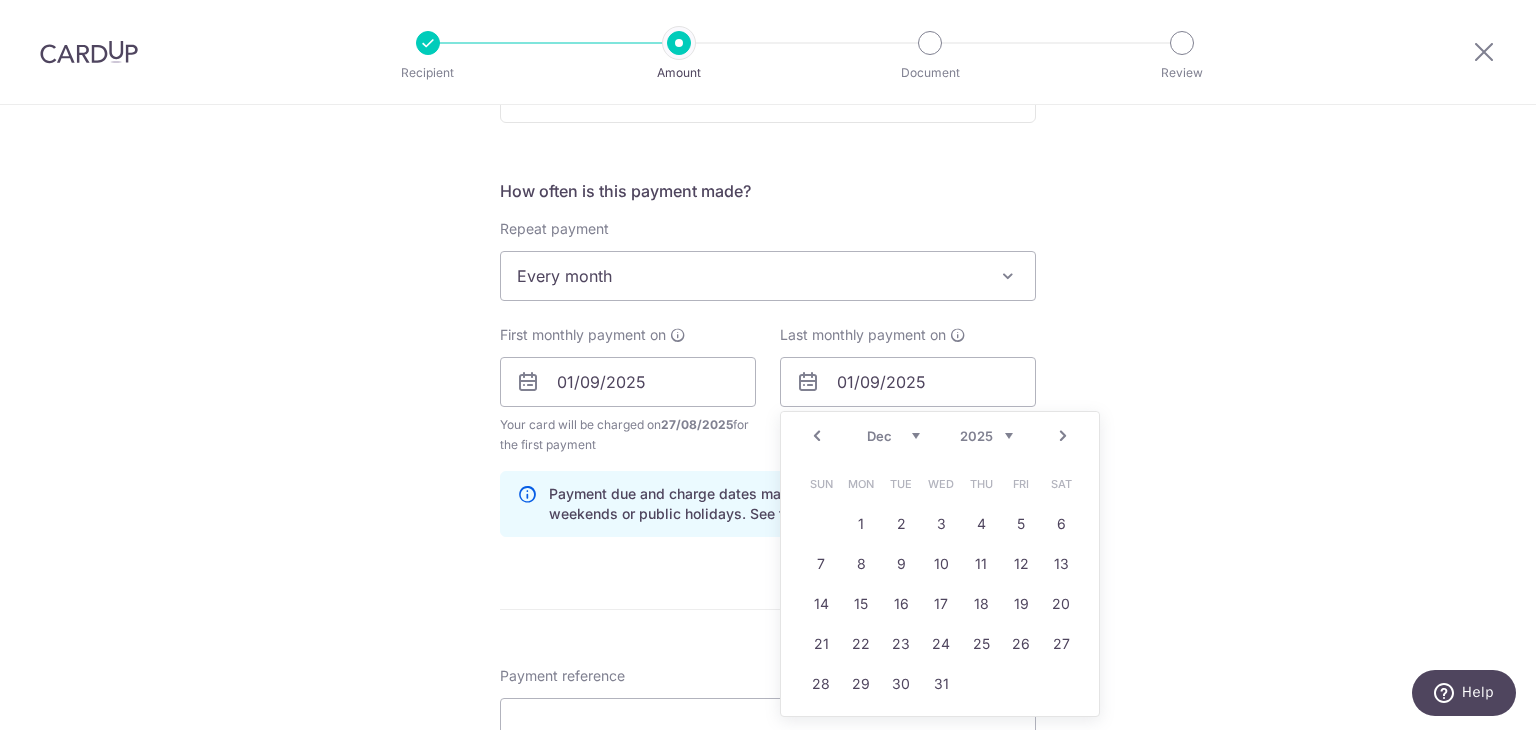 click on "Next" at bounding box center [1063, 436] 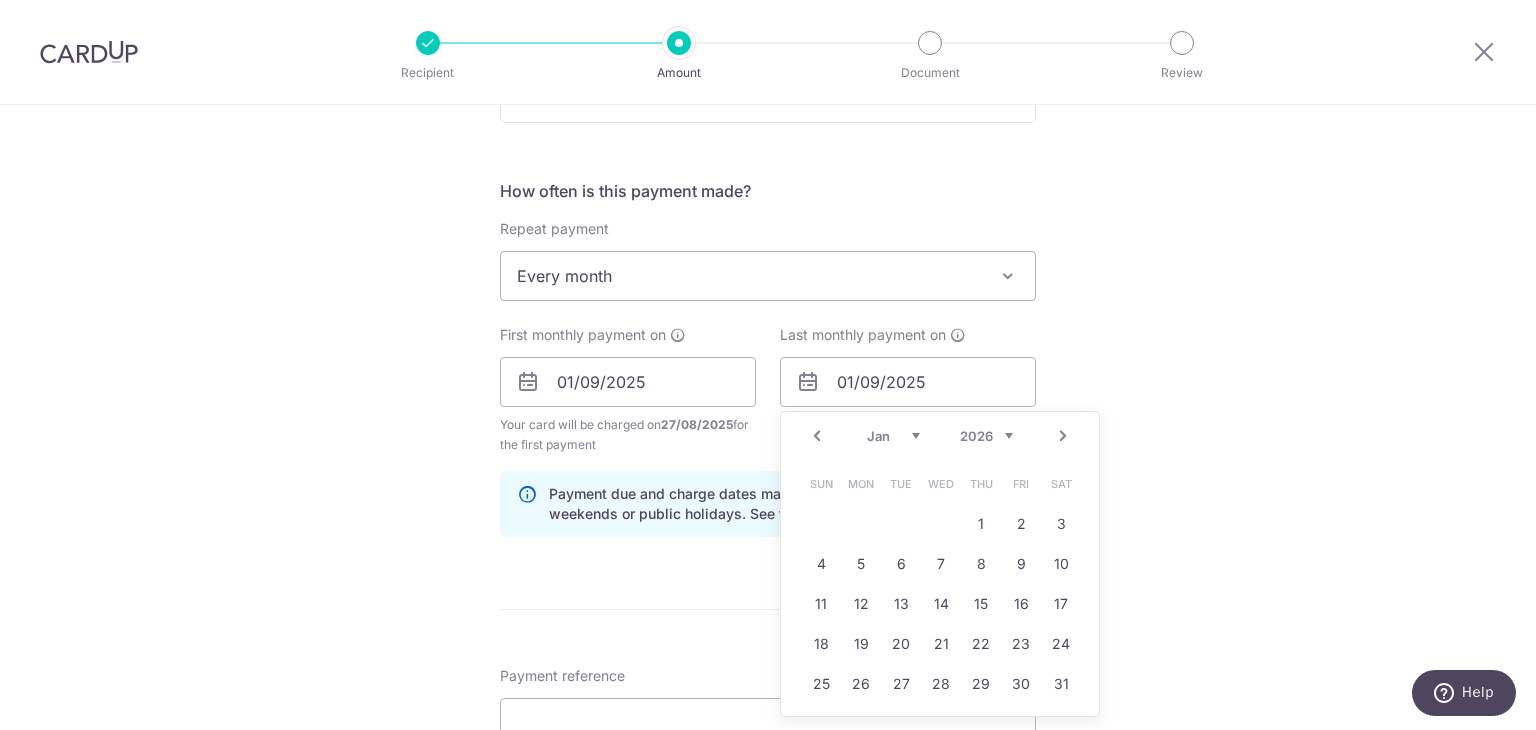click on "Prev" at bounding box center (817, 436) 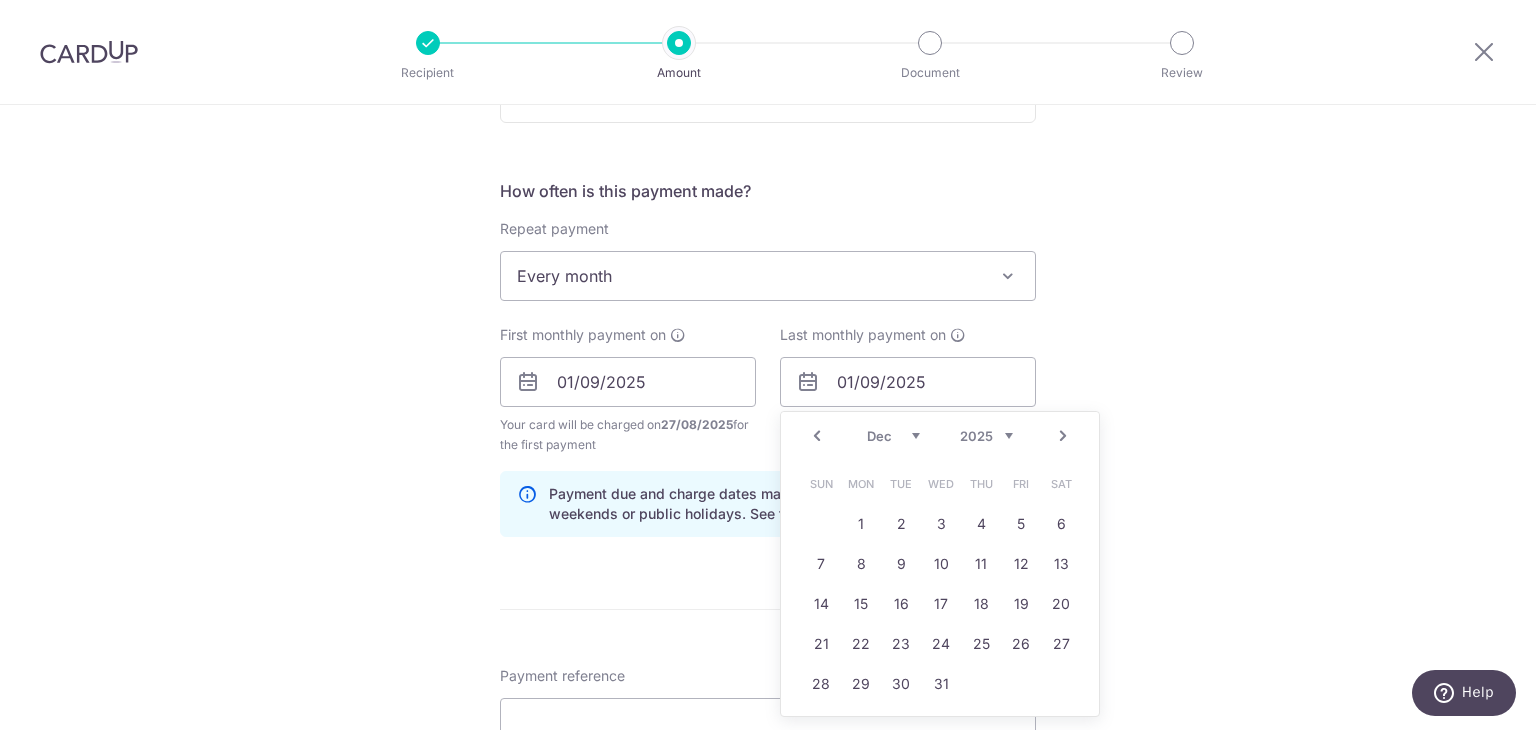 click on "Next" at bounding box center [1063, 436] 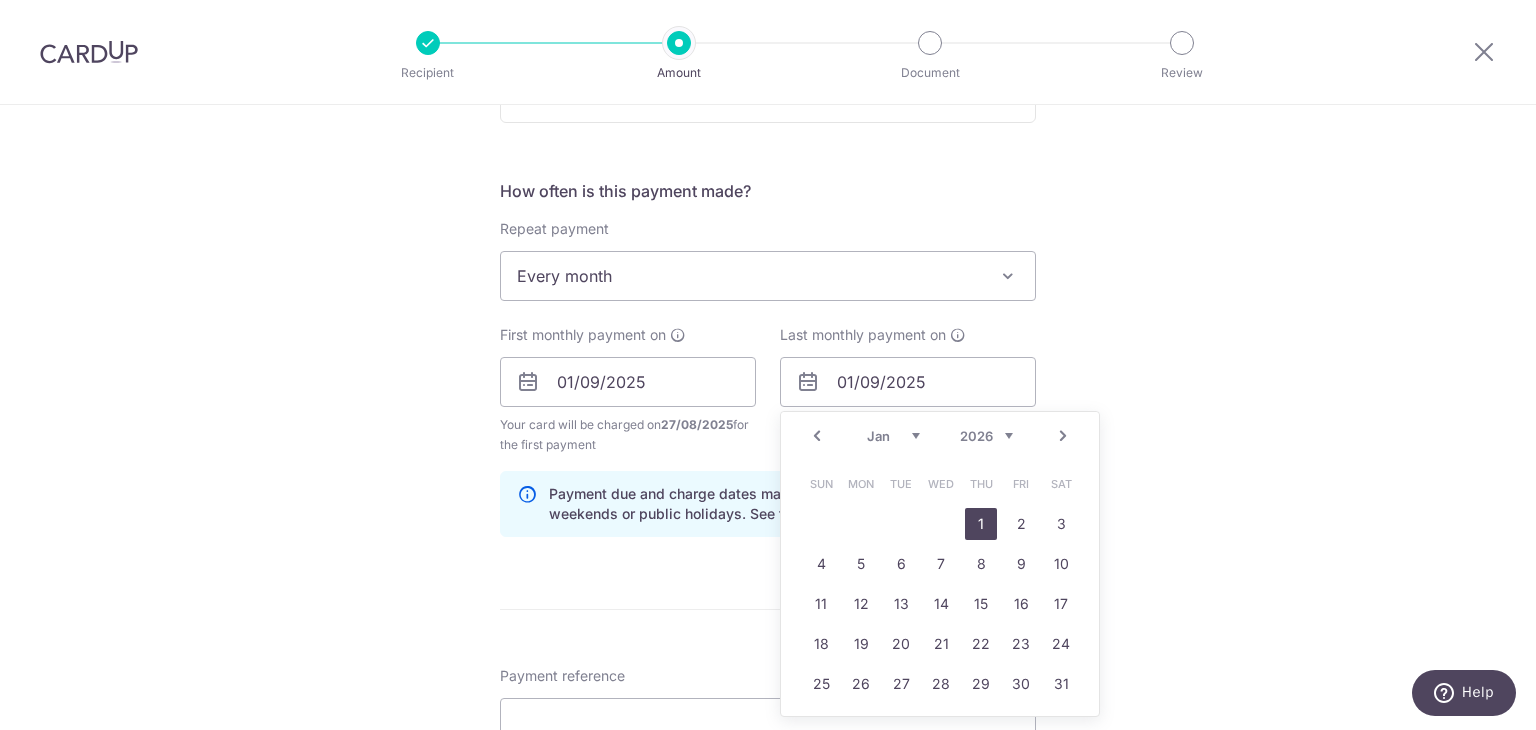 click on "1" at bounding box center (981, 524) 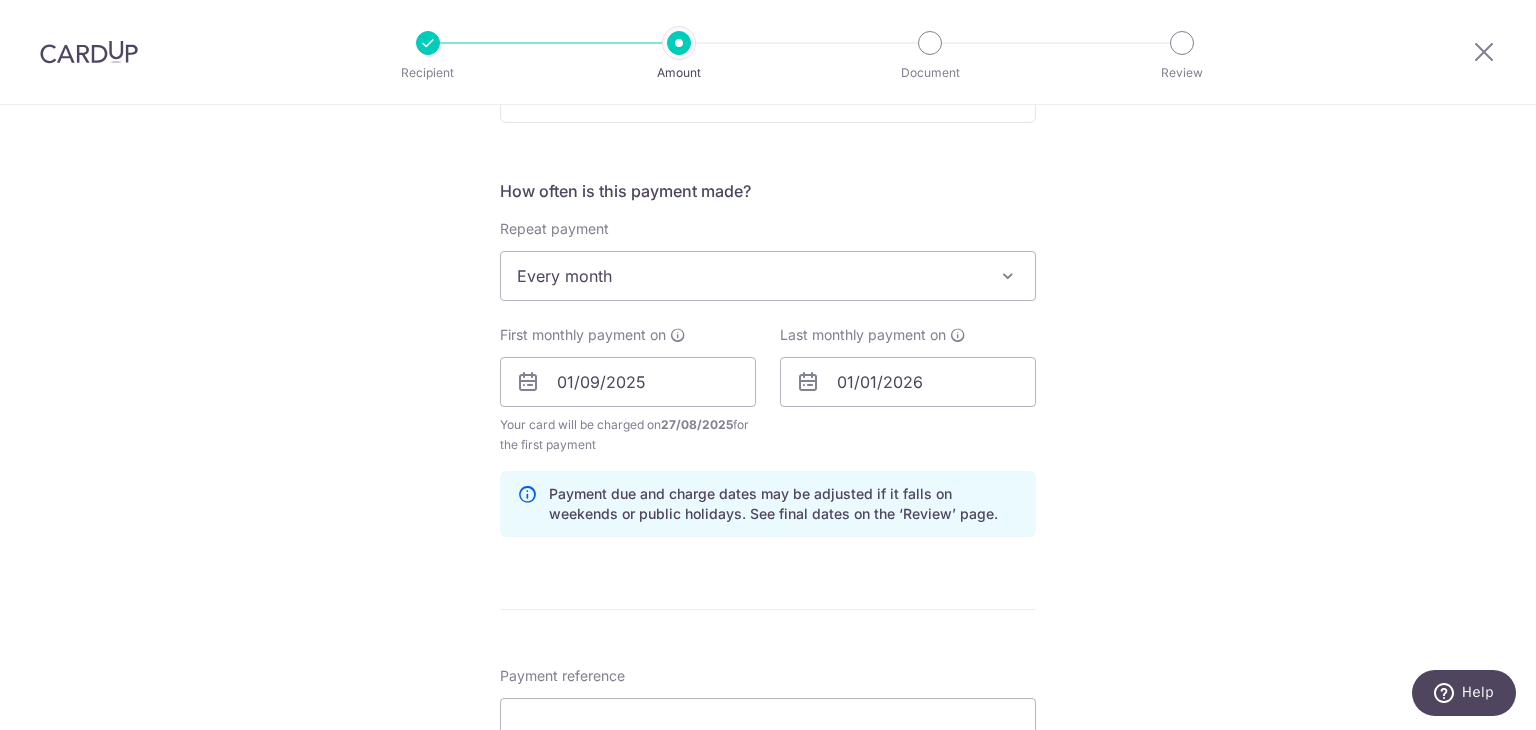 click on "Tell us more about your payment
Enter payment amount
SGD
4,000.00
4000.00
Select Card
**** 2712
Add credit card
Your Cards
**** 2712
Secure 256-bit SSL
Text
New card details
Card
Secure 256-bit SSL" at bounding box center [768, 360] 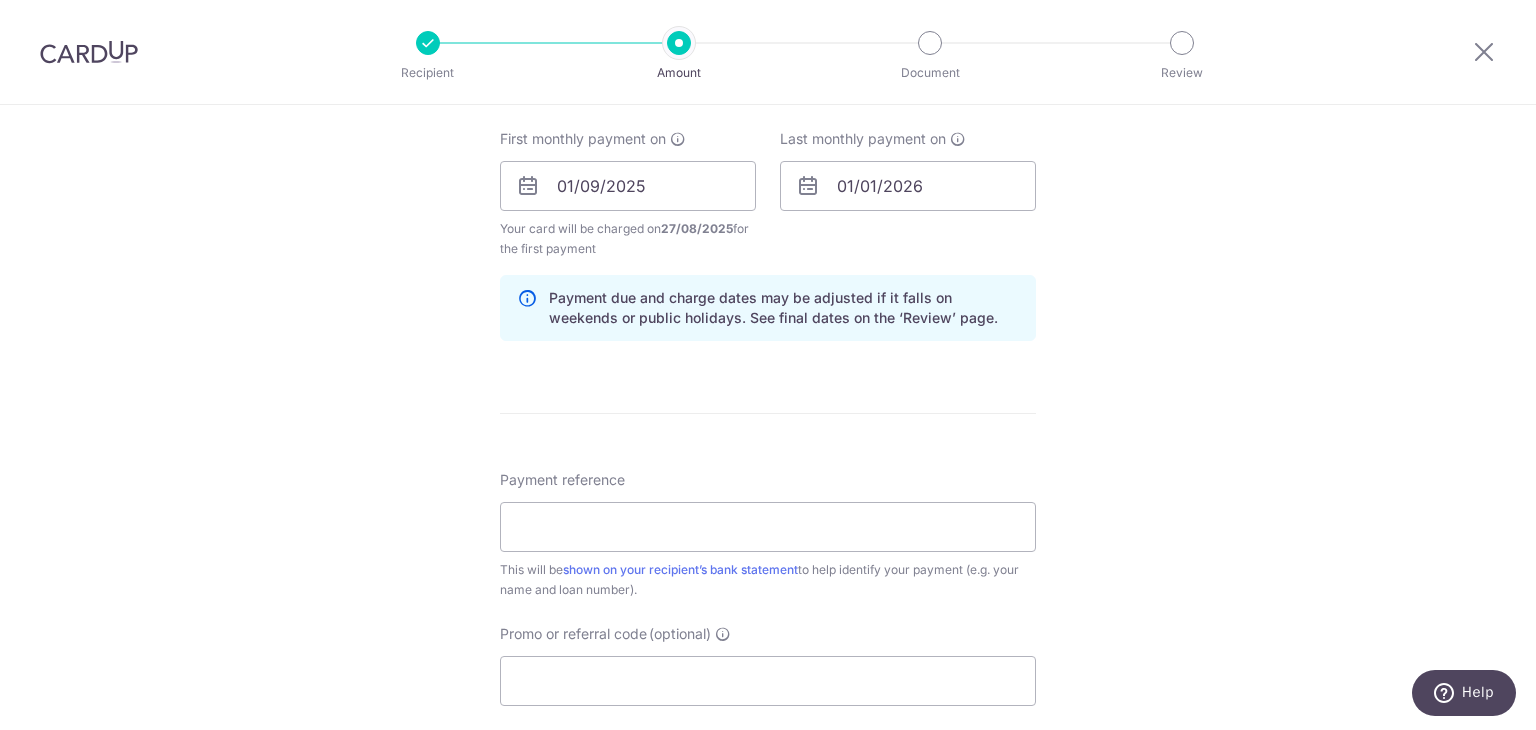 scroll, scrollTop: 900, scrollLeft: 0, axis: vertical 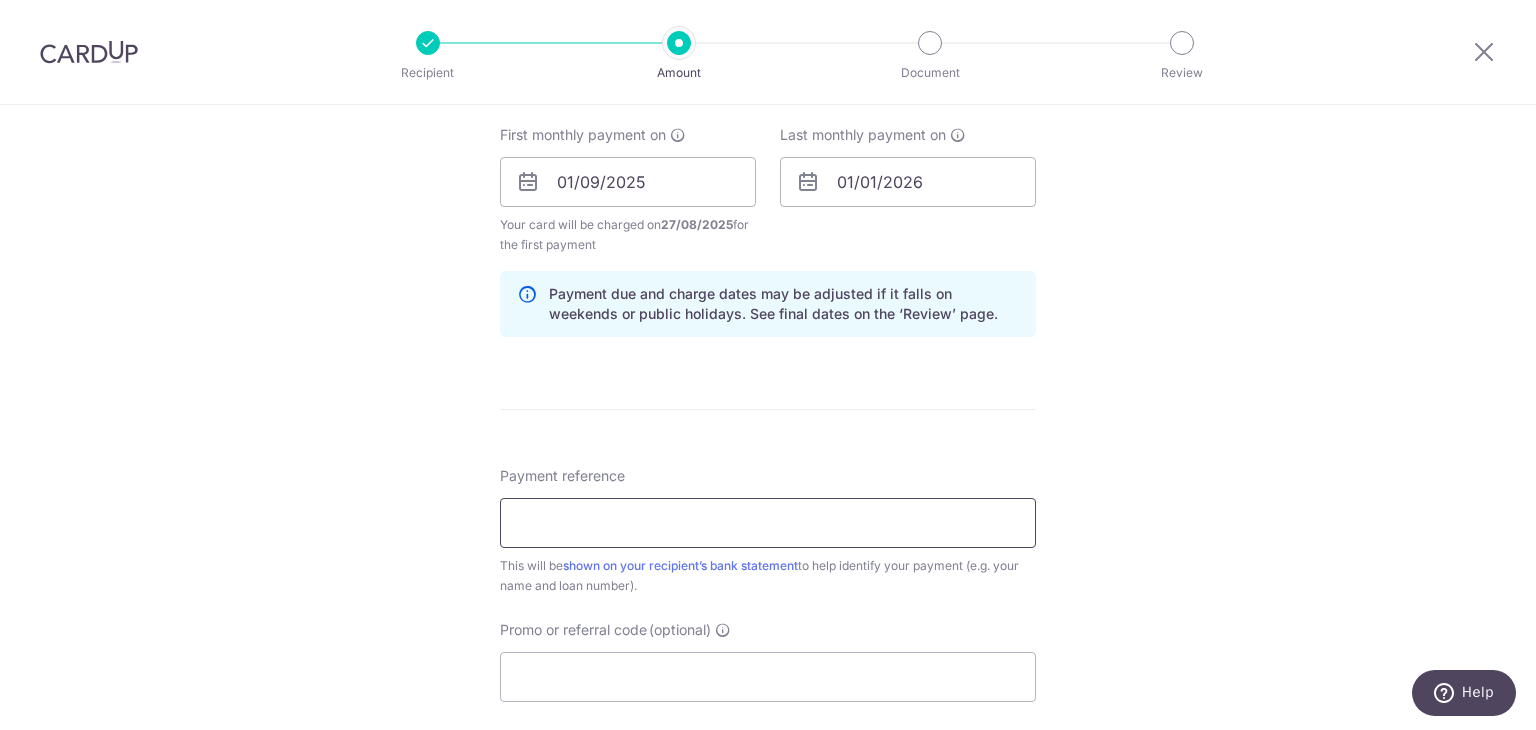 click on "Payment reference" at bounding box center [768, 523] 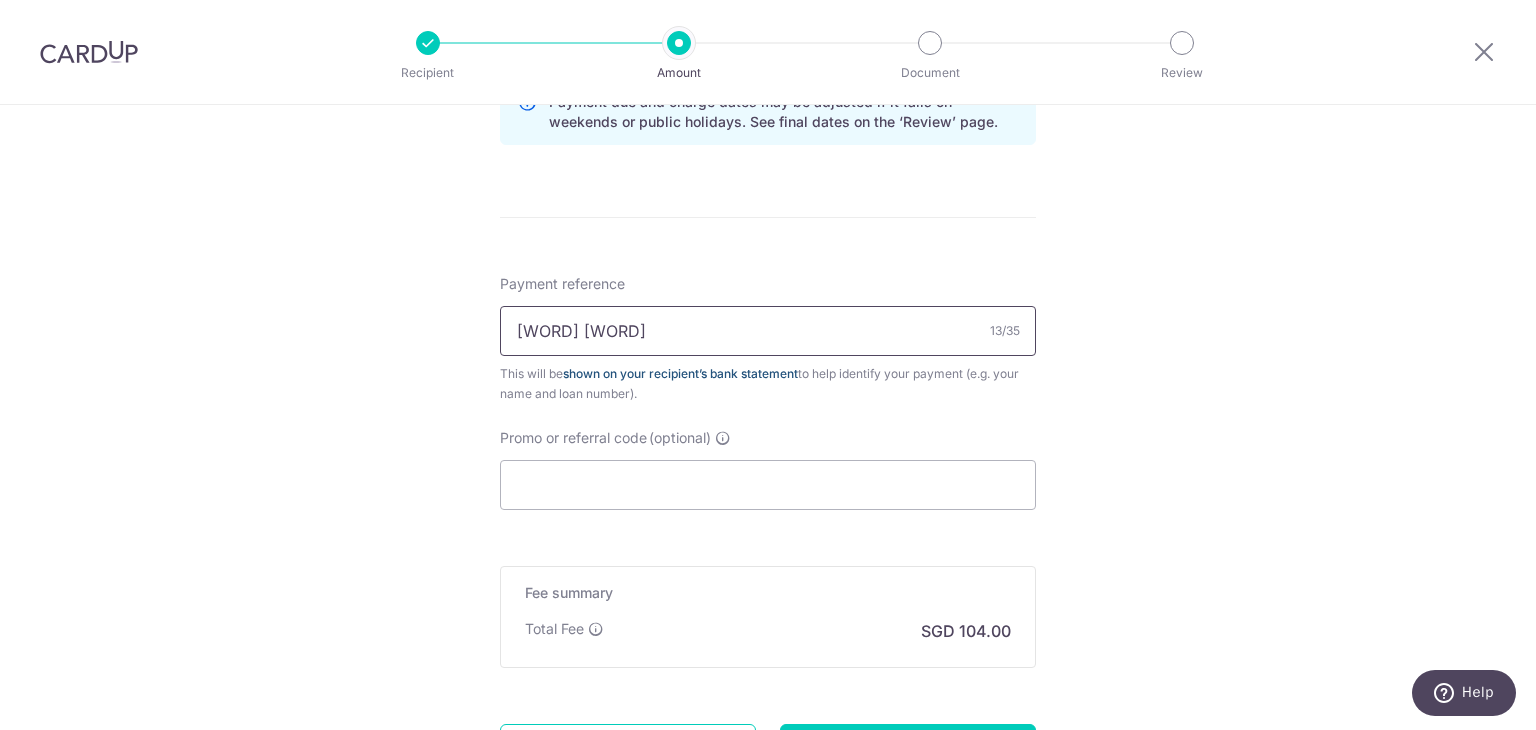 scroll, scrollTop: 1200, scrollLeft: 0, axis: vertical 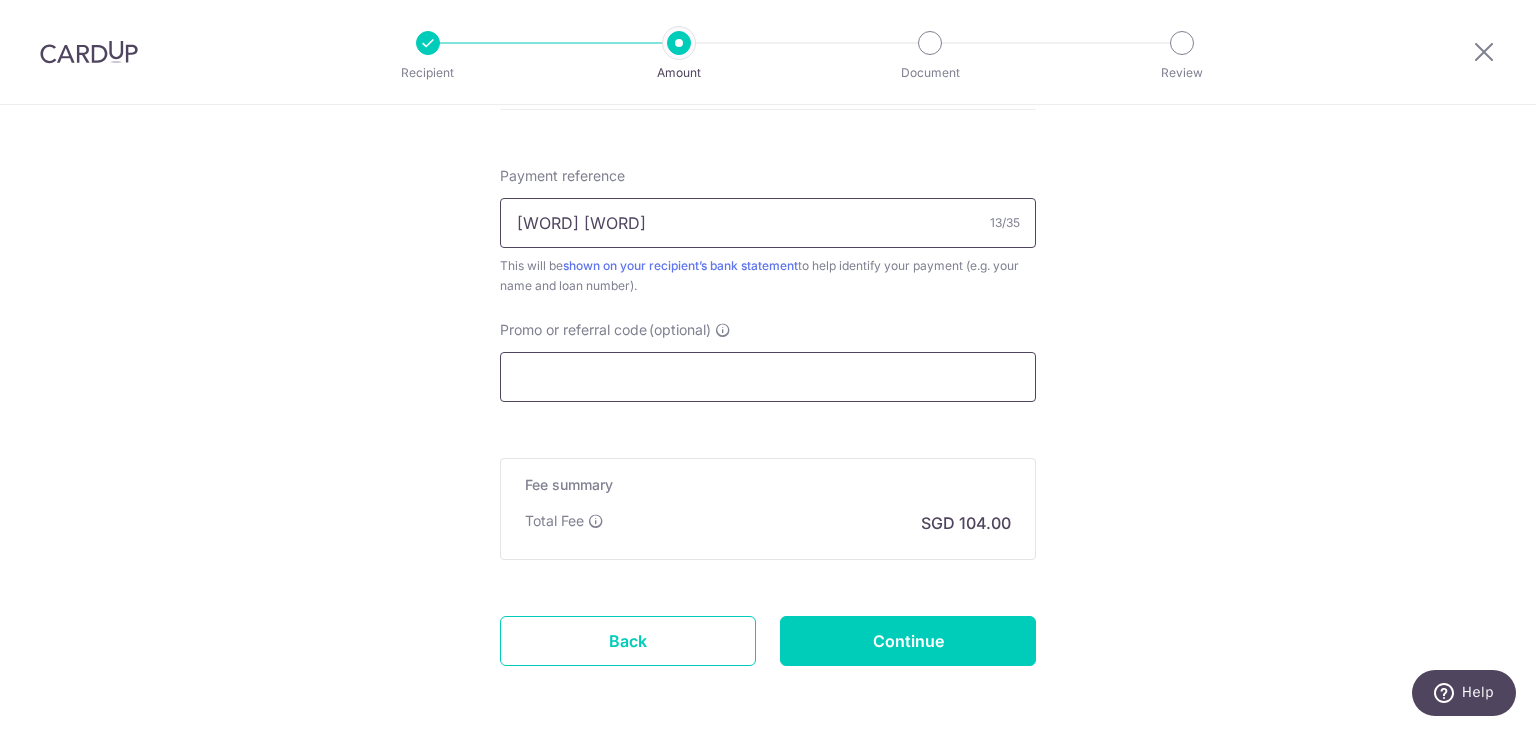 type on "Hundred Palms" 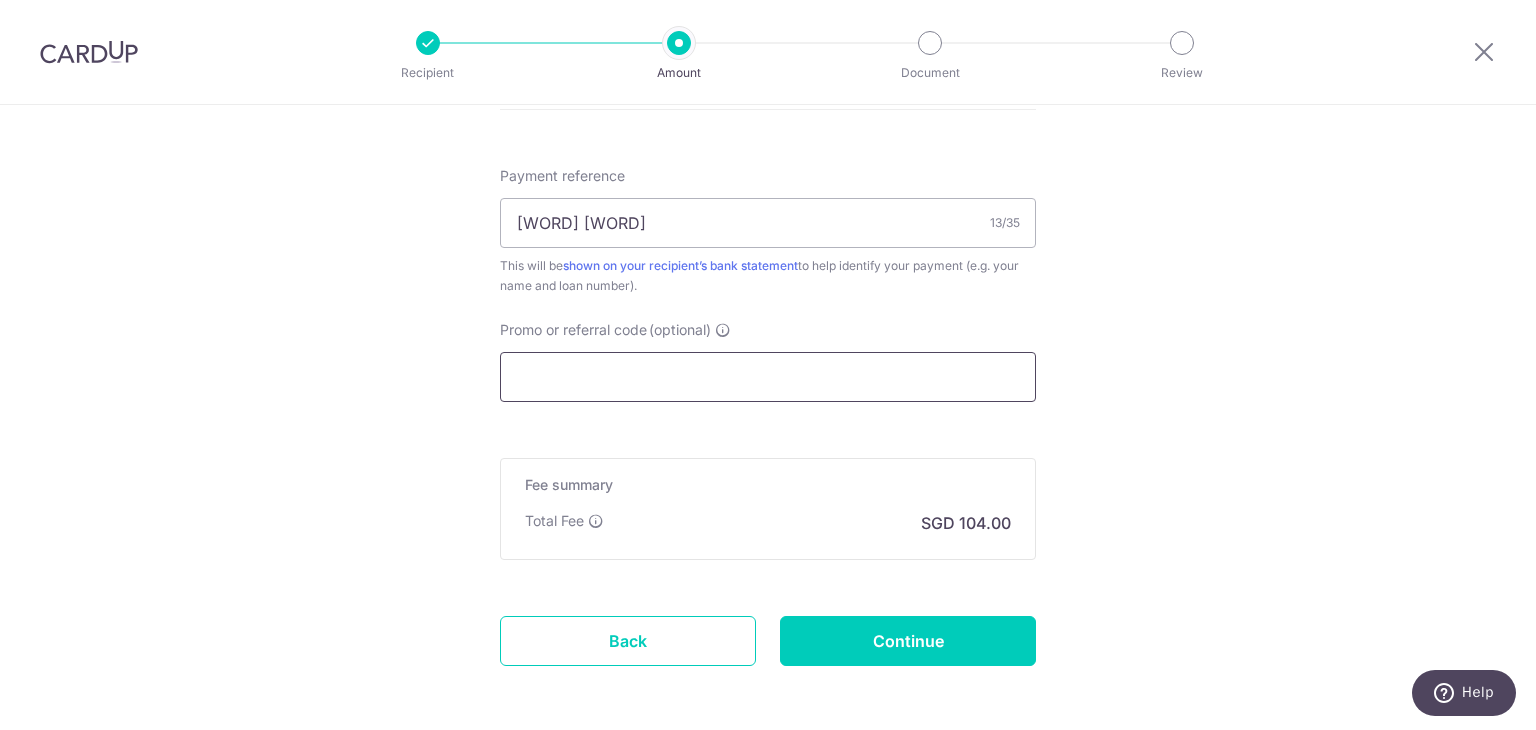 click on "Promo or referral code
(optional)" at bounding box center [768, 377] 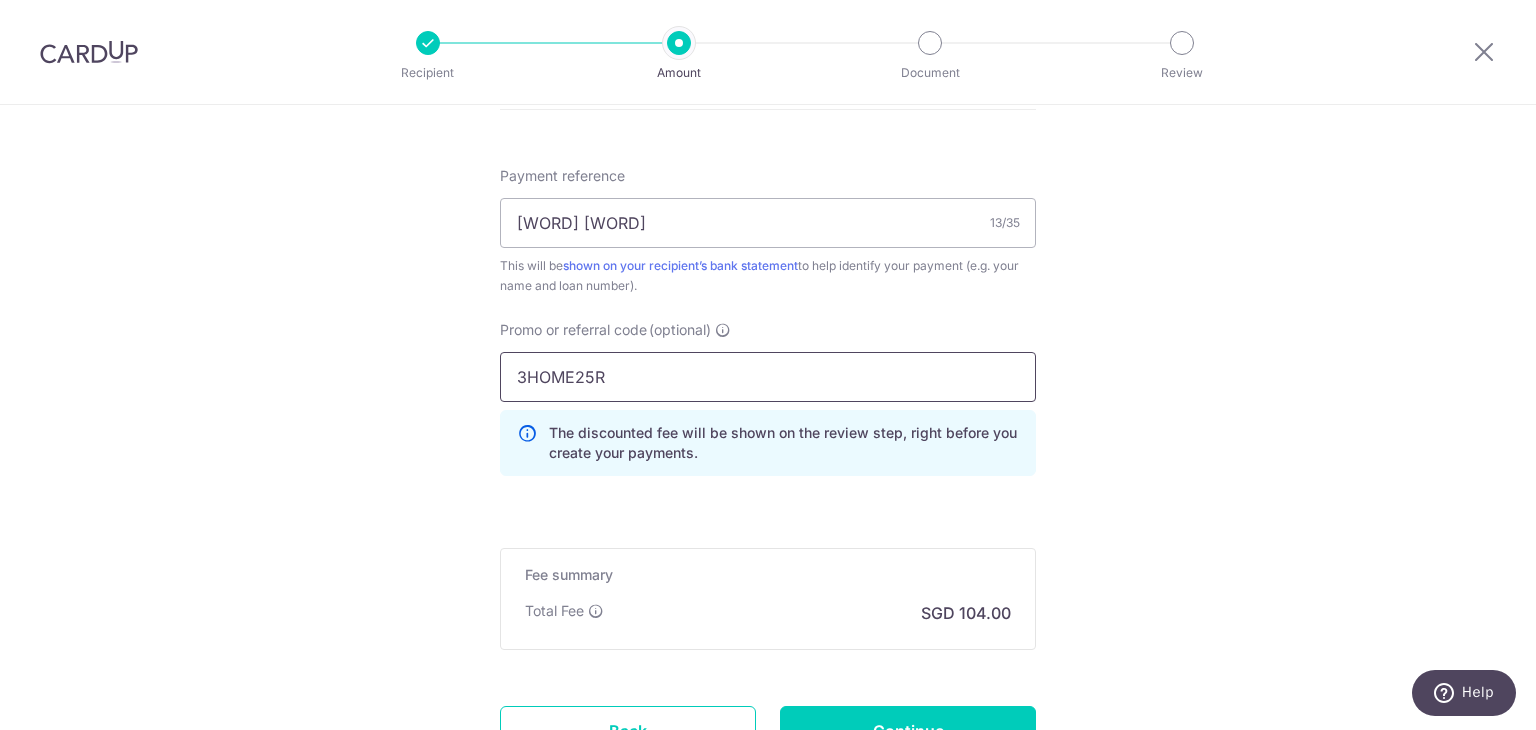 type on "3HOME25R" 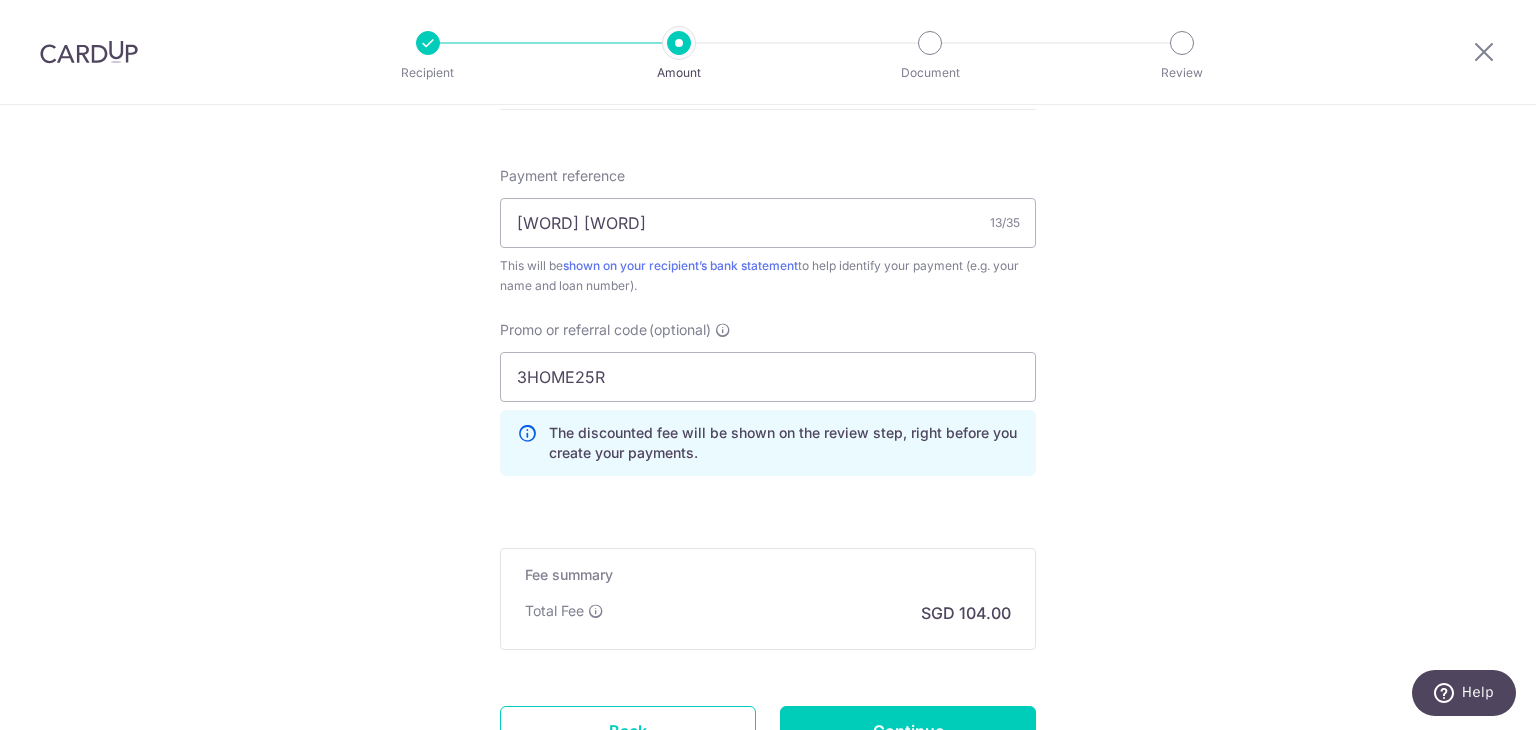 click on "Tell us more about your payment
Enter payment amount
SGD
4,000.00
4000.00
Select Card
**** 2712
Add credit card
Your Cards
**** 2712
Secure 256-bit SSL
Text
New card details
Card
Secure 256-bit SSL" at bounding box center (768, -95) 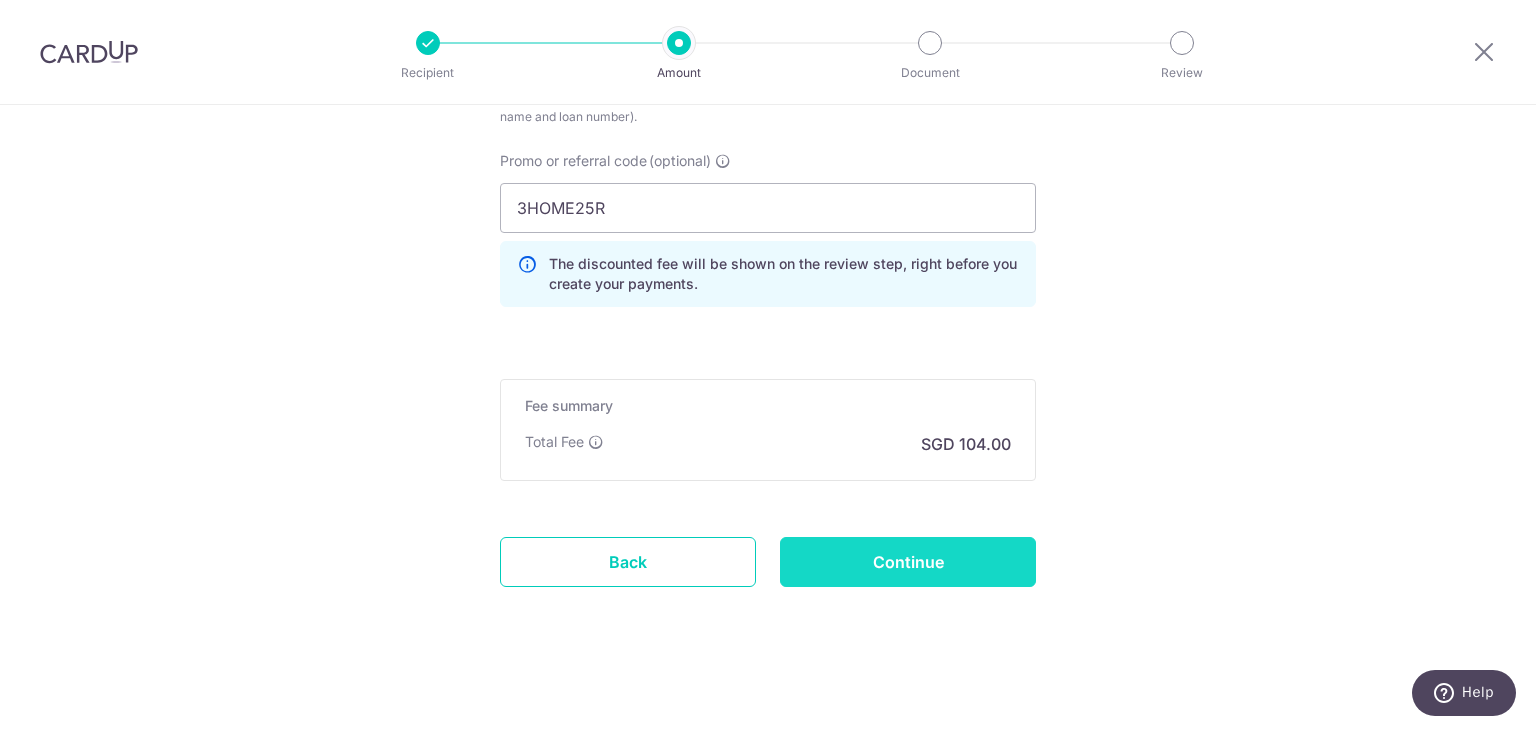 scroll, scrollTop: 1373, scrollLeft: 0, axis: vertical 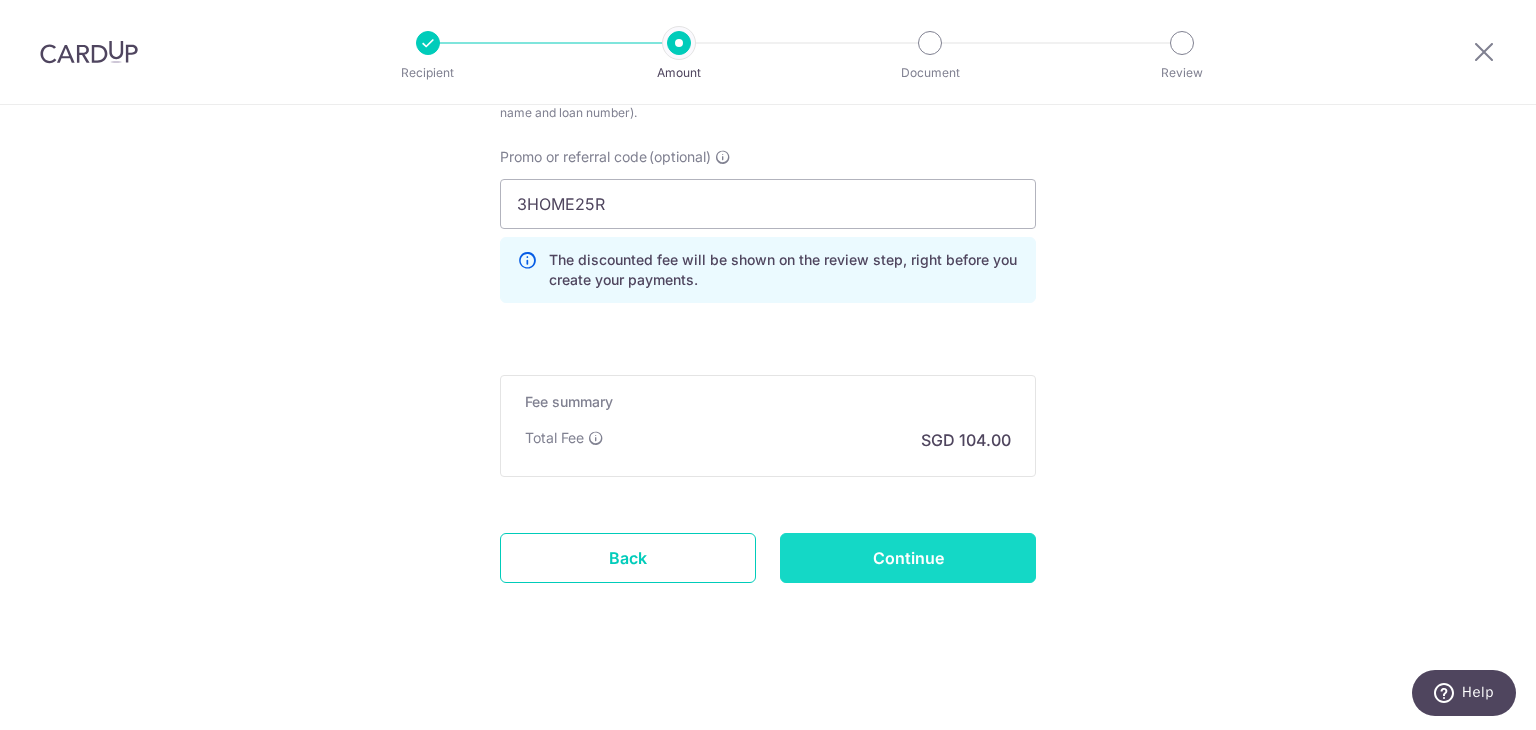 click on "Continue" at bounding box center [908, 558] 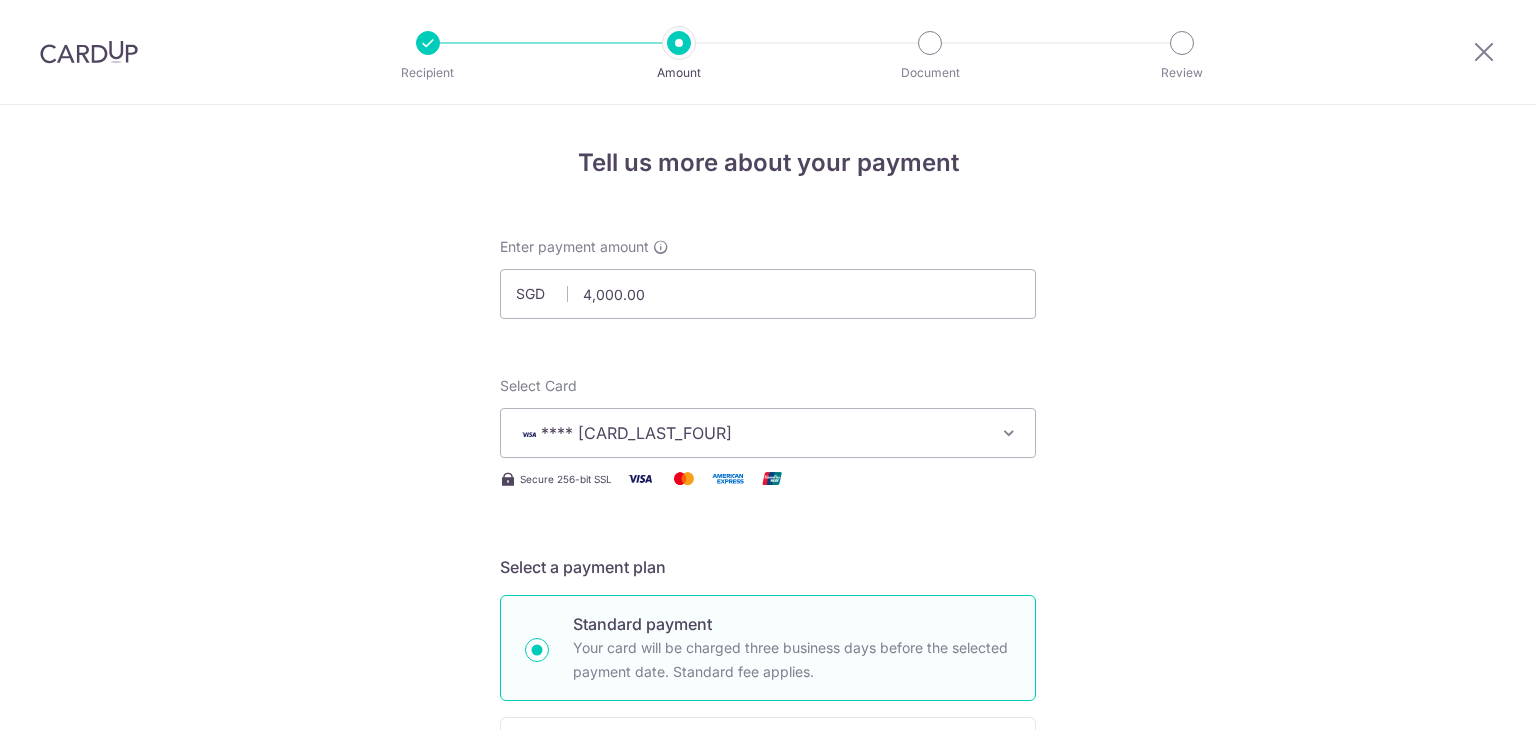 scroll, scrollTop: 0, scrollLeft: 0, axis: both 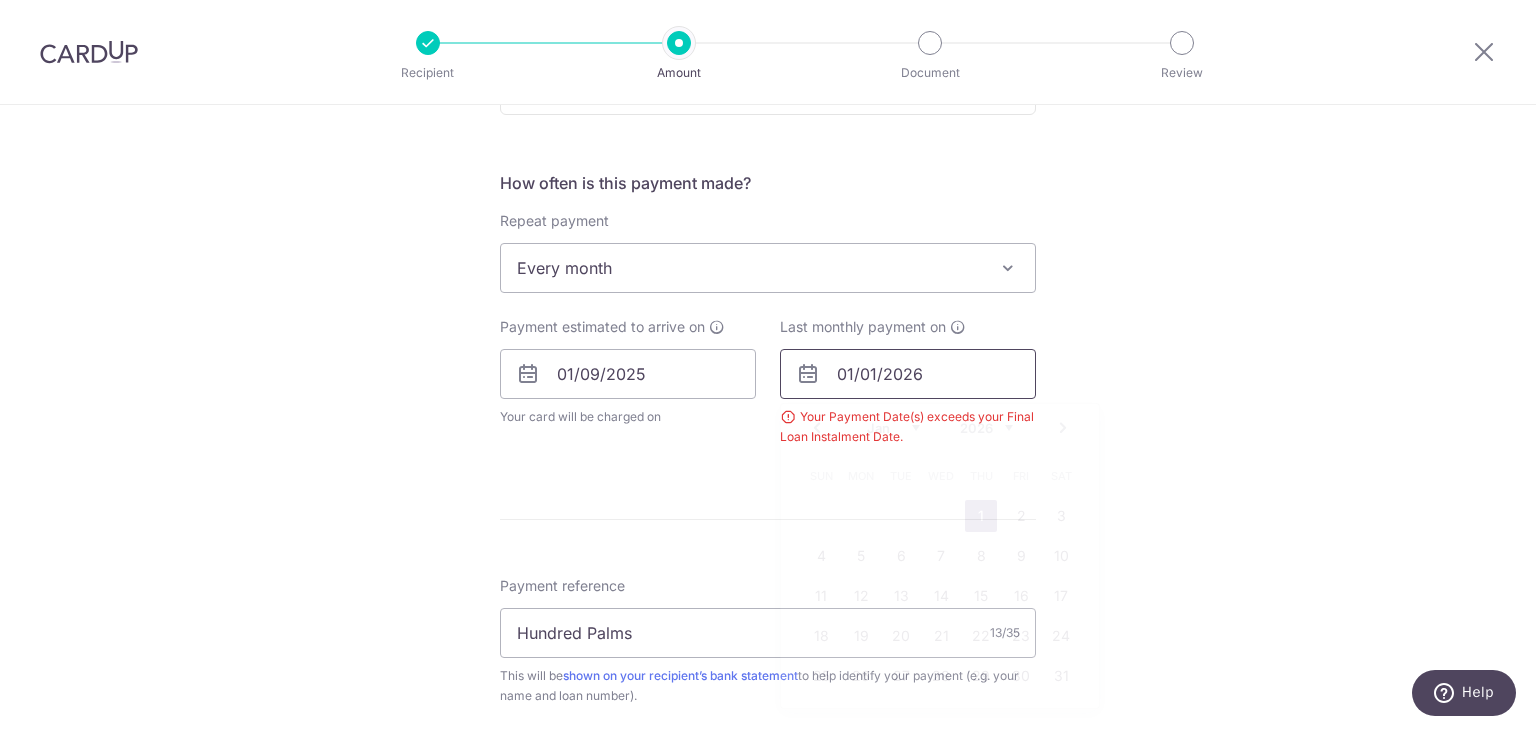click on "01/01/2026" at bounding box center (908, 374) 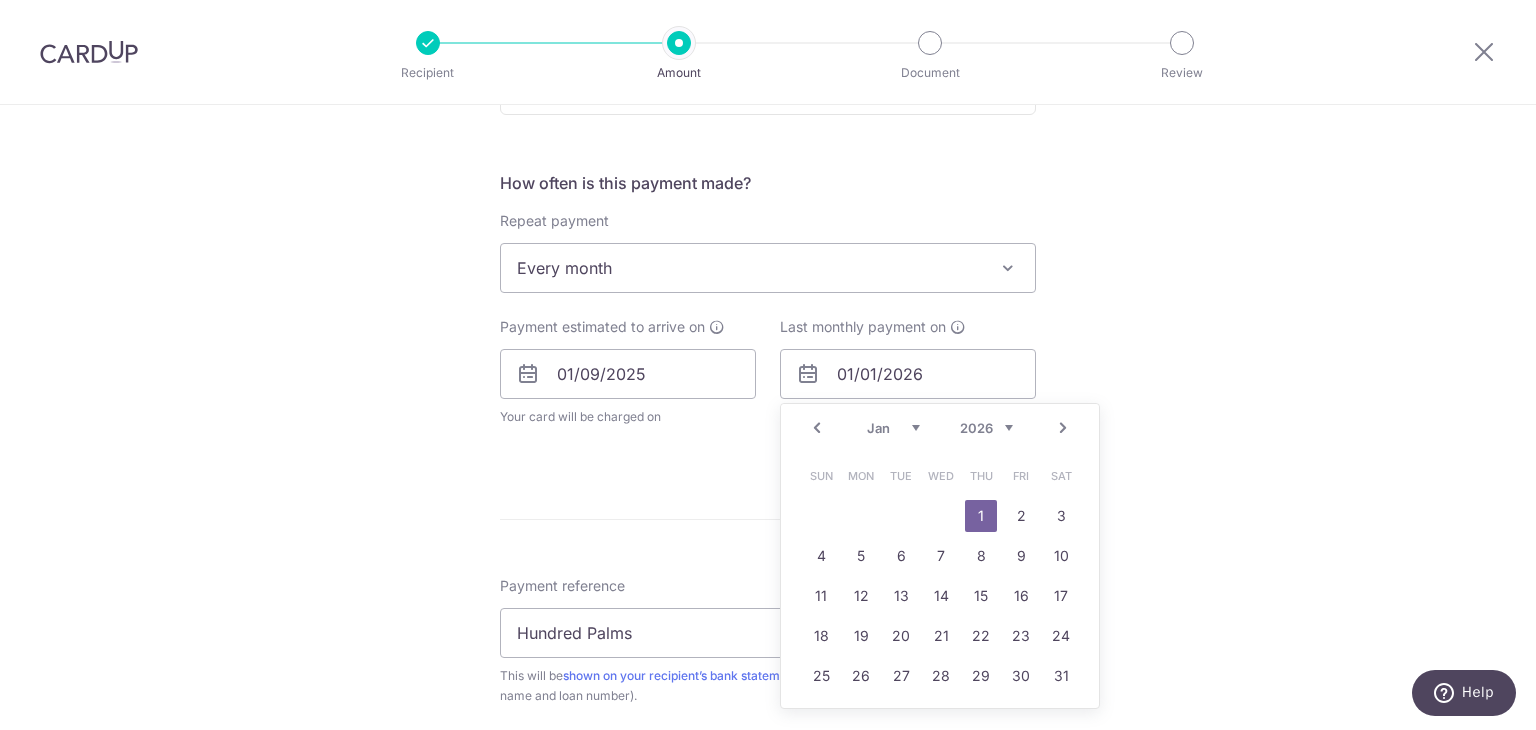 click on "Prev" at bounding box center [817, 428] 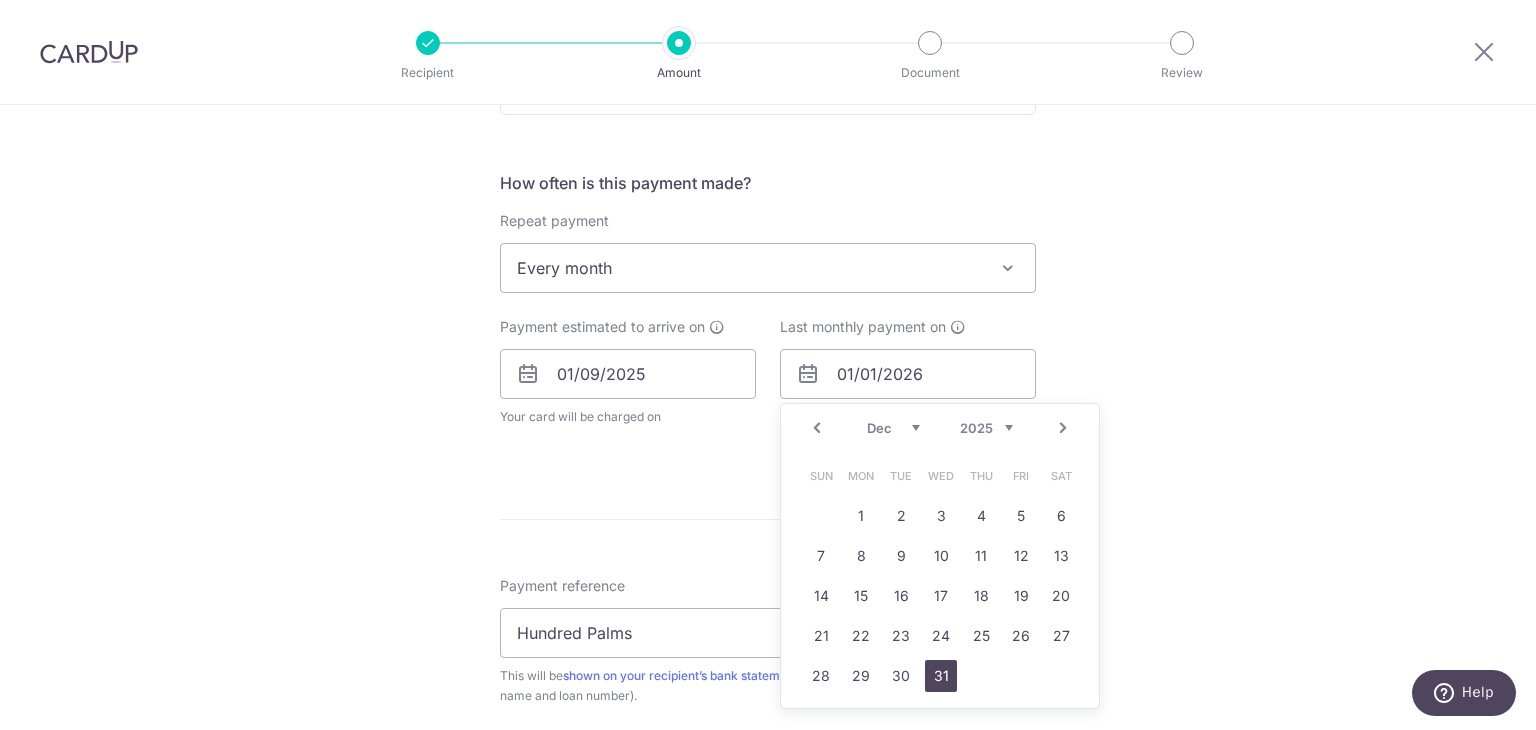 click on "31" at bounding box center [941, 676] 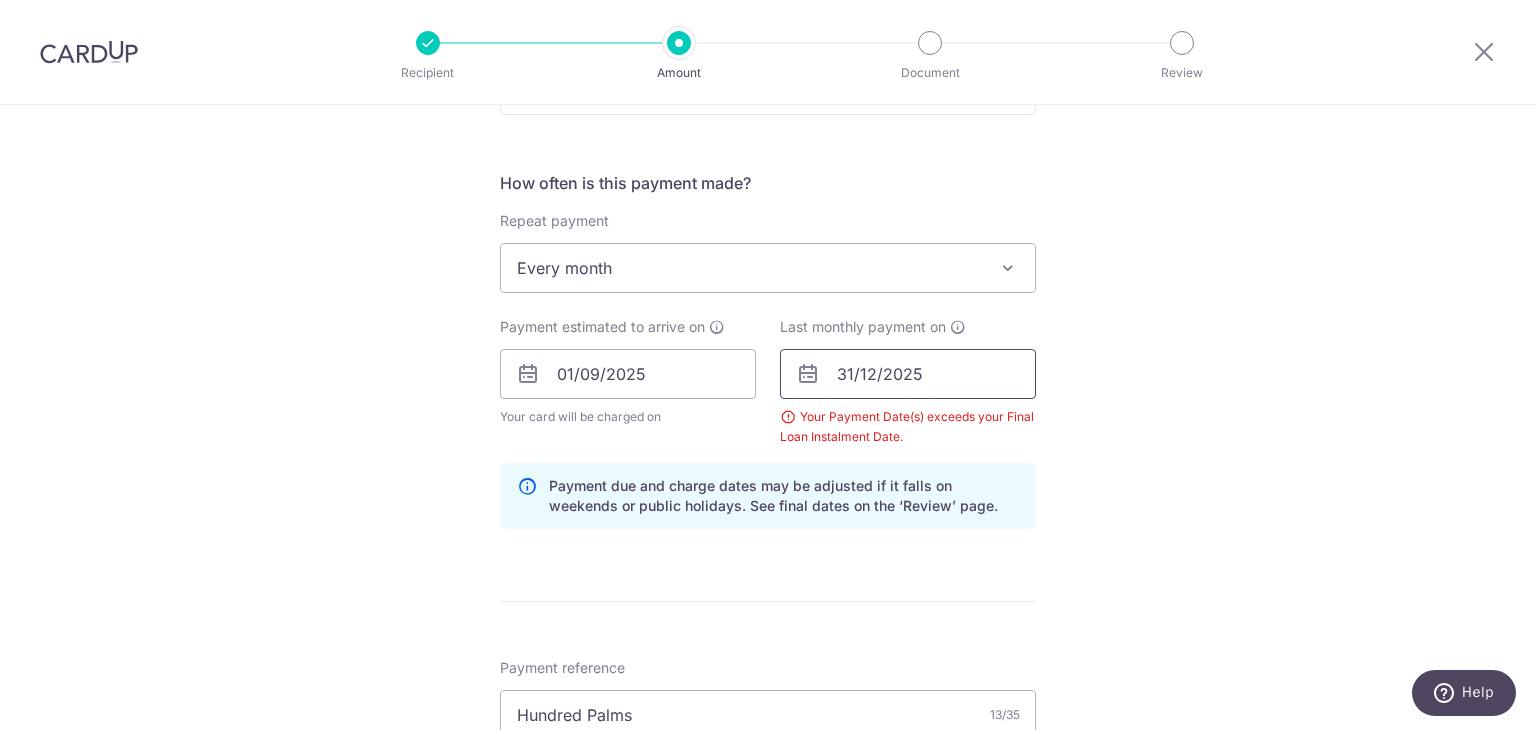 click on "31/12/2025" at bounding box center (908, 374) 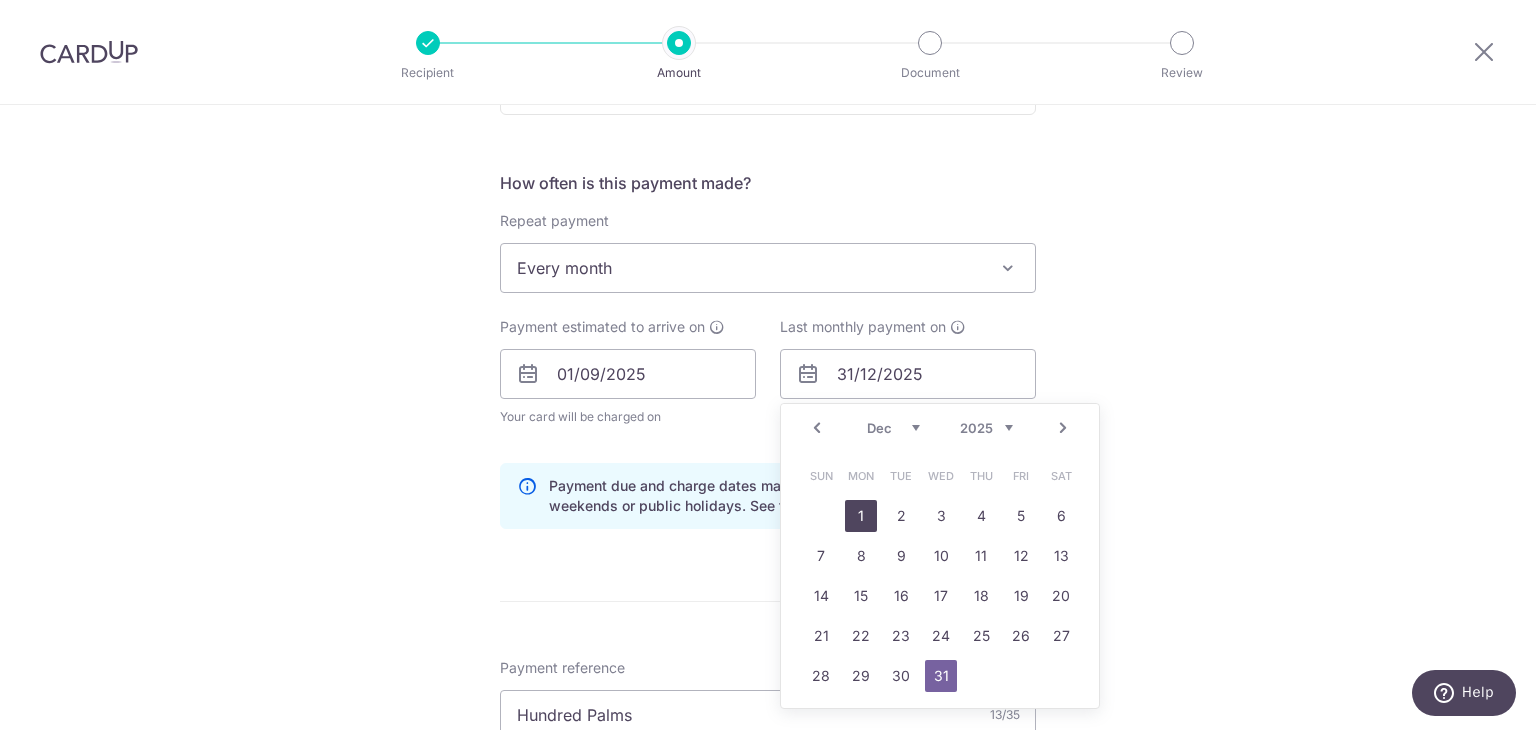 click on "1" at bounding box center (861, 516) 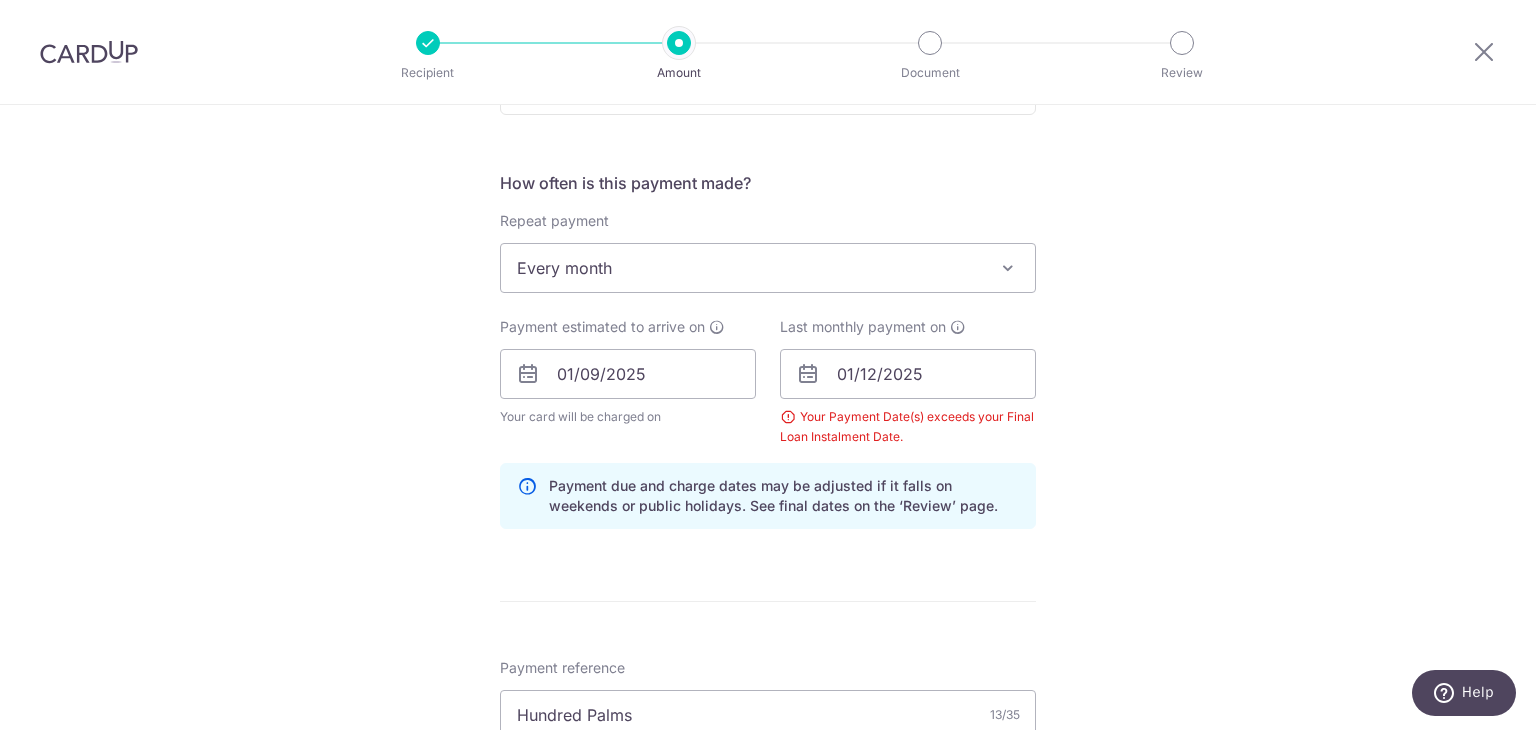 click on "Tell us more about your payment
Enter payment amount
SGD
4,000.00
4000.00
Select Card
**** 2712
Add credit card
Your Cards
**** 2712
Secure 256-bit SSL
Text
New card details
Card
Secure 256-bit SSL" at bounding box center [768, 397] 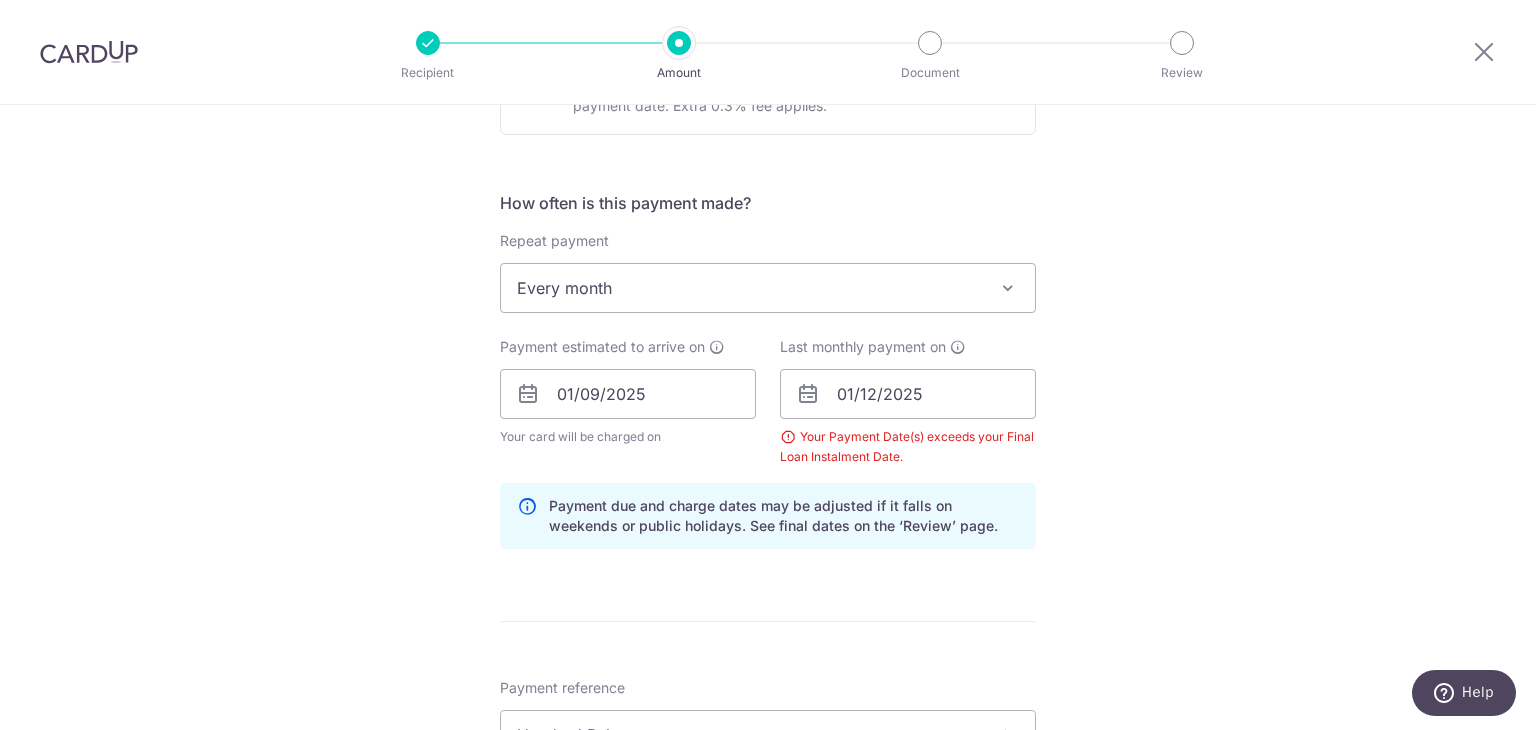scroll, scrollTop: 800, scrollLeft: 0, axis: vertical 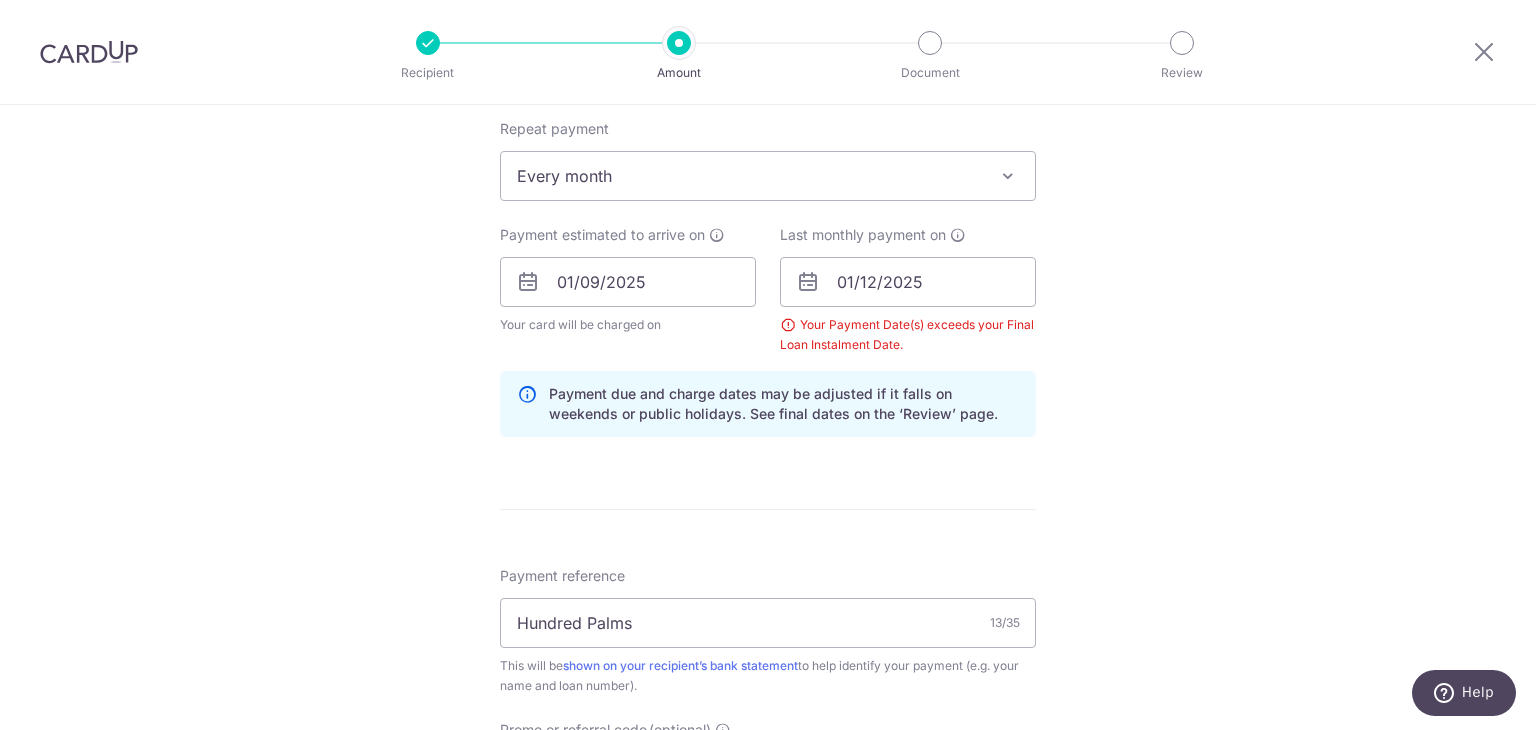 click on "Tell us more about your payment
Enter payment amount
SGD
4,000.00
4000.00
Select Card
**** 2712
Add credit card
Your Cards
**** 2712
Secure 256-bit SSL
Text
New card details
Card
Secure 256-bit SSL" at bounding box center (768, 305) 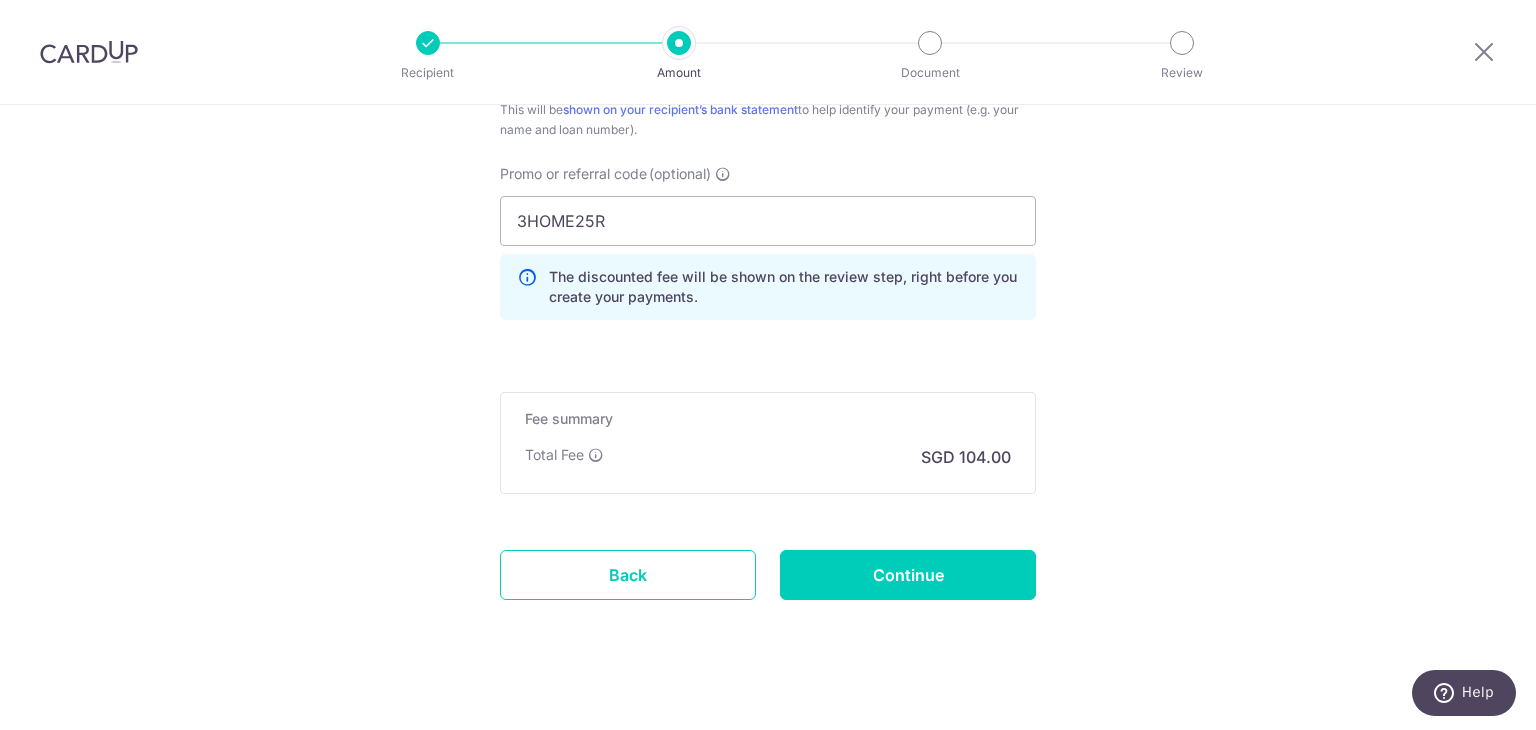 scroll, scrollTop: 1373, scrollLeft: 0, axis: vertical 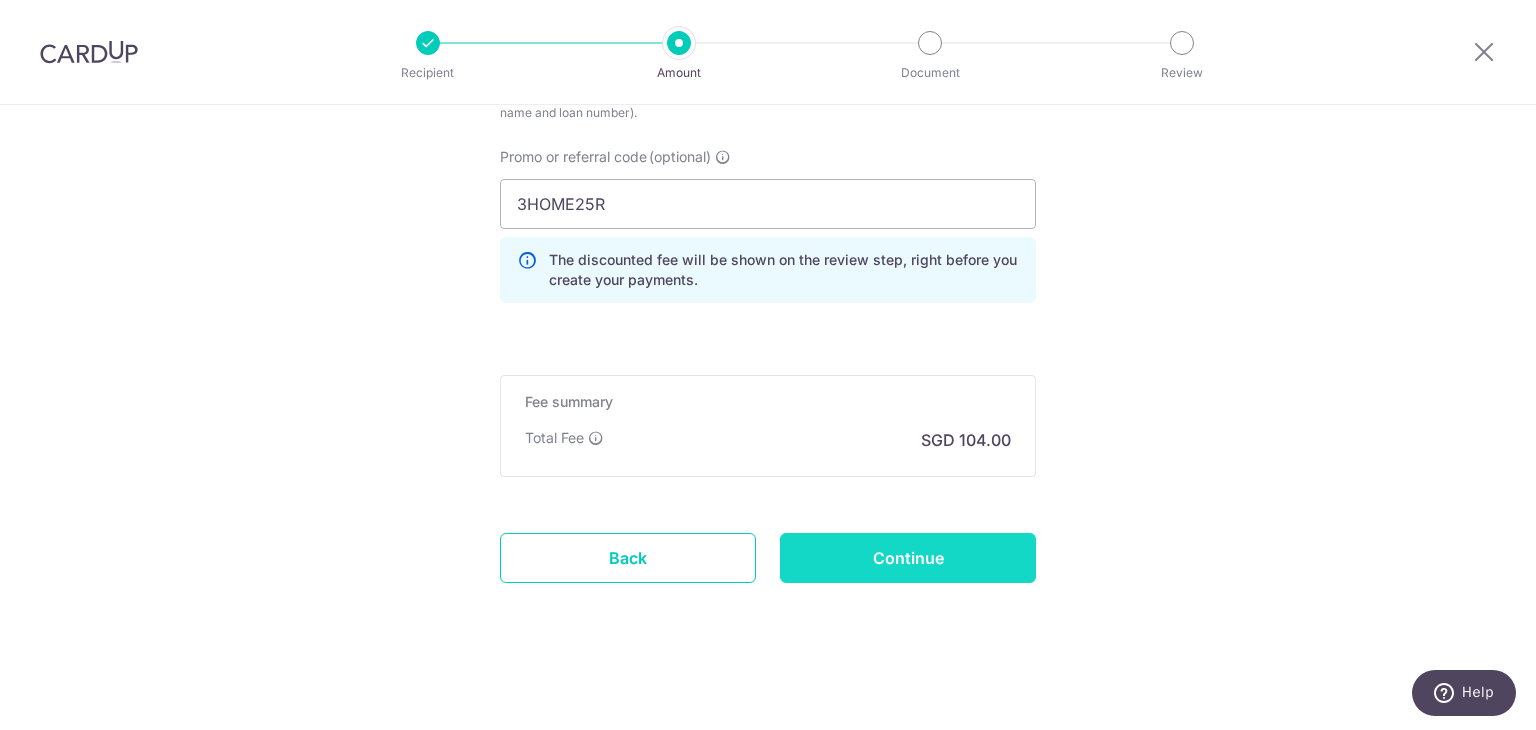click on "Continue" at bounding box center (908, 558) 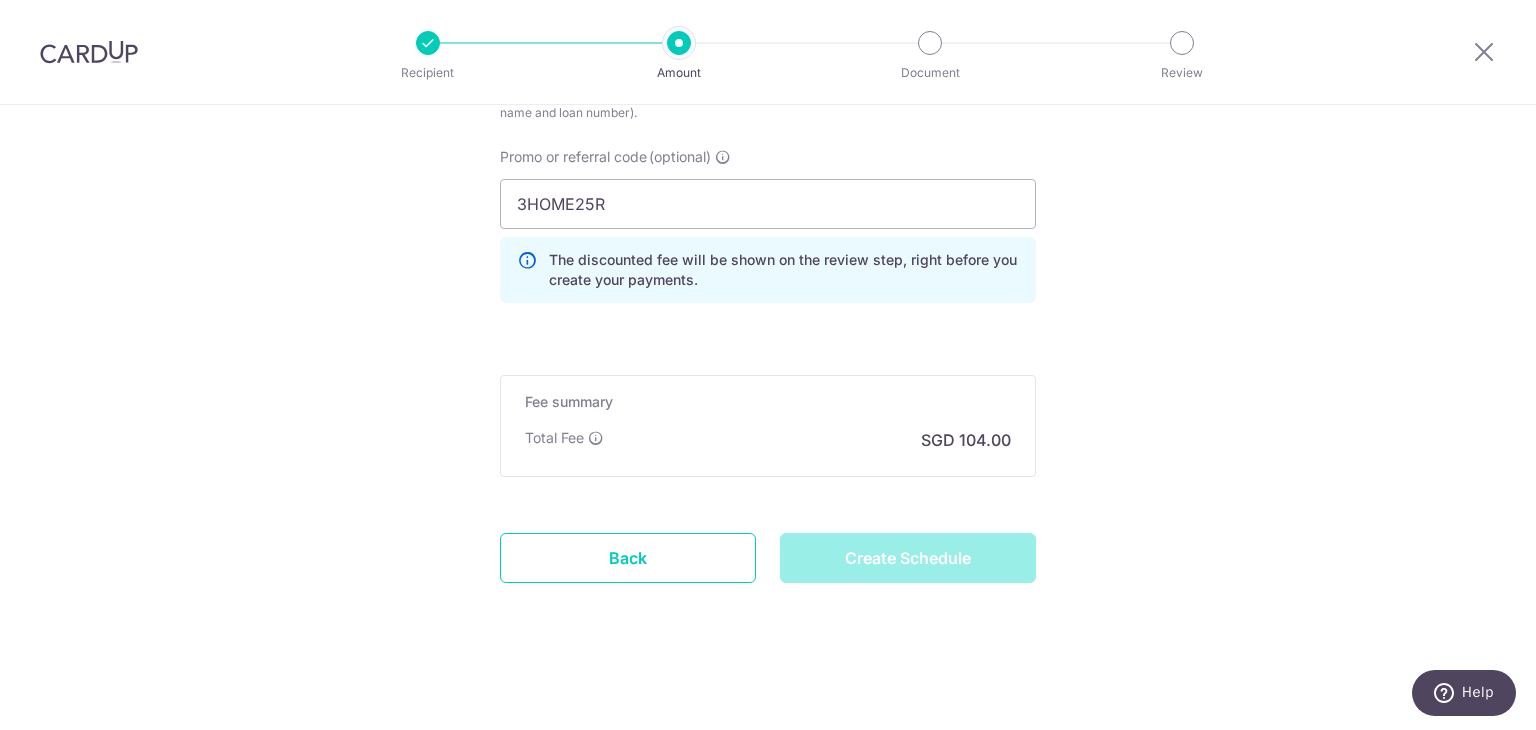 type on "Create Schedule" 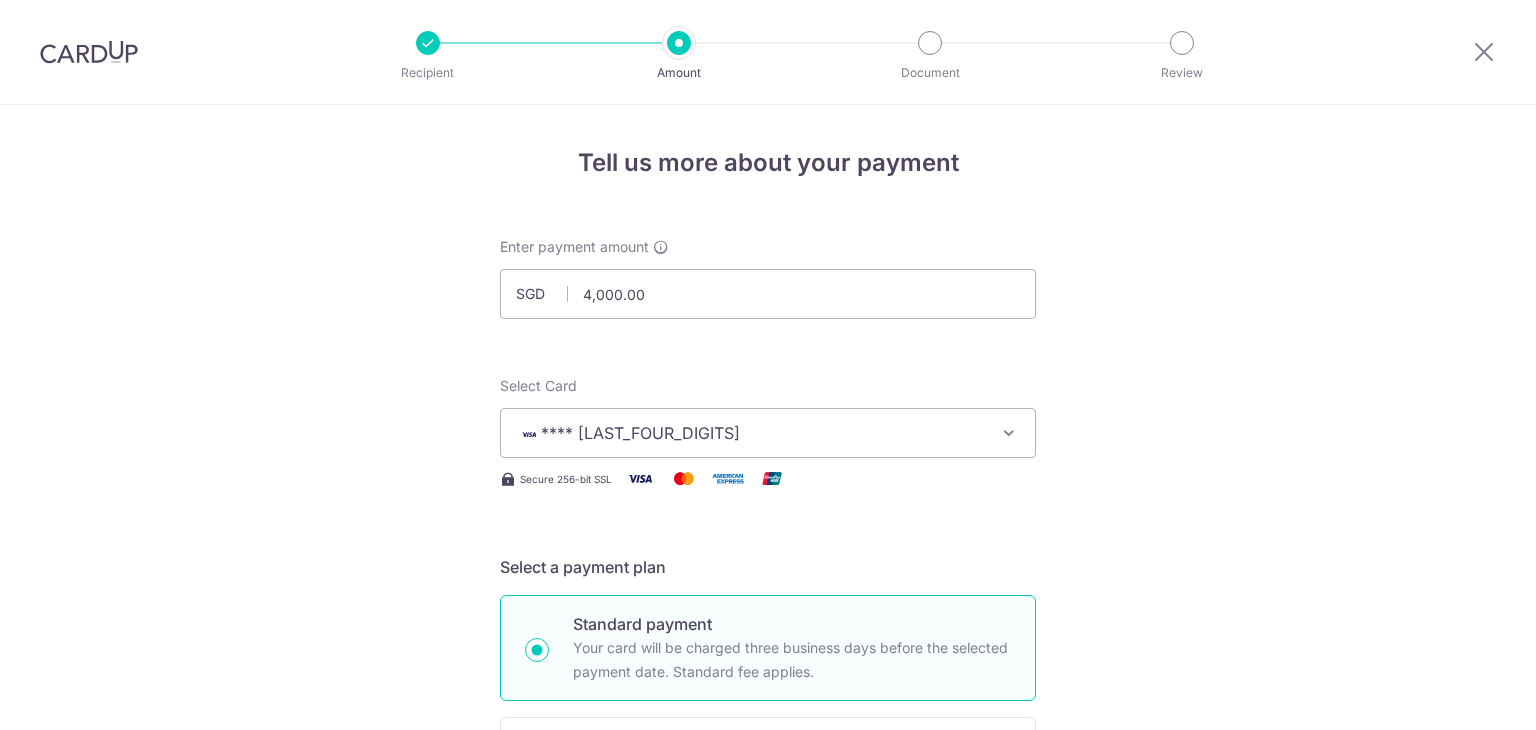 scroll, scrollTop: 0, scrollLeft: 0, axis: both 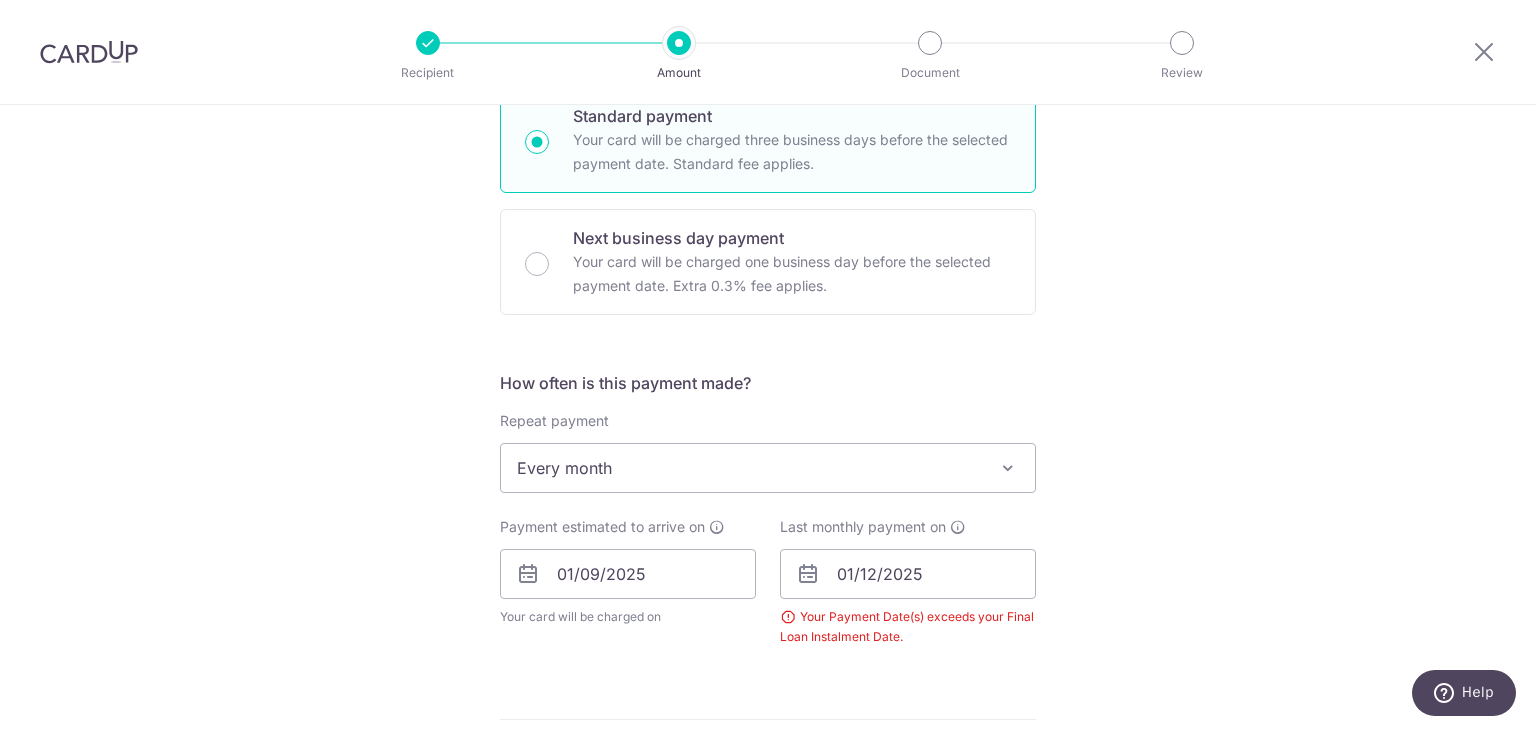 click at bounding box center [808, 574] 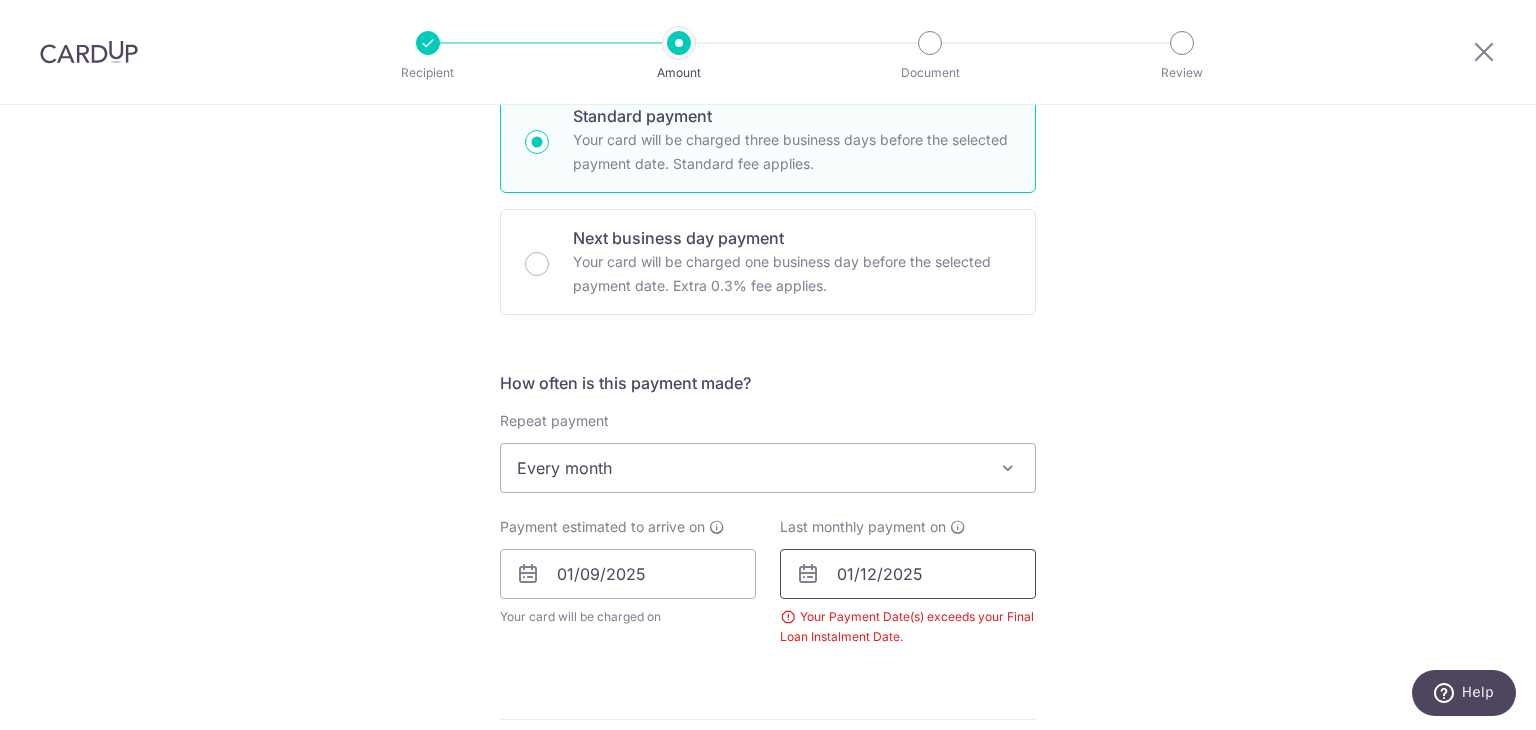 click on "01/12/2025" at bounding box center (908, 574) 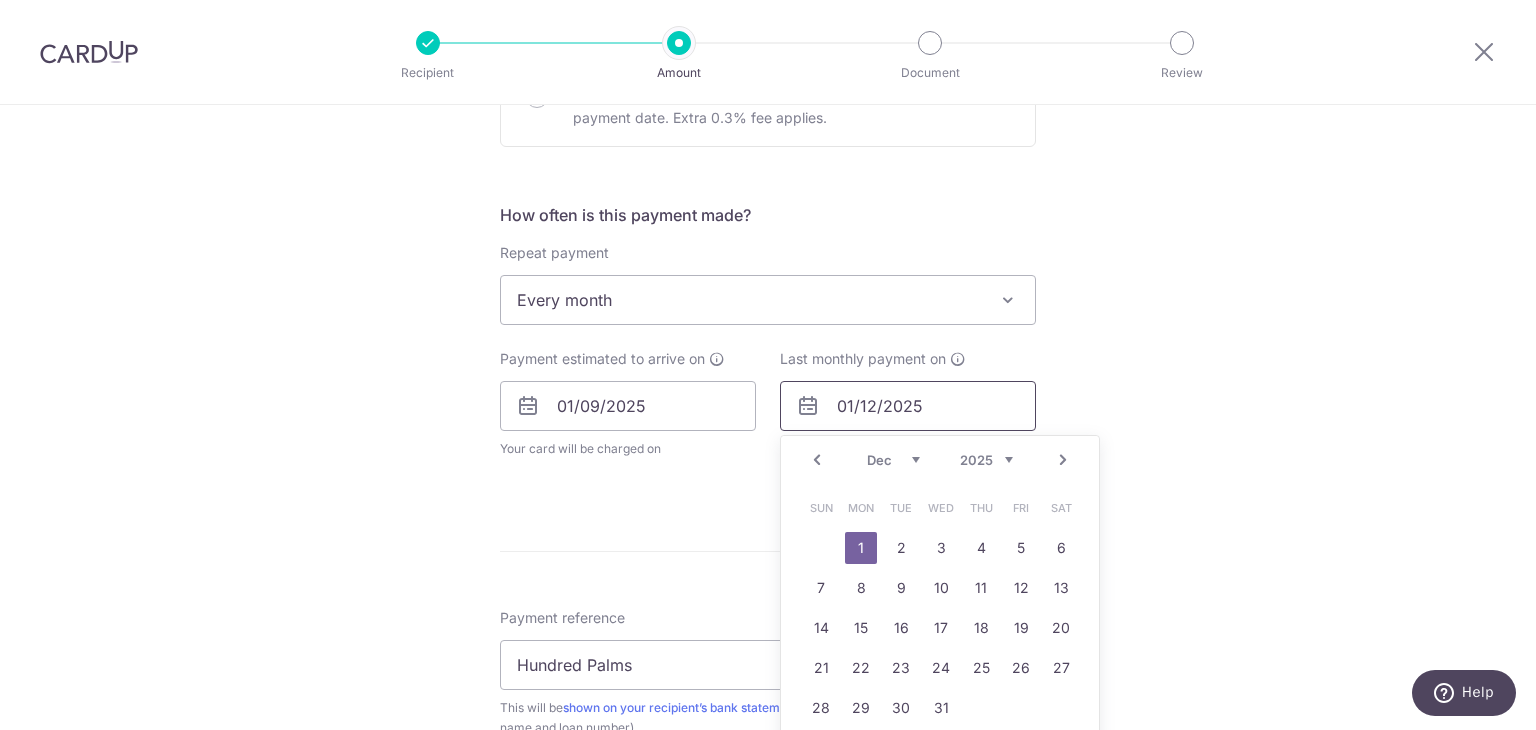 scroll, scrollTop: 808, scrollLeft: 0, axis: vertical 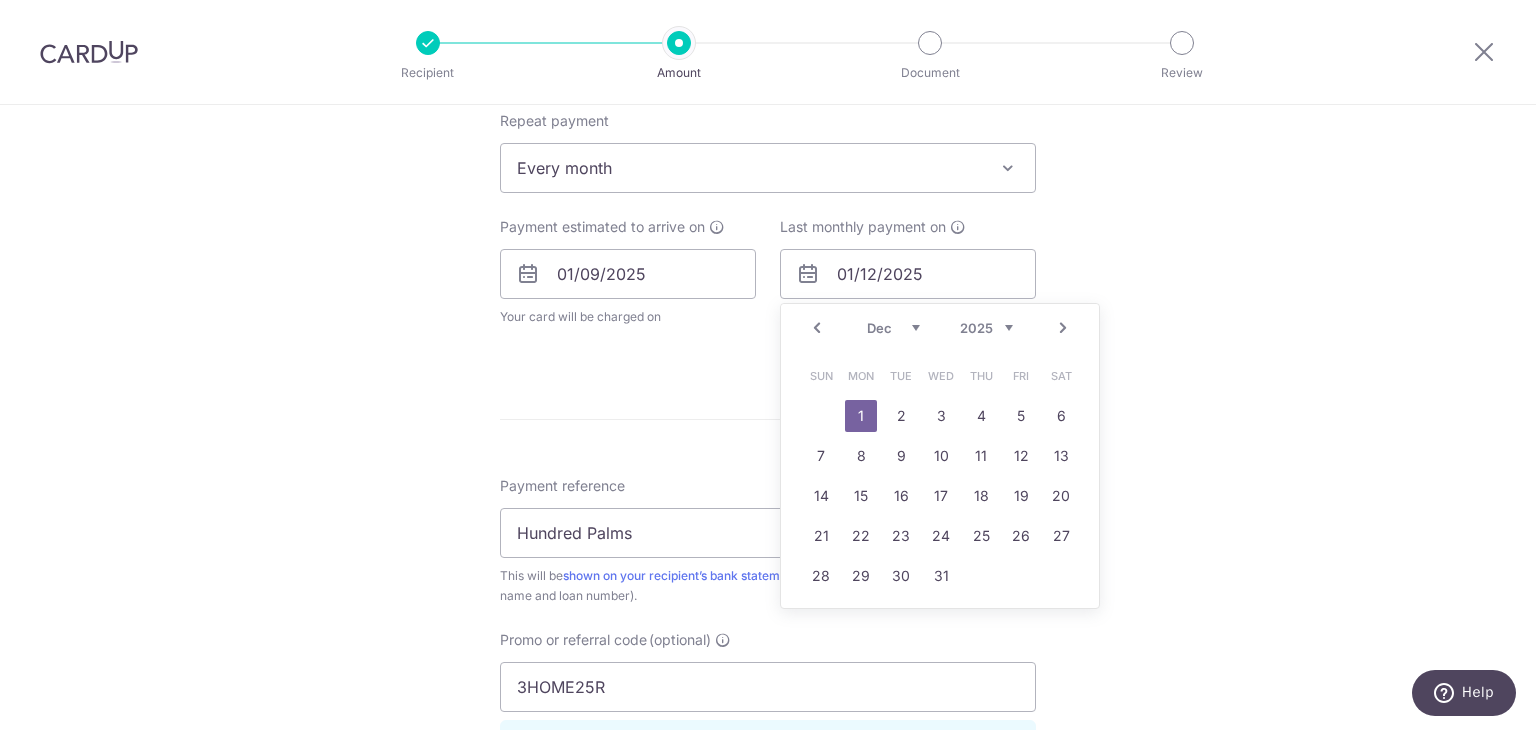 click on "1" at bounding box center (861, 416) 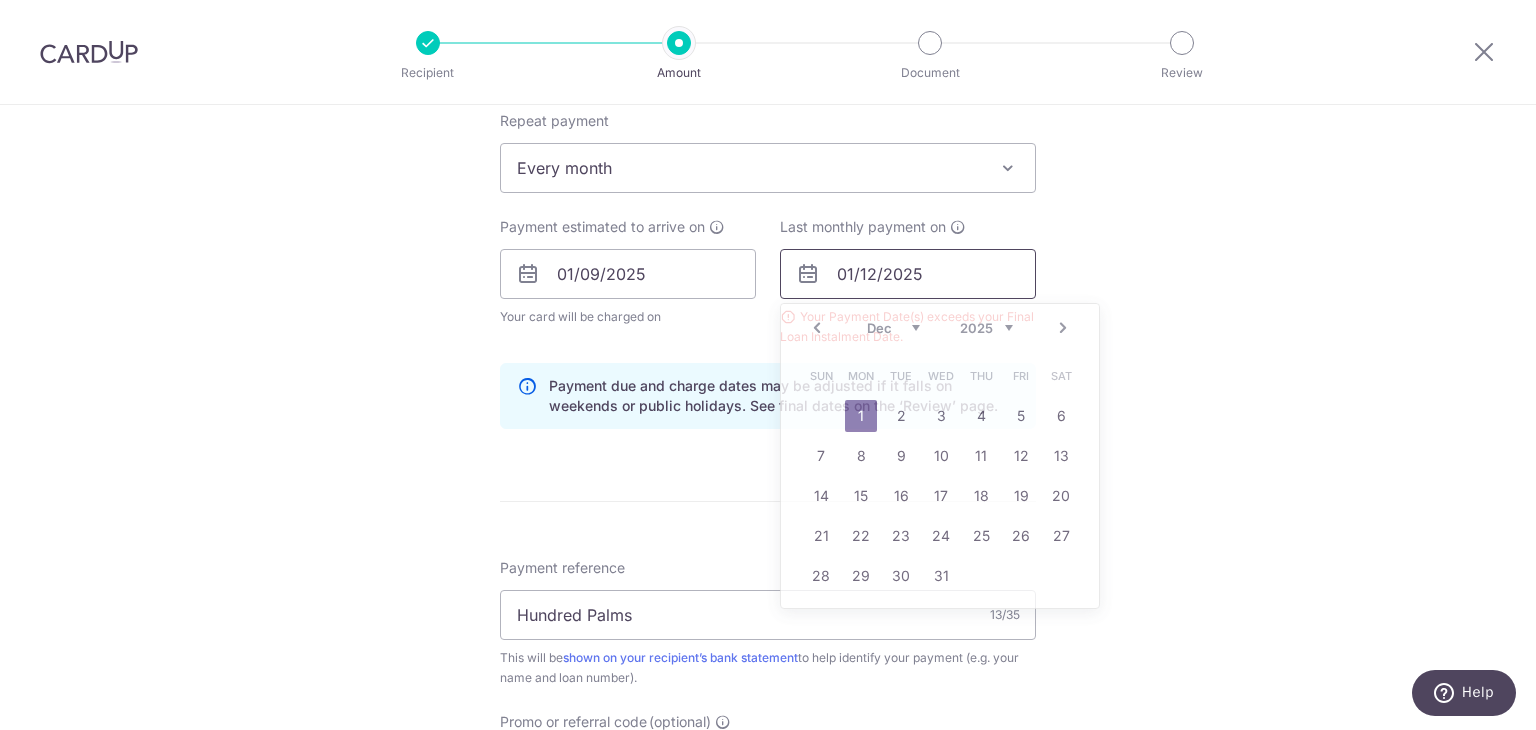click on "01/12/2025" at bounding box center [908, 274] 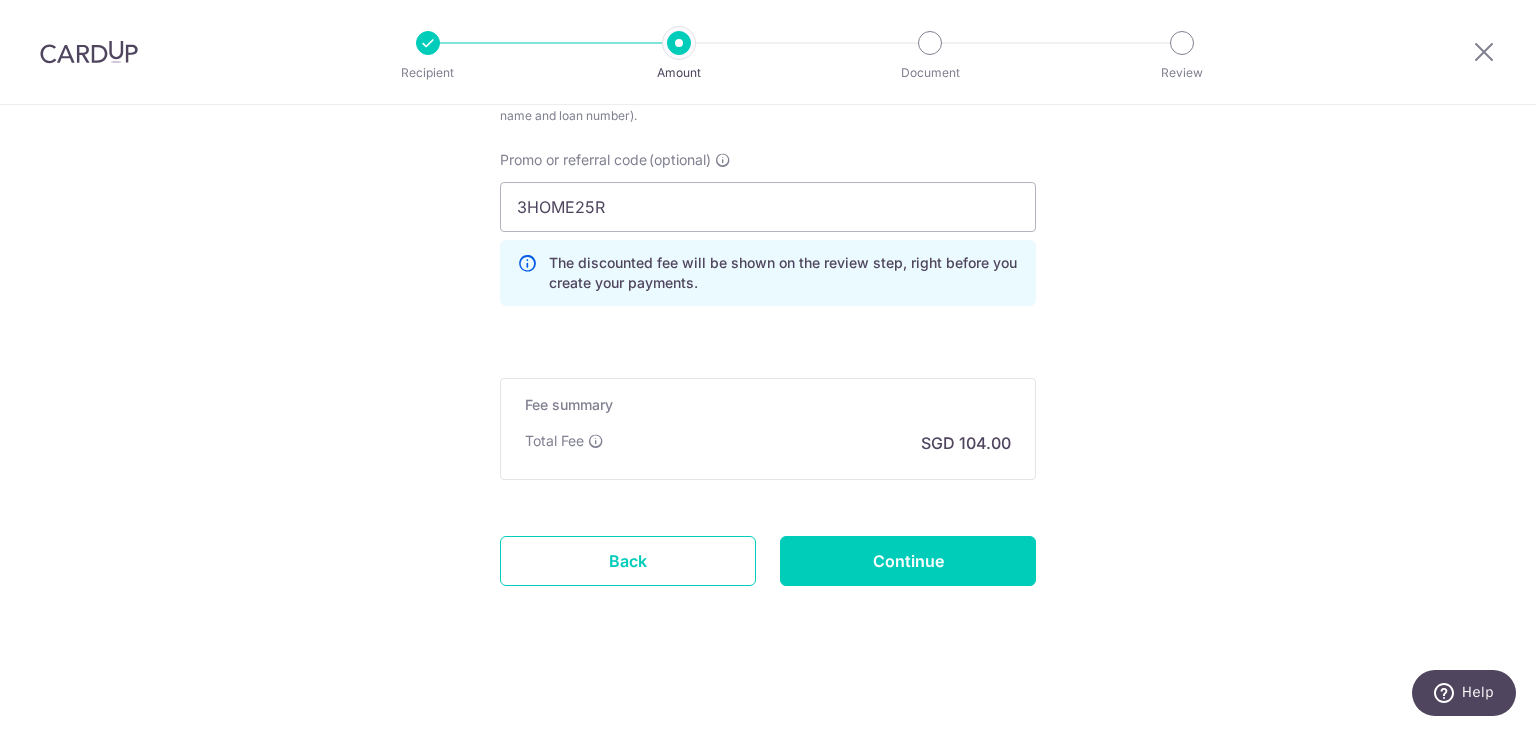 scroll, scrollTop: 1373, scrollLeft: 0, axis: vertical 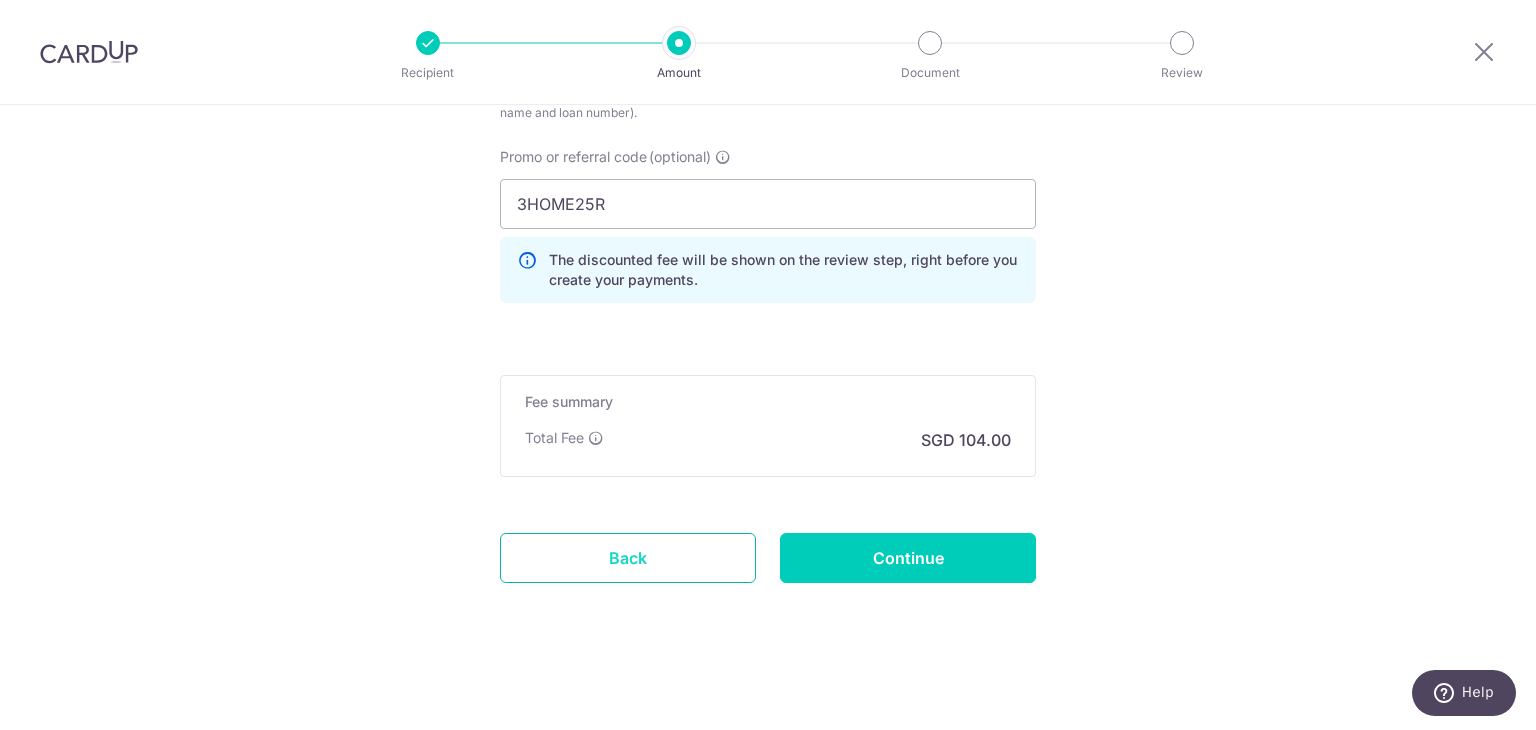 click on "Back" at bounding box center (628, 558) 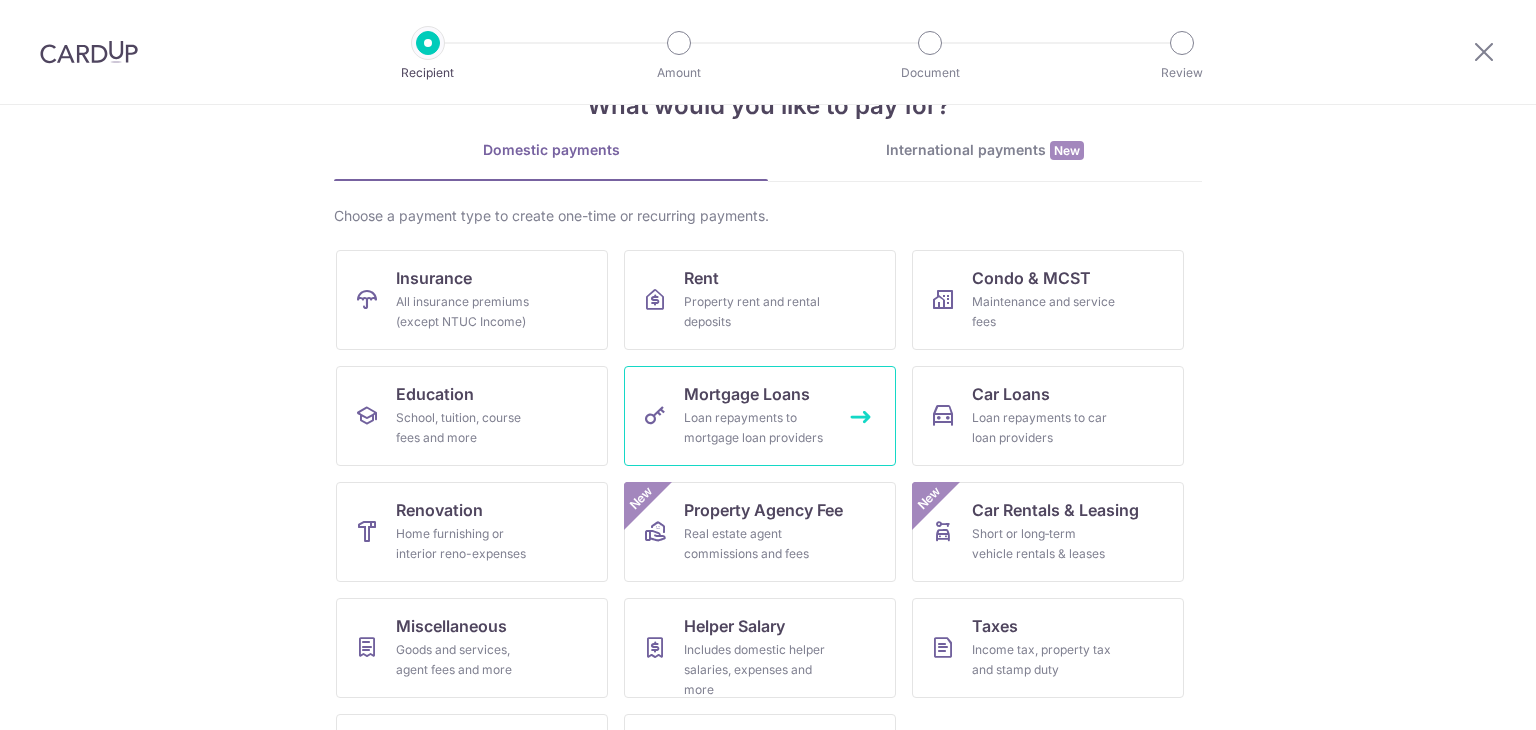 scroll, scrollTop: 100, scrollLeft: 0, axis: vertical 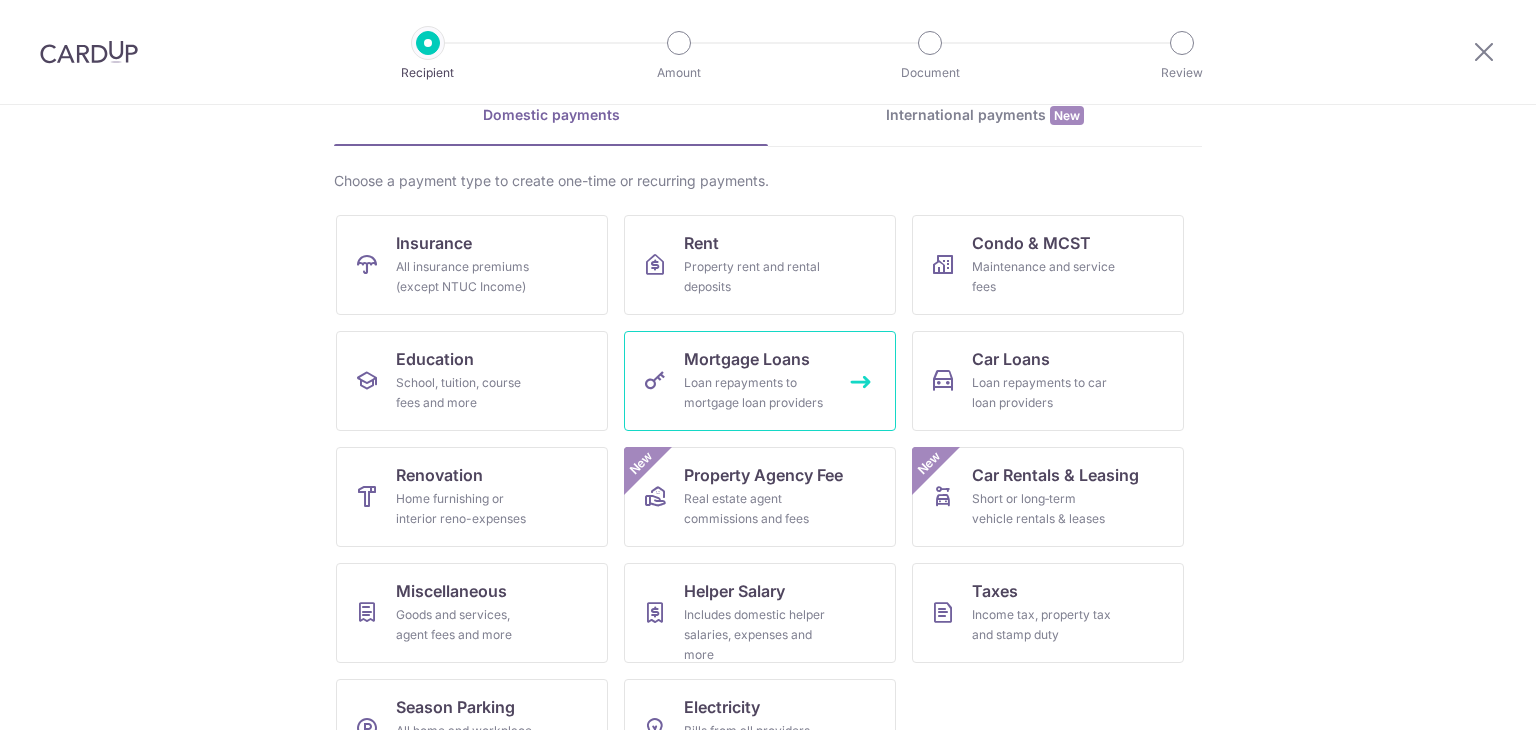 click on "Loan repayments to mortgage loan providers" at bounding box center (756, 393) 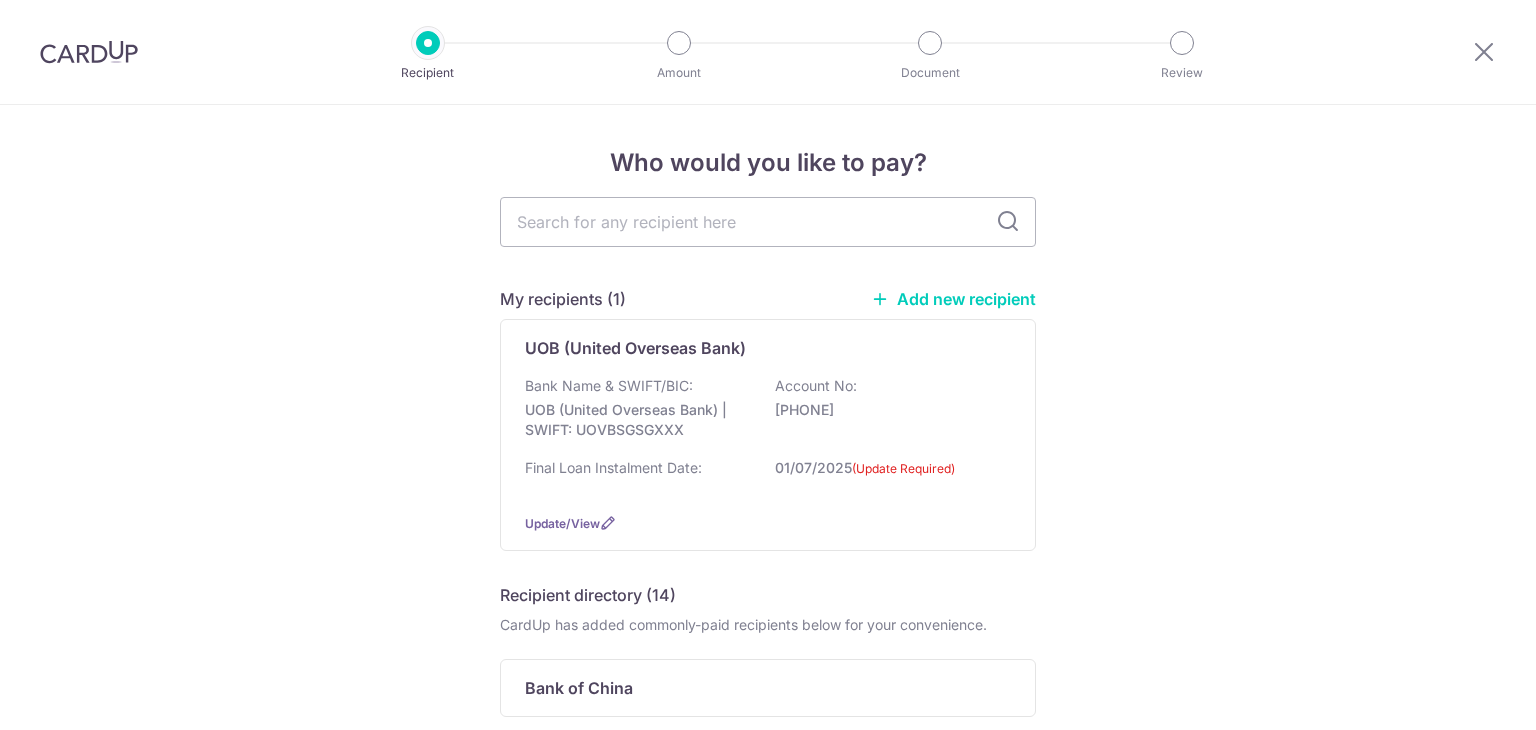 scroll, scrollTop: 0, scrollLeft: 0, axis: both 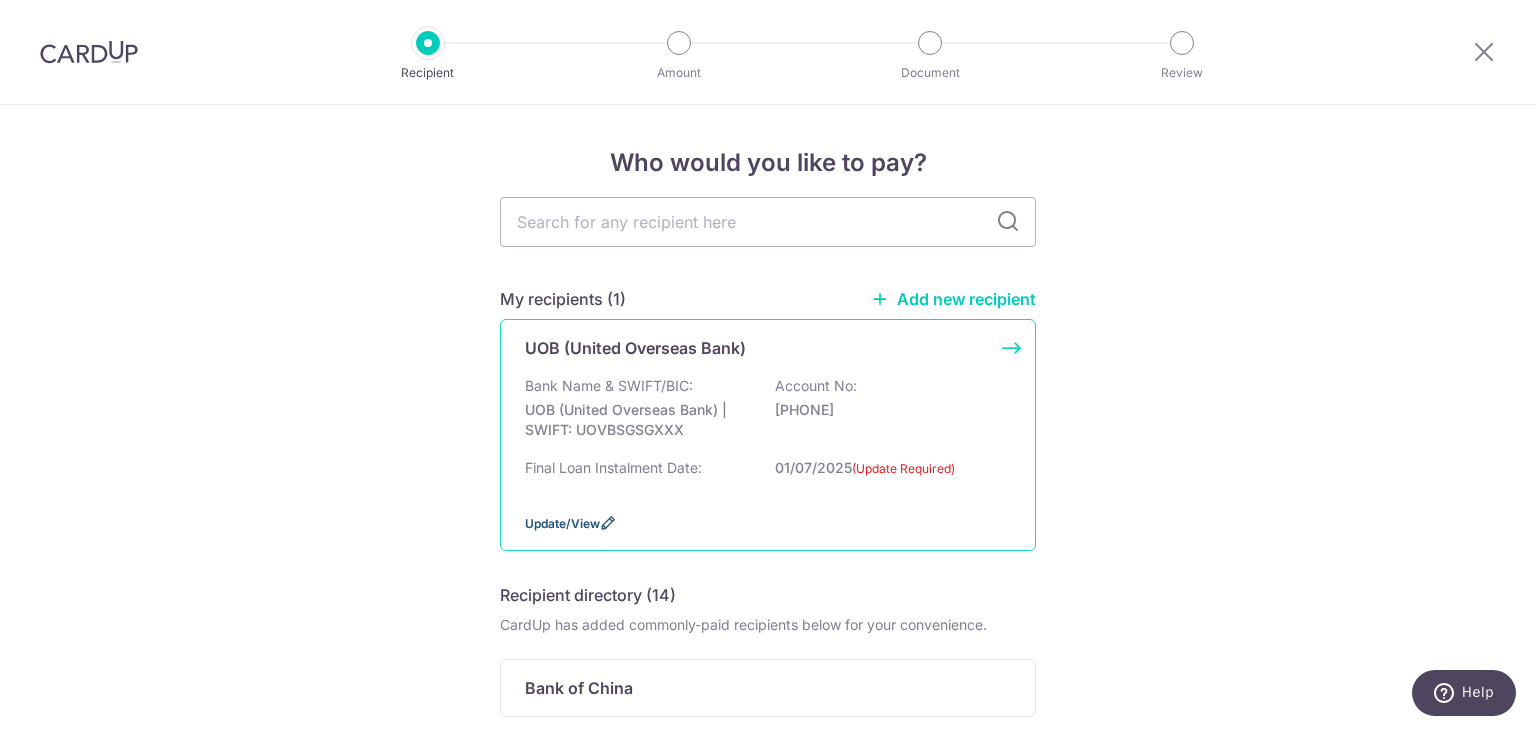click at bounding box center (608, 523) 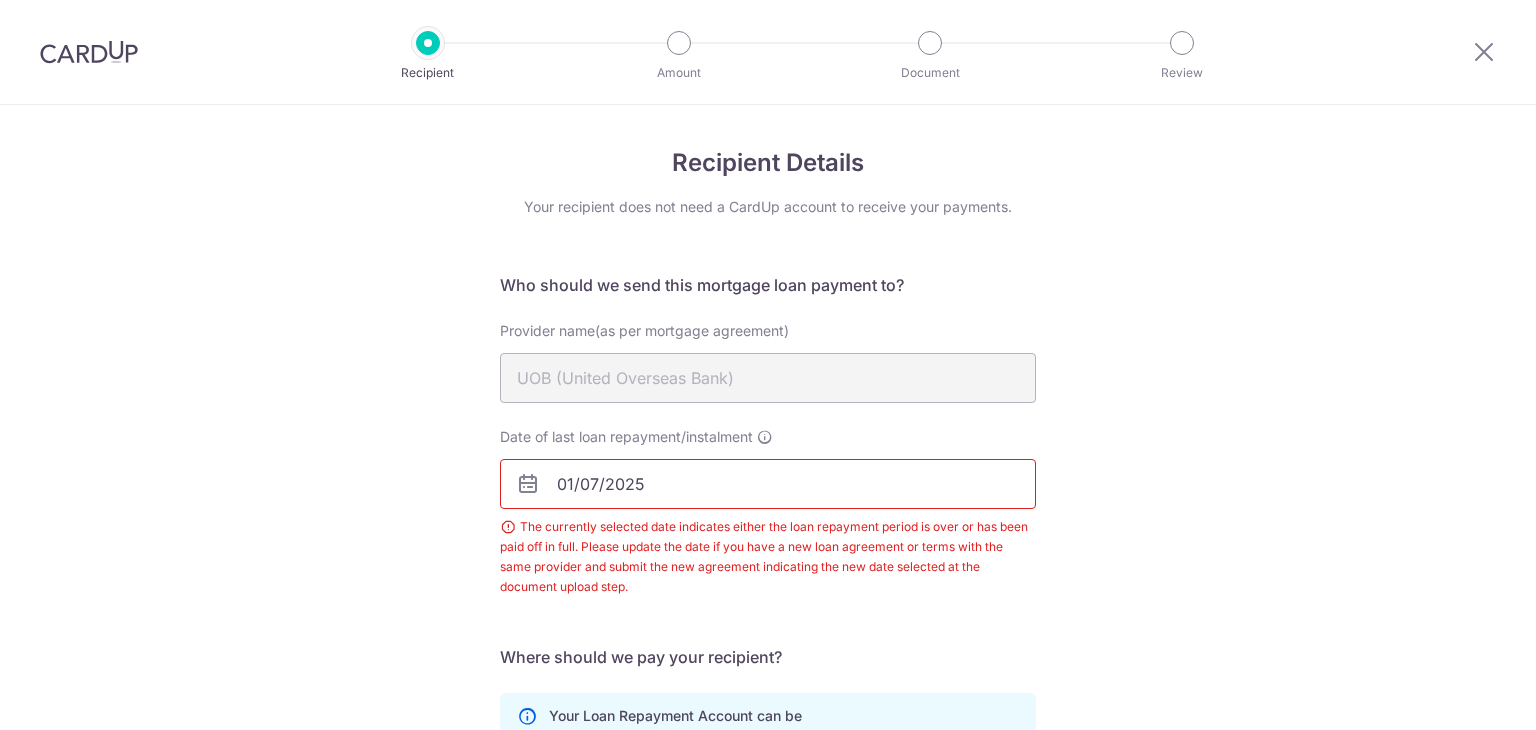 scroll, scrollTop: 0, scrollLeft: 0, axis: both 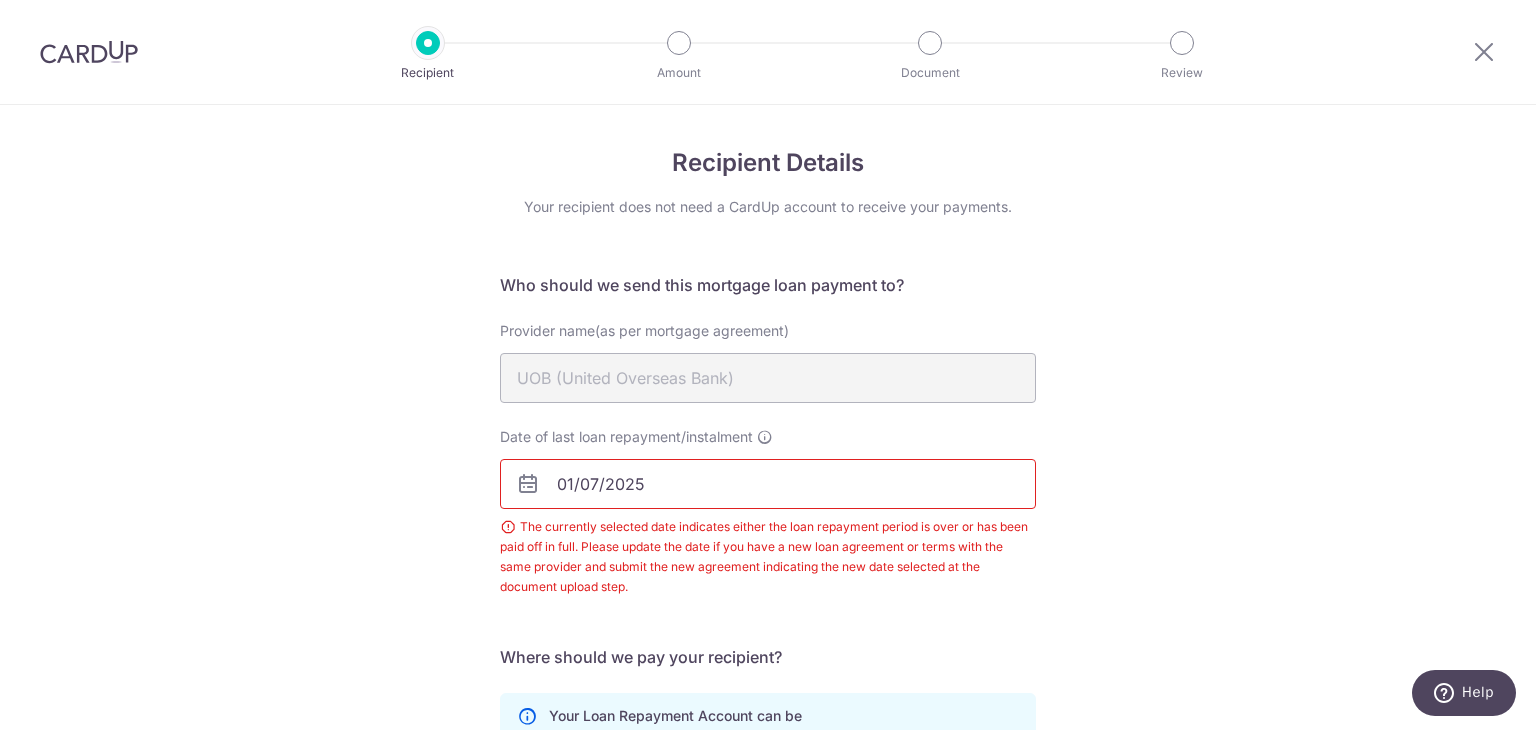 click at bounding box center (528, 484) 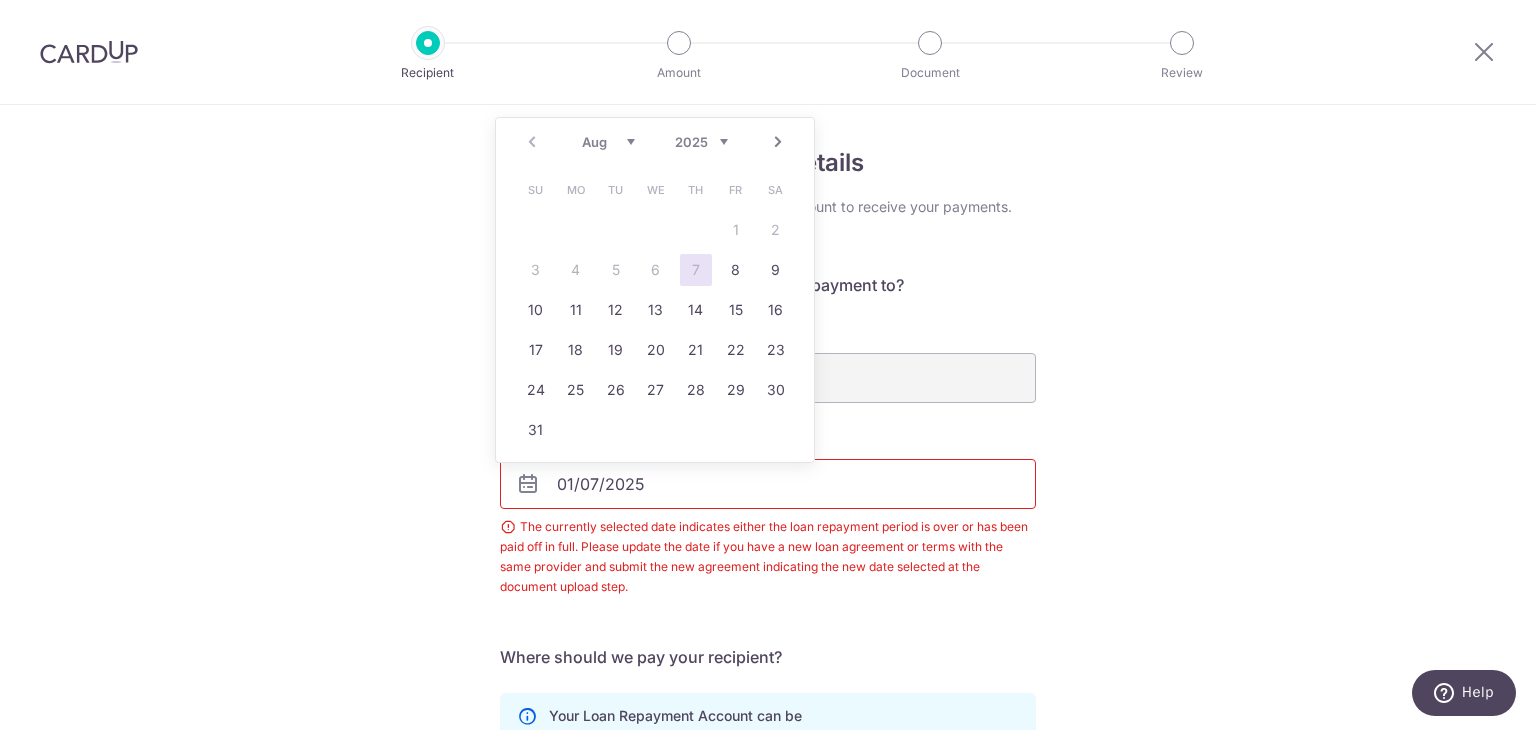 click on "2025 2026 2027 2028 2029 2030 2031 2032 2033 2034 2035" at bounding box center [701, 142] 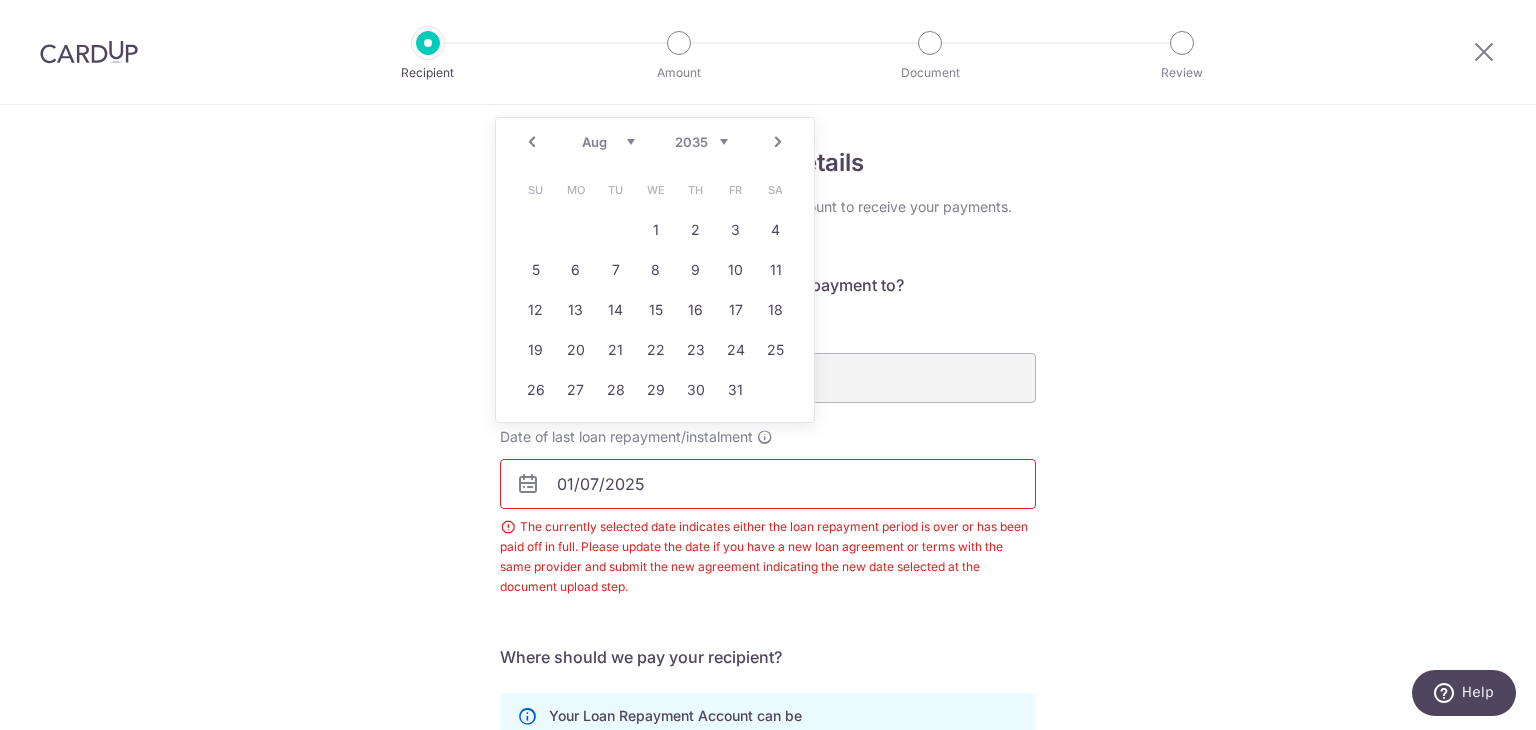 click on "2025 2026 2027 2028 2029 2030 2031 2032 2033 2034 2035 2036 2037 2038 2039 2040 2041 2042 2043 2044 2045" at bounding box center (701, 142) 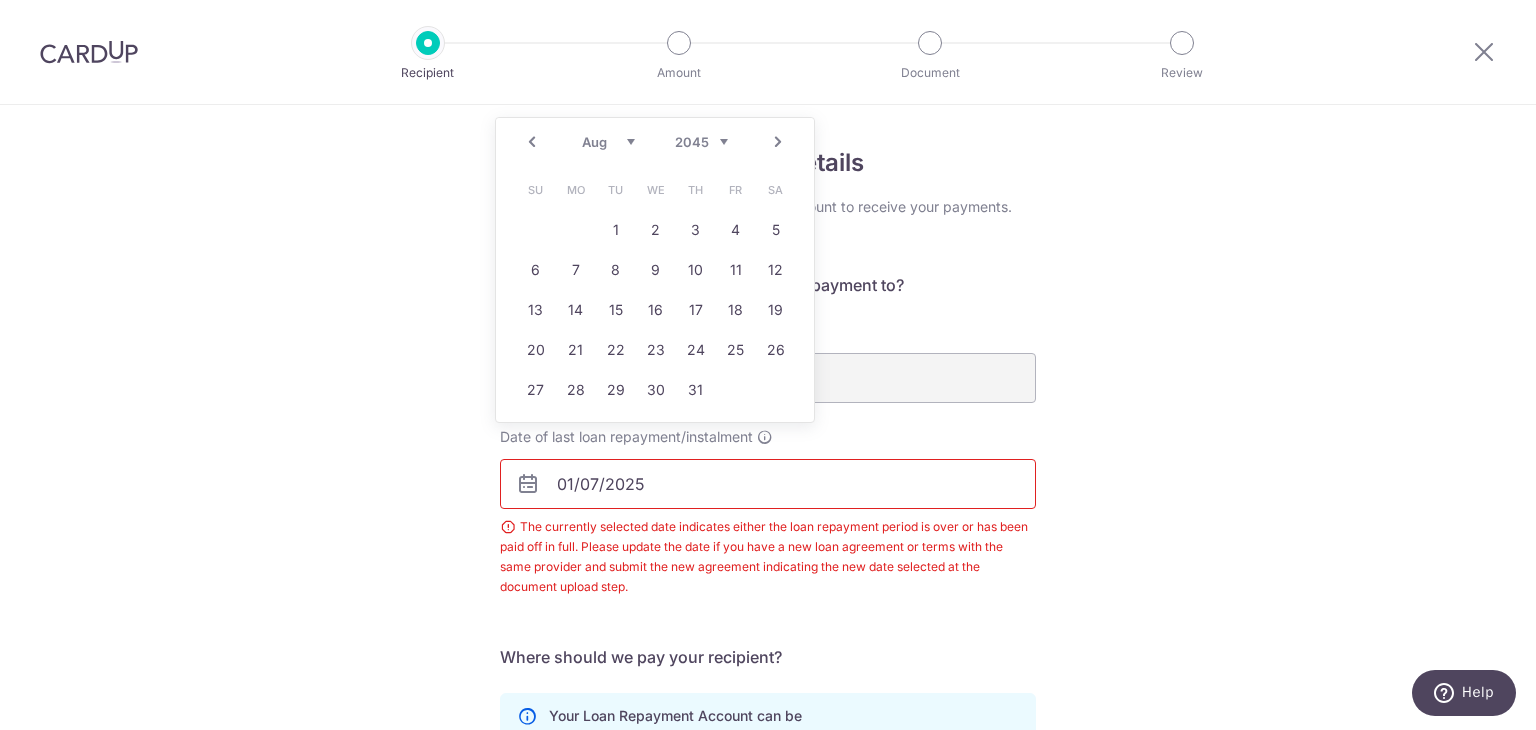 click on "2035 2036 2037 2038 2039 2040 2041 2042 2043 2044 2045 2046 2047 2048 2049 2050 2051 2052 2053 2054 2055" at bounding box center (701, 142) 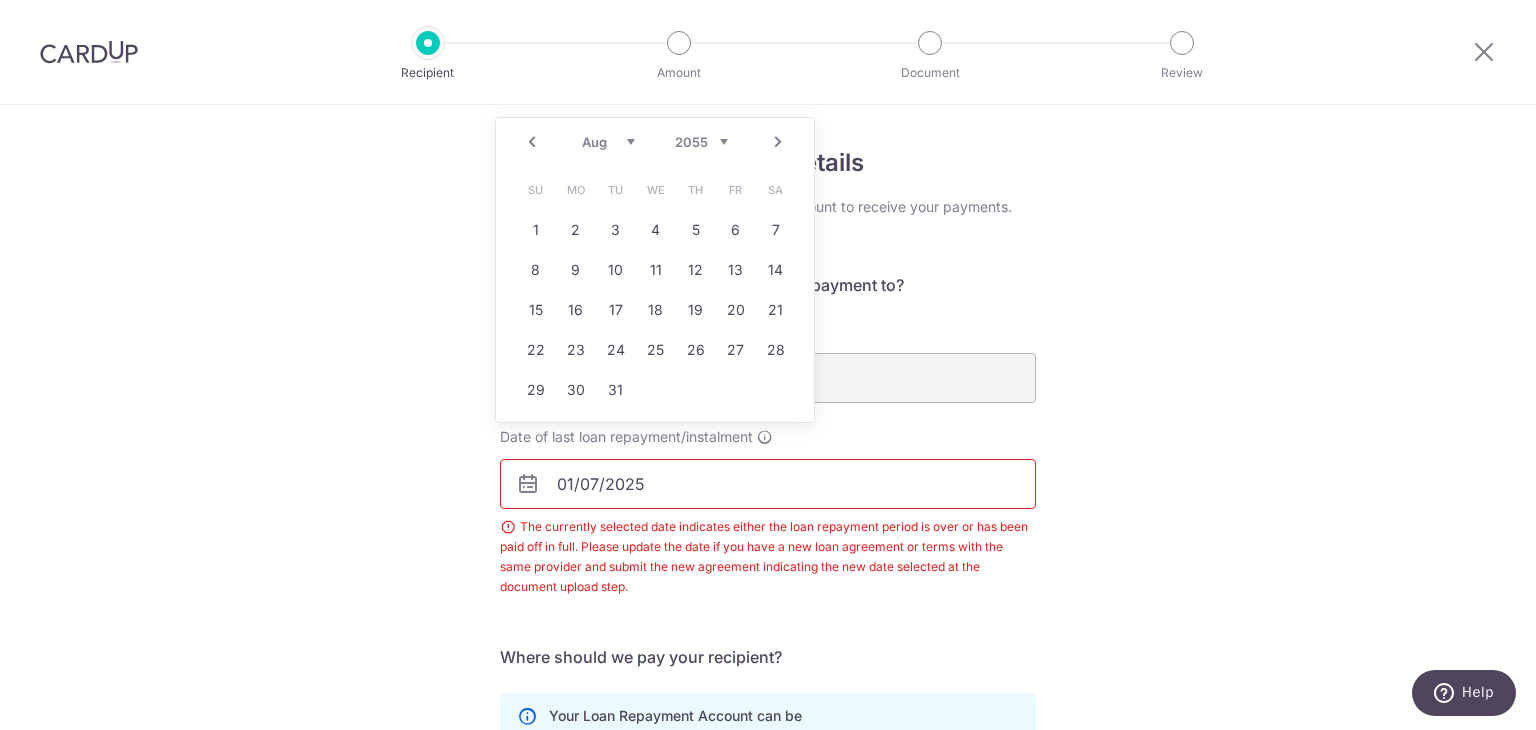 click on "Jan Feb Mar Apr May Jun Jul Aug Sep Oct Nov Dec" at bounding box center [608, 142] 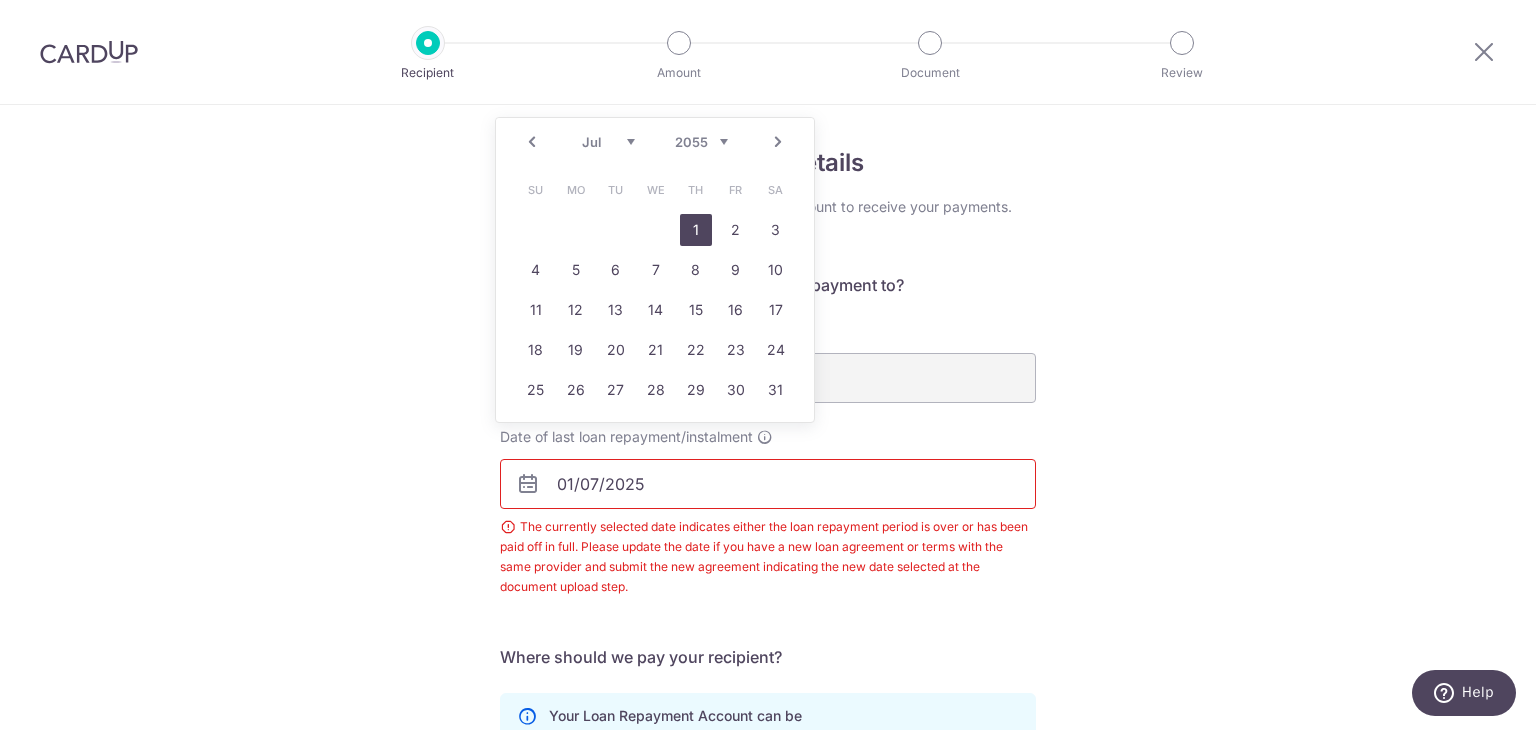 click on "1" at bounding box center [696, 230] 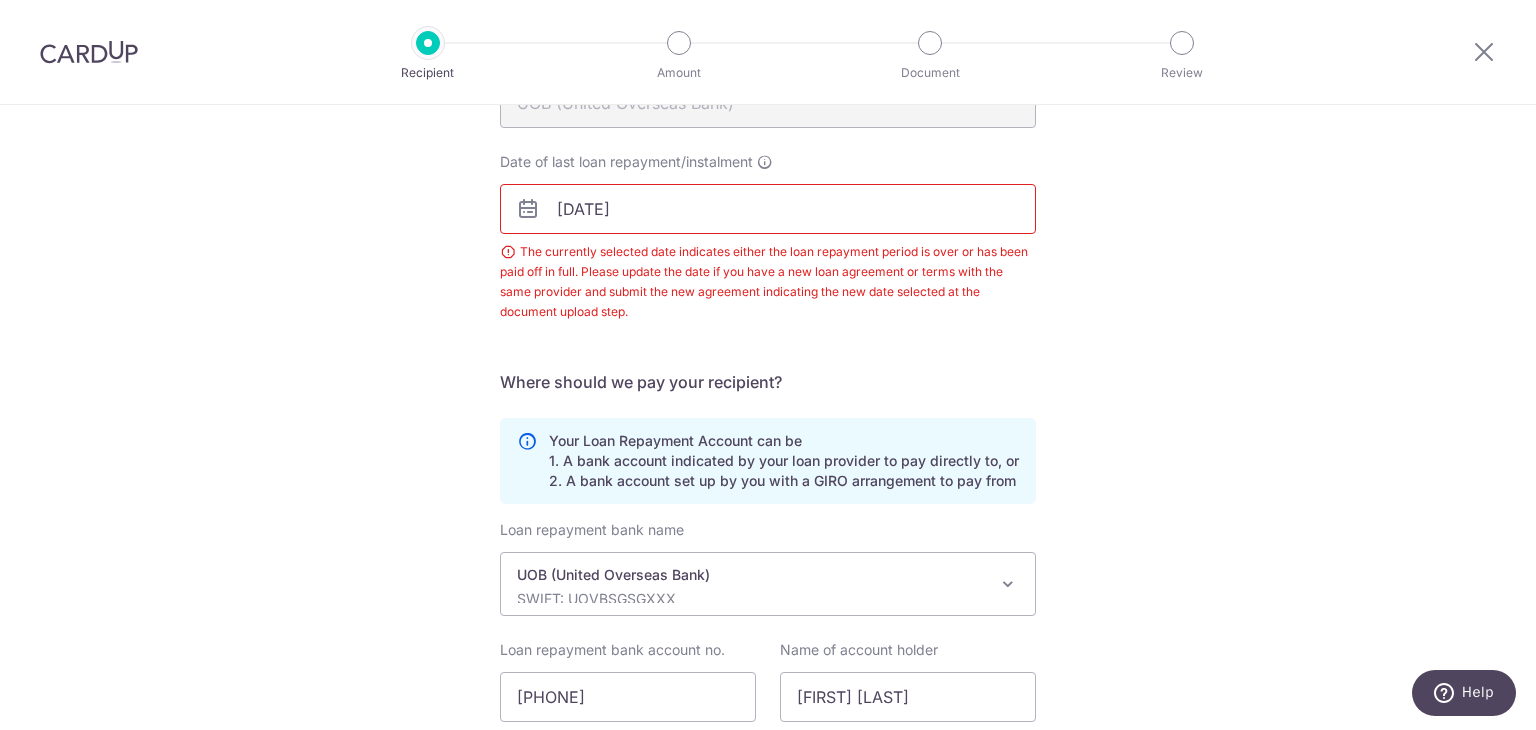 scroll, scrollTop: 426, scrollLeft: 0, axis: vertical 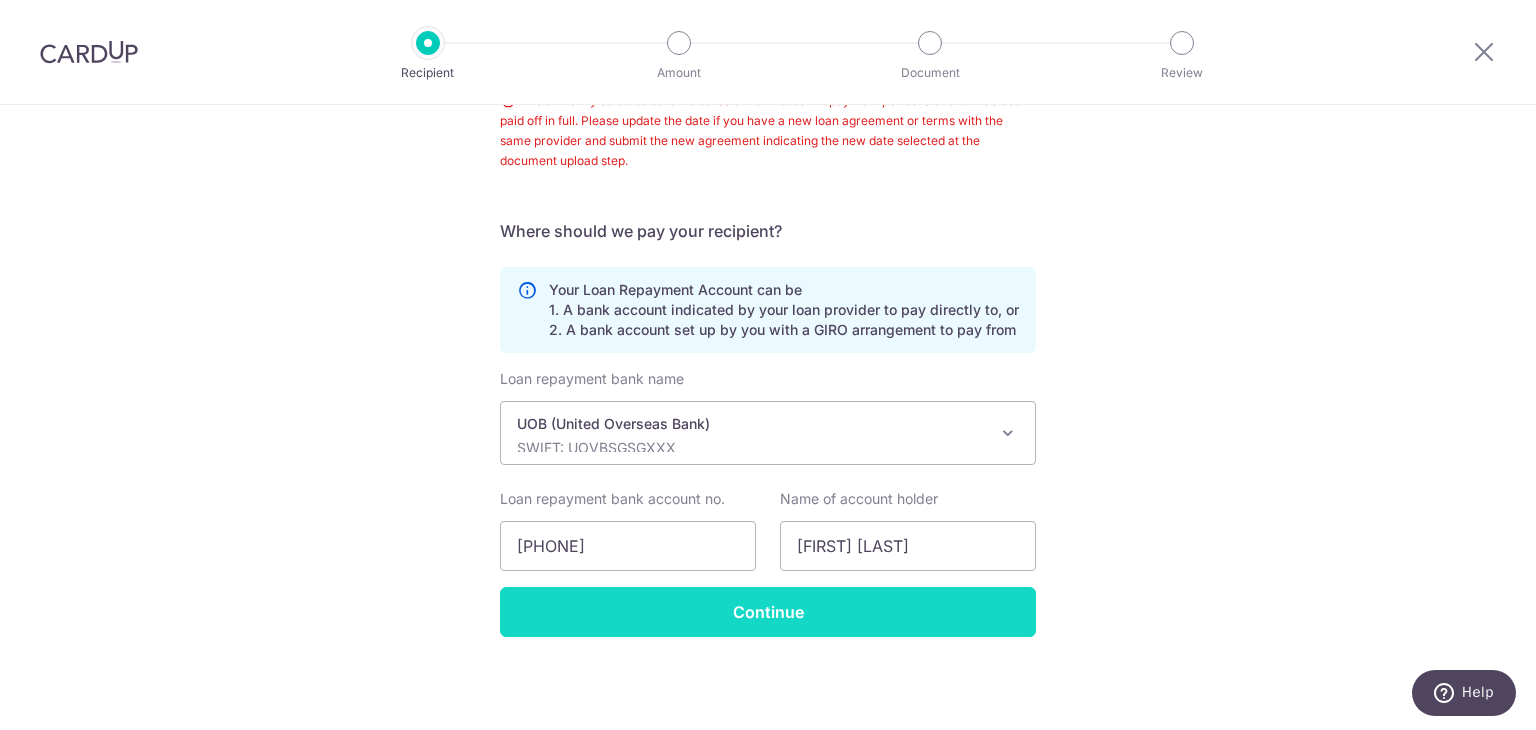 click on "Continue" at bounding box center [768, 612] 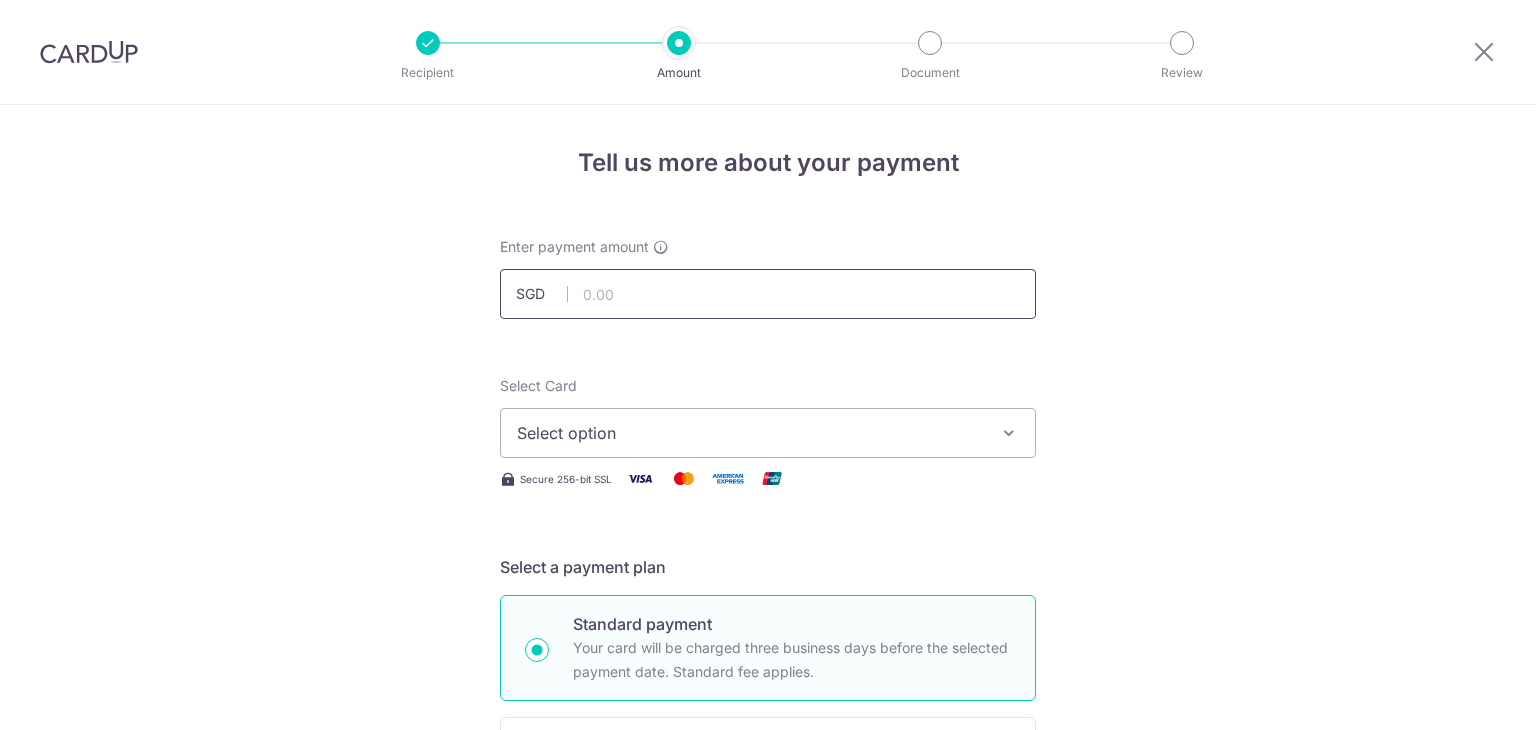 scroll, scrollTop: 0, scrollLeft: 0, axis: both 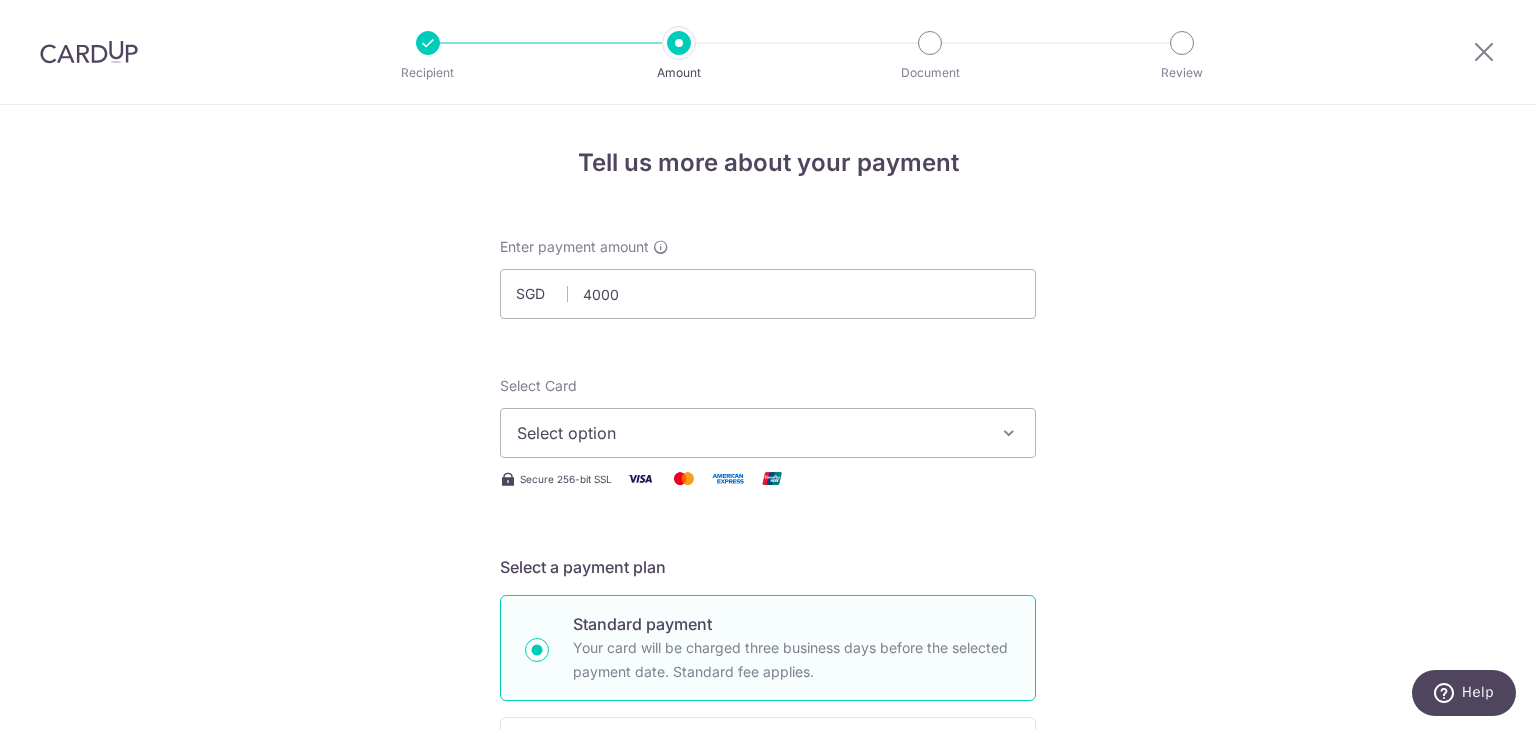 type on "4,000.00" 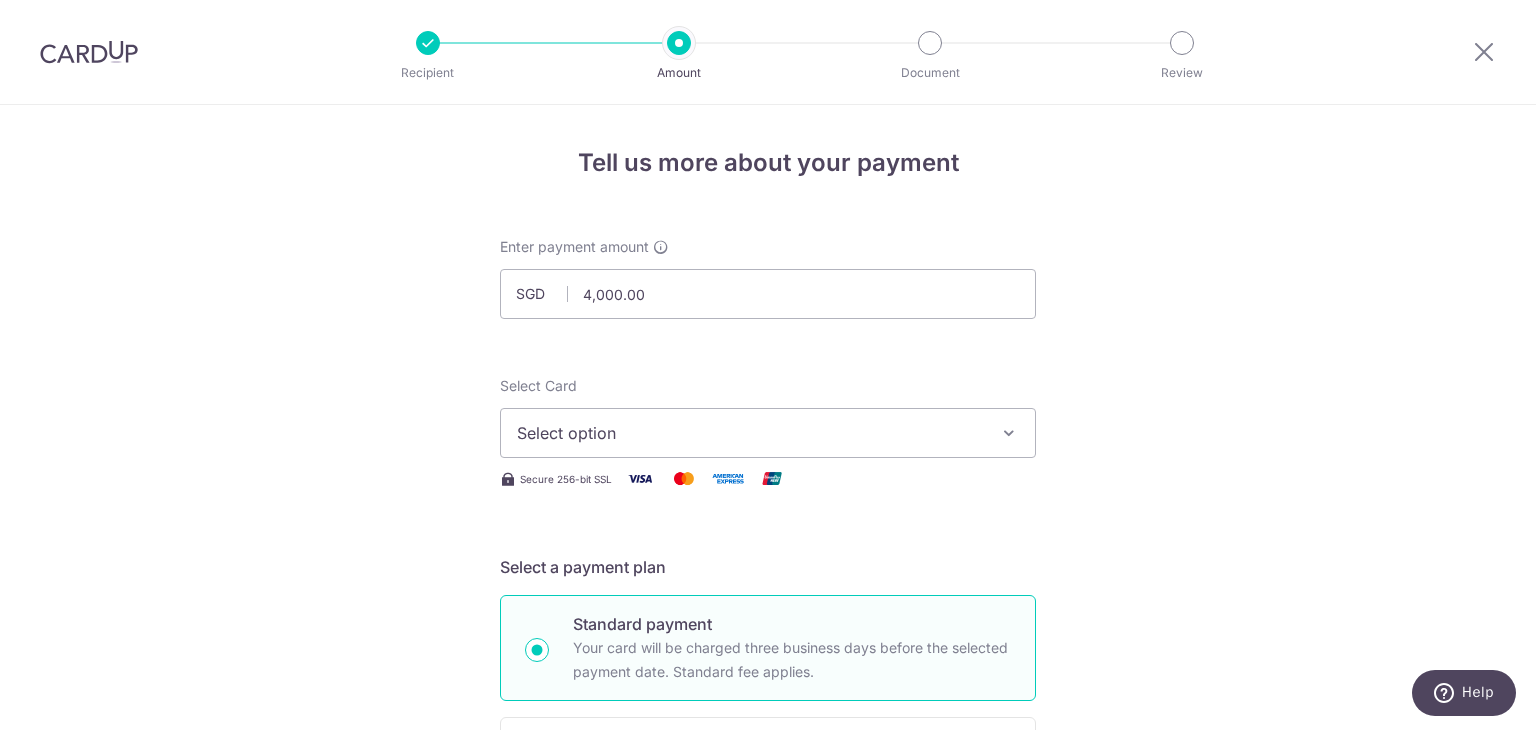 click on "Tell us more about your payment
Enter payment amount
SGD
4,000.00
4000.00
Select Card
Select option
Add credit card
Your Cards
**** 2712
Secure 256-bit SSL
Text
New card details
Card
Secure 256-bit SSL" at bounding box center [768, 1009] 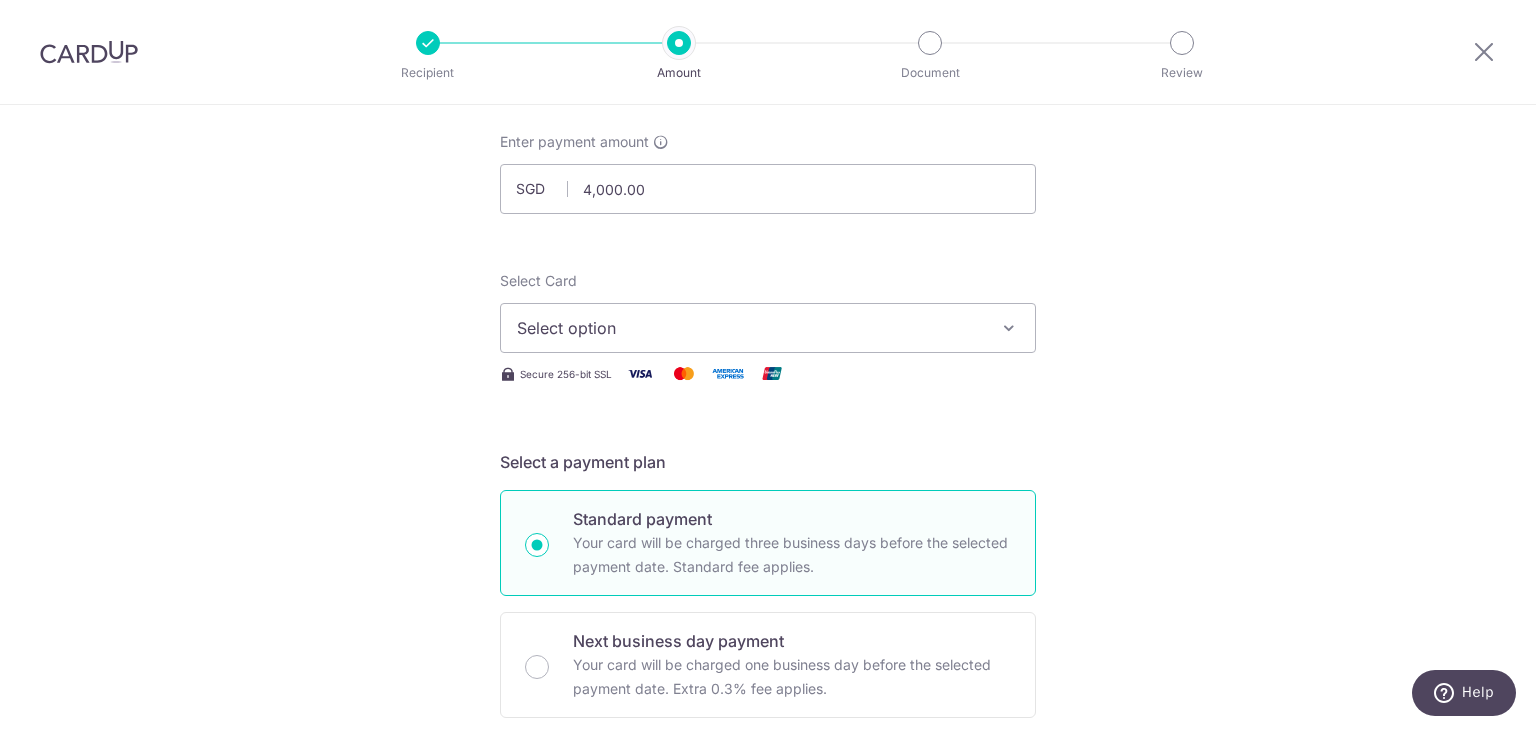 scroll, scrollTop: 200, scrollLeft: 0, axis: vertical 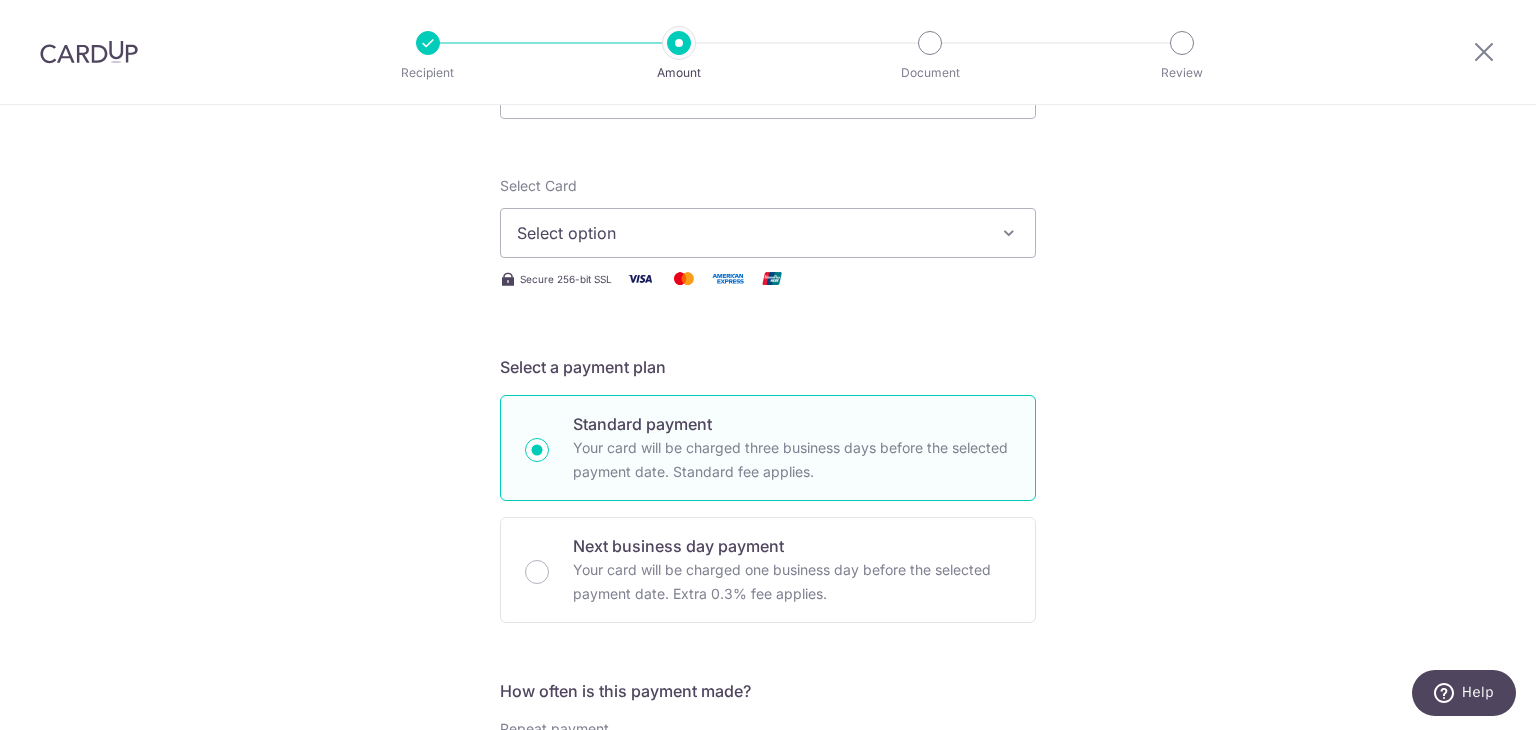 click on "Select option" at bounding box center [750, 233] 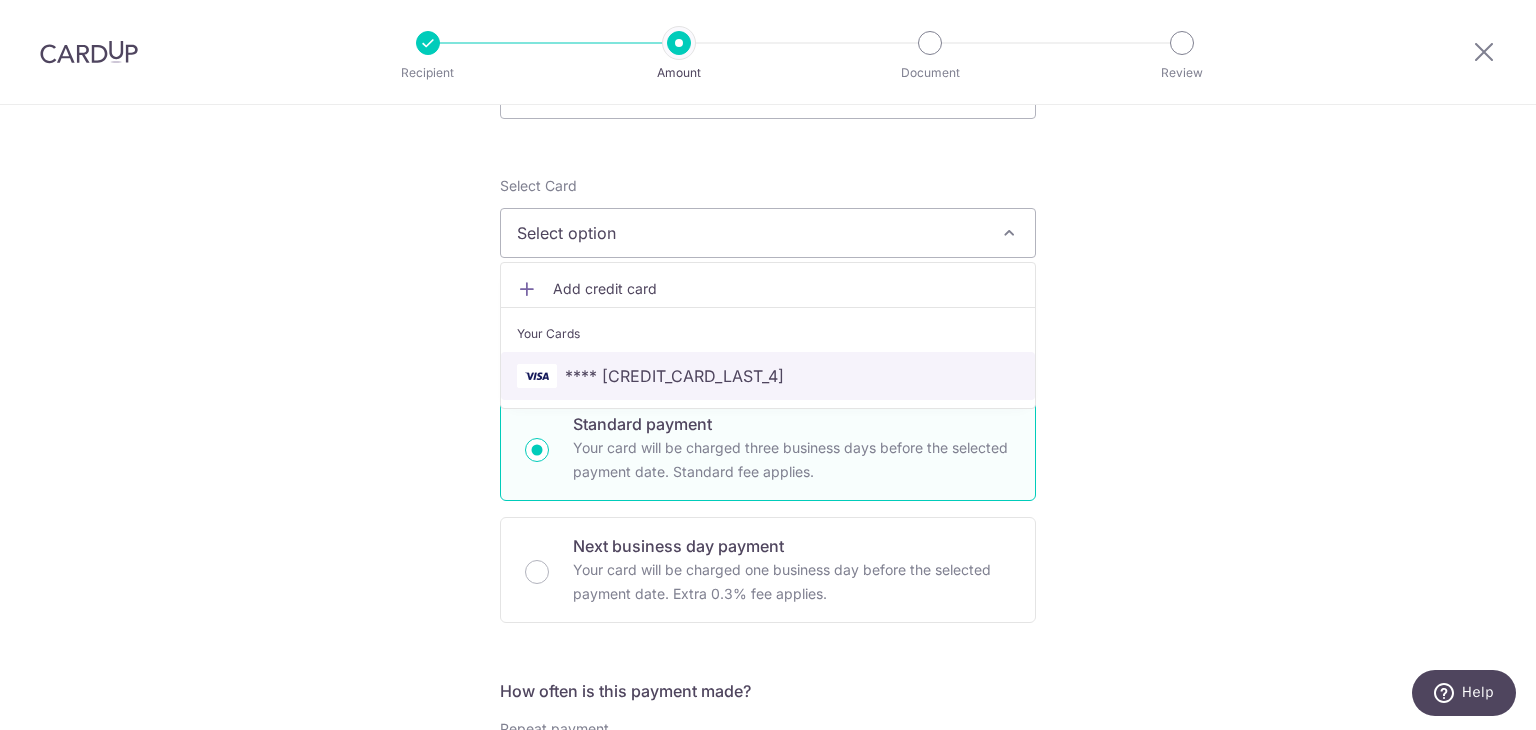 click on "**** 2712" at bounding box center (768, 376) 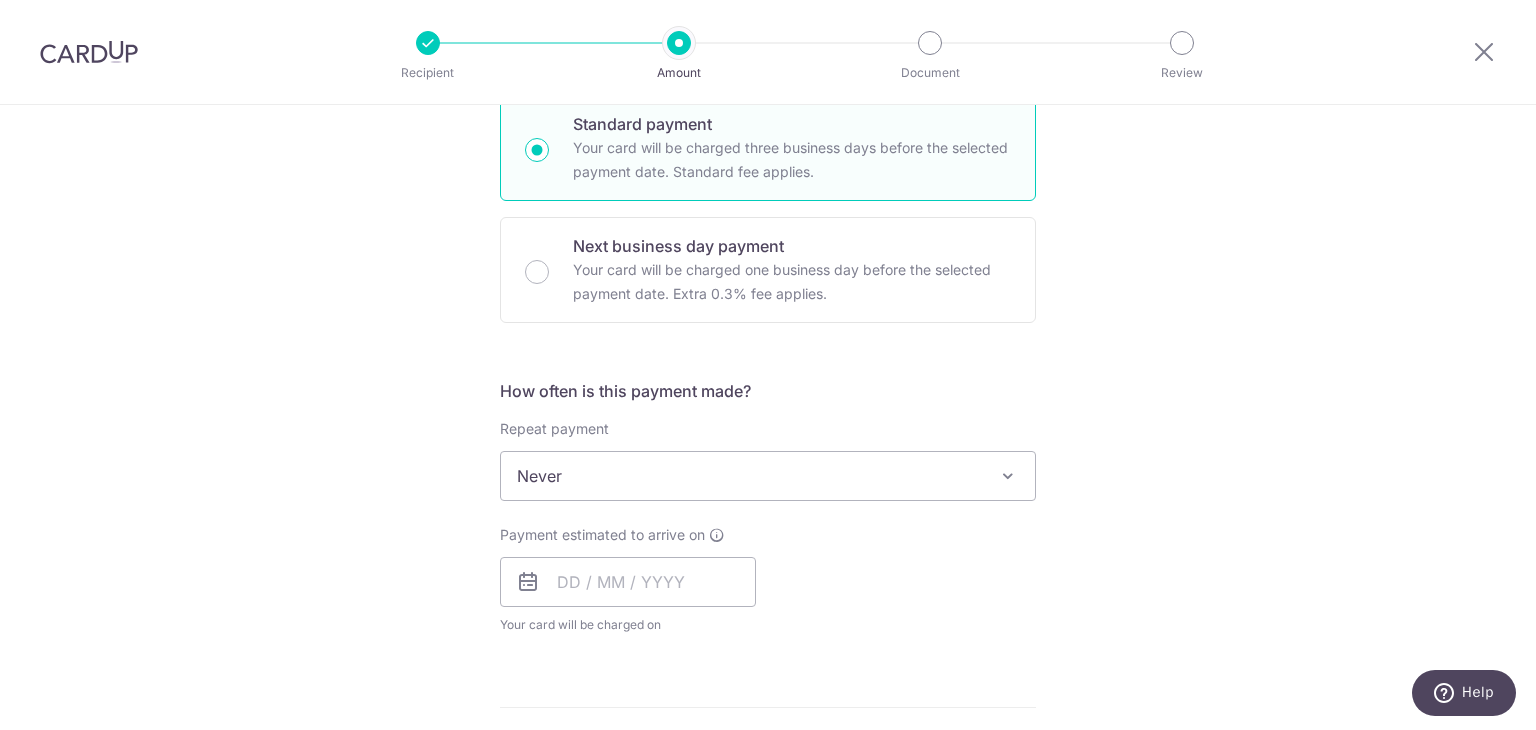 scroll, scrollTop: 700, scrollLeft: 0, axis: vertical 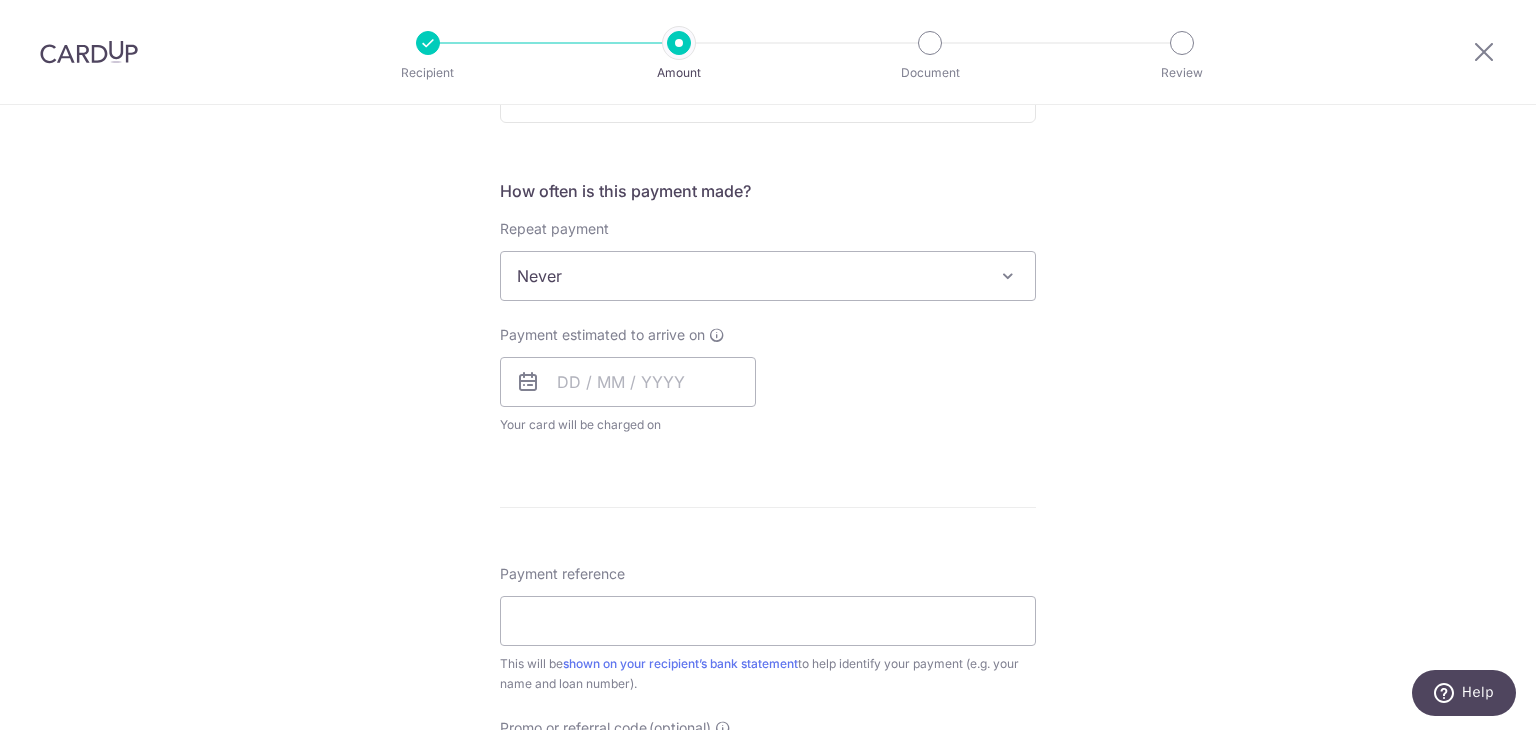 click on "Never" at bounding box center [768, 276] 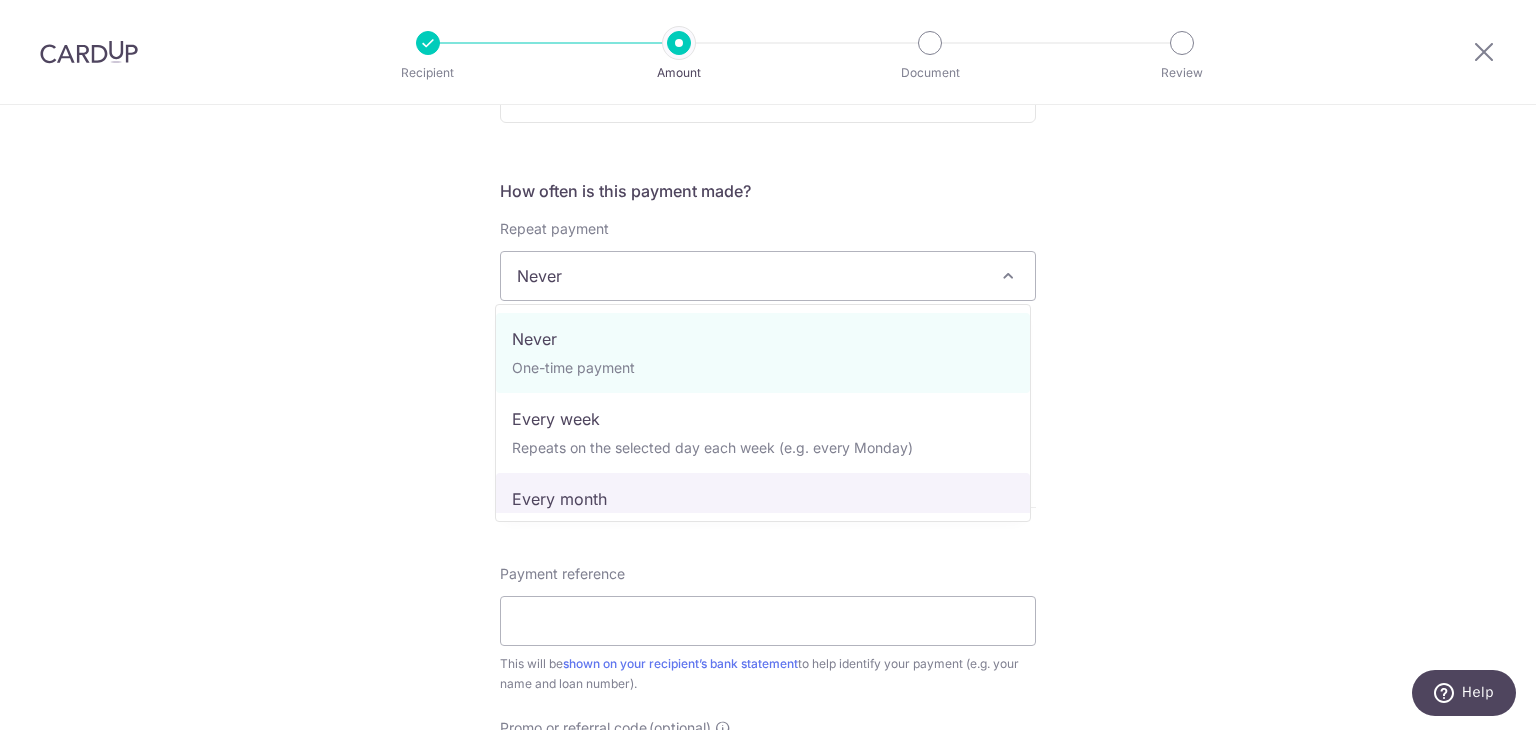 select on "3" 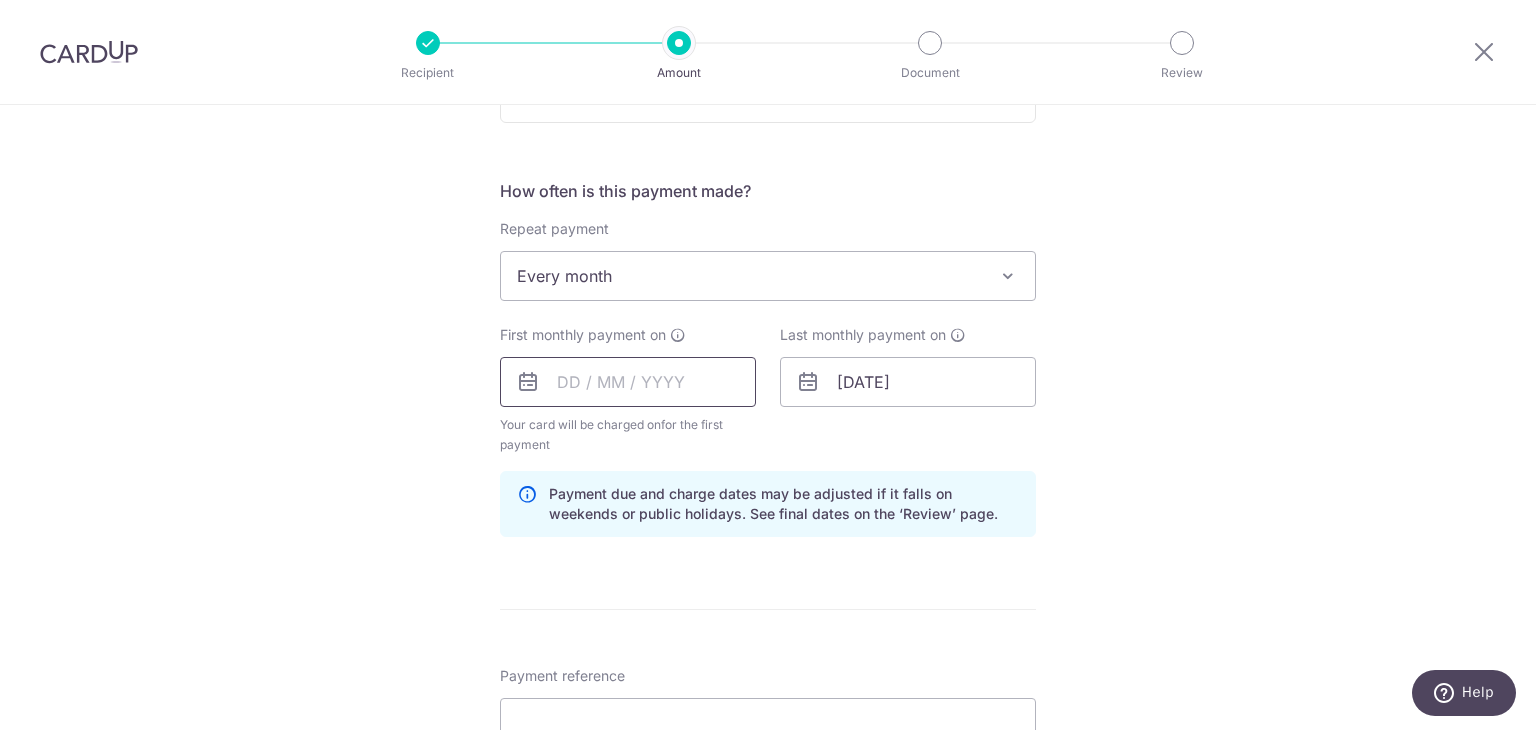 click at bounding box center [628, 382] 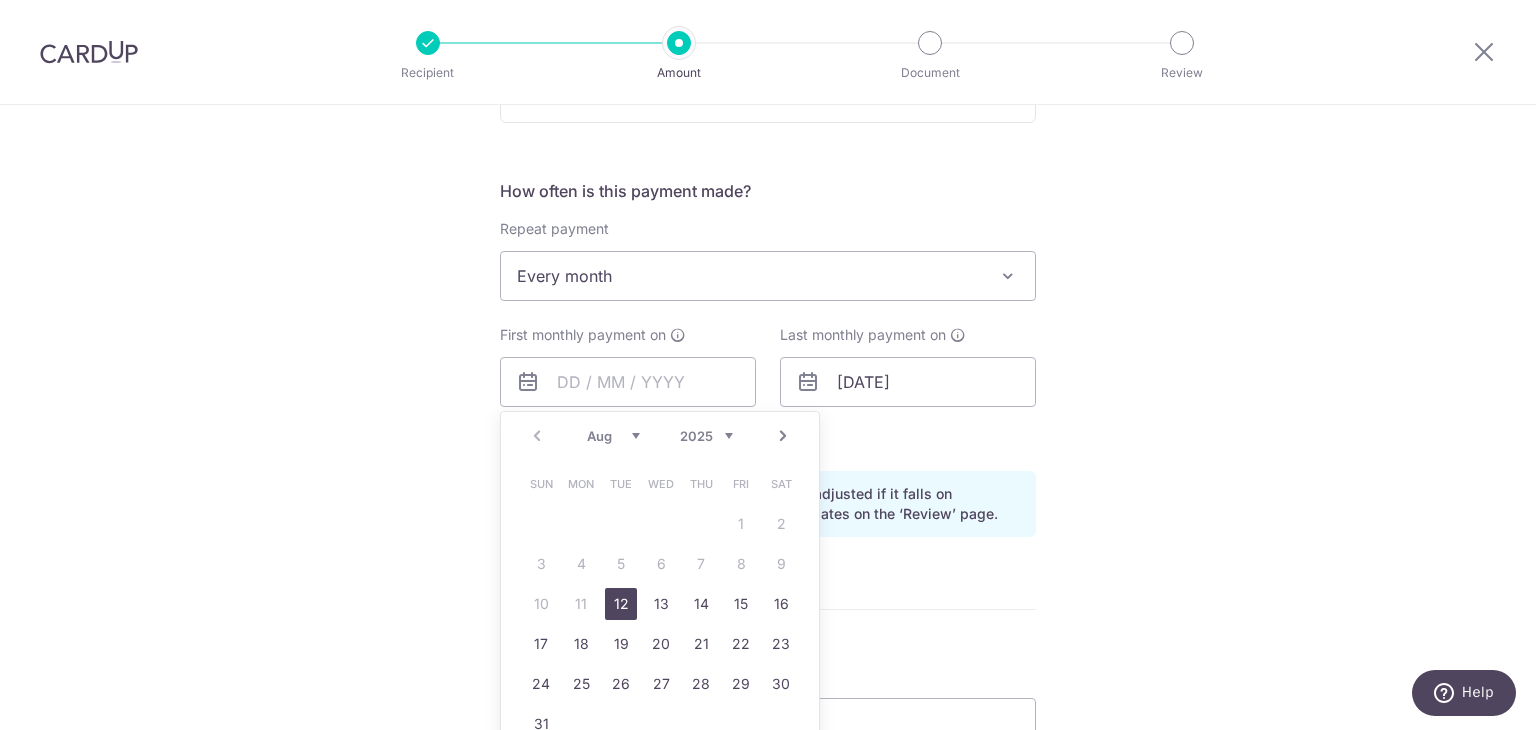 click on "Next" at bounding box center (783, 436) 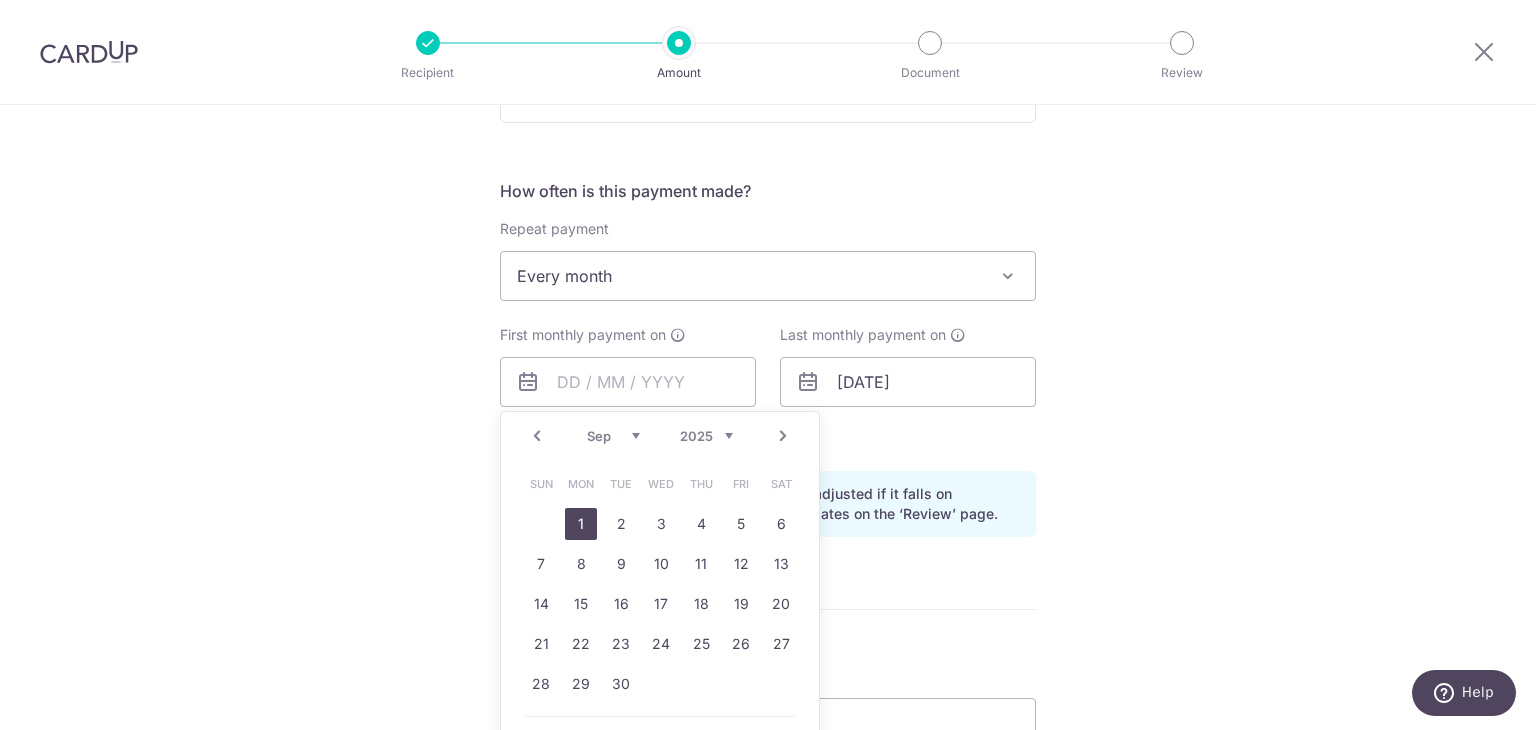 click on "1" at bounding box center [581, 524] 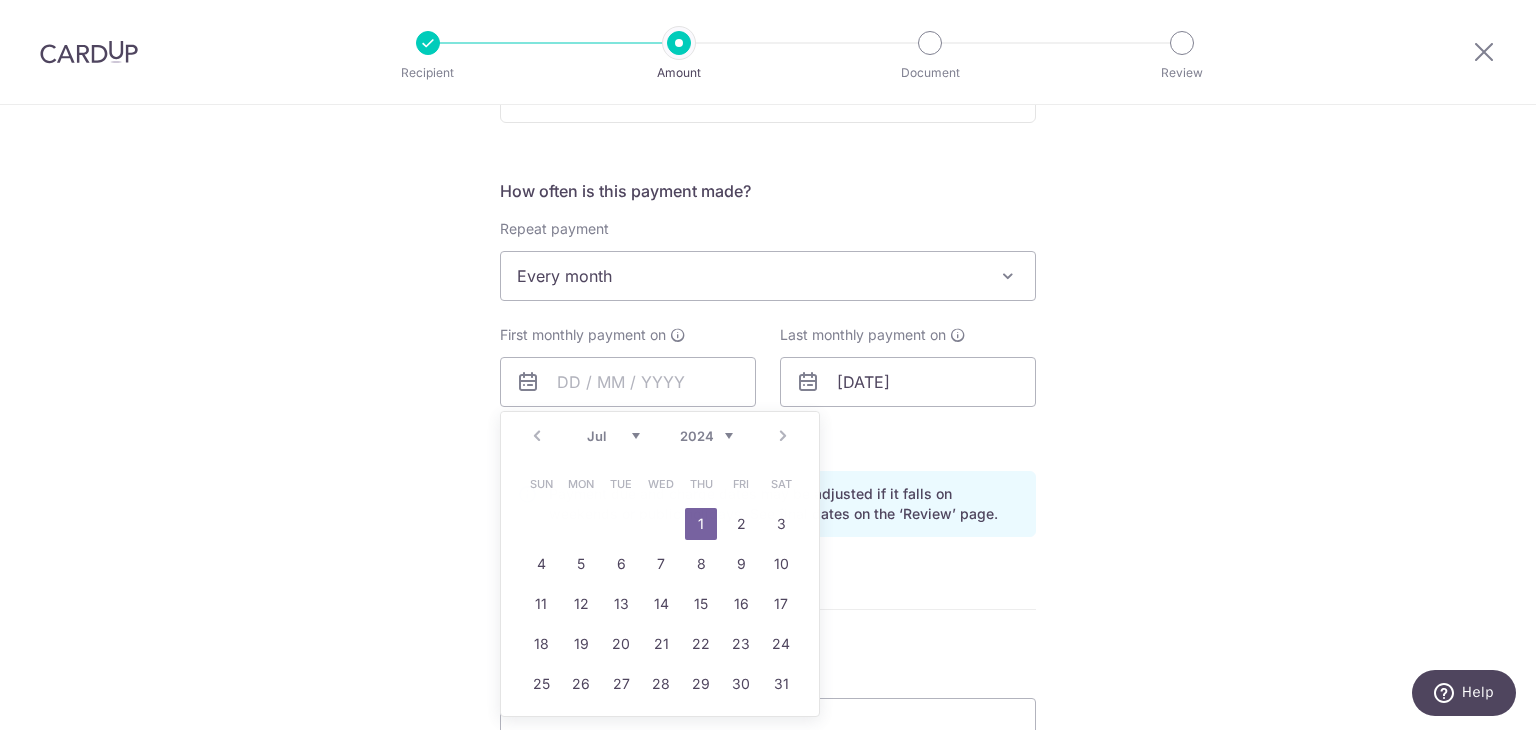 type on "01/09/2025" 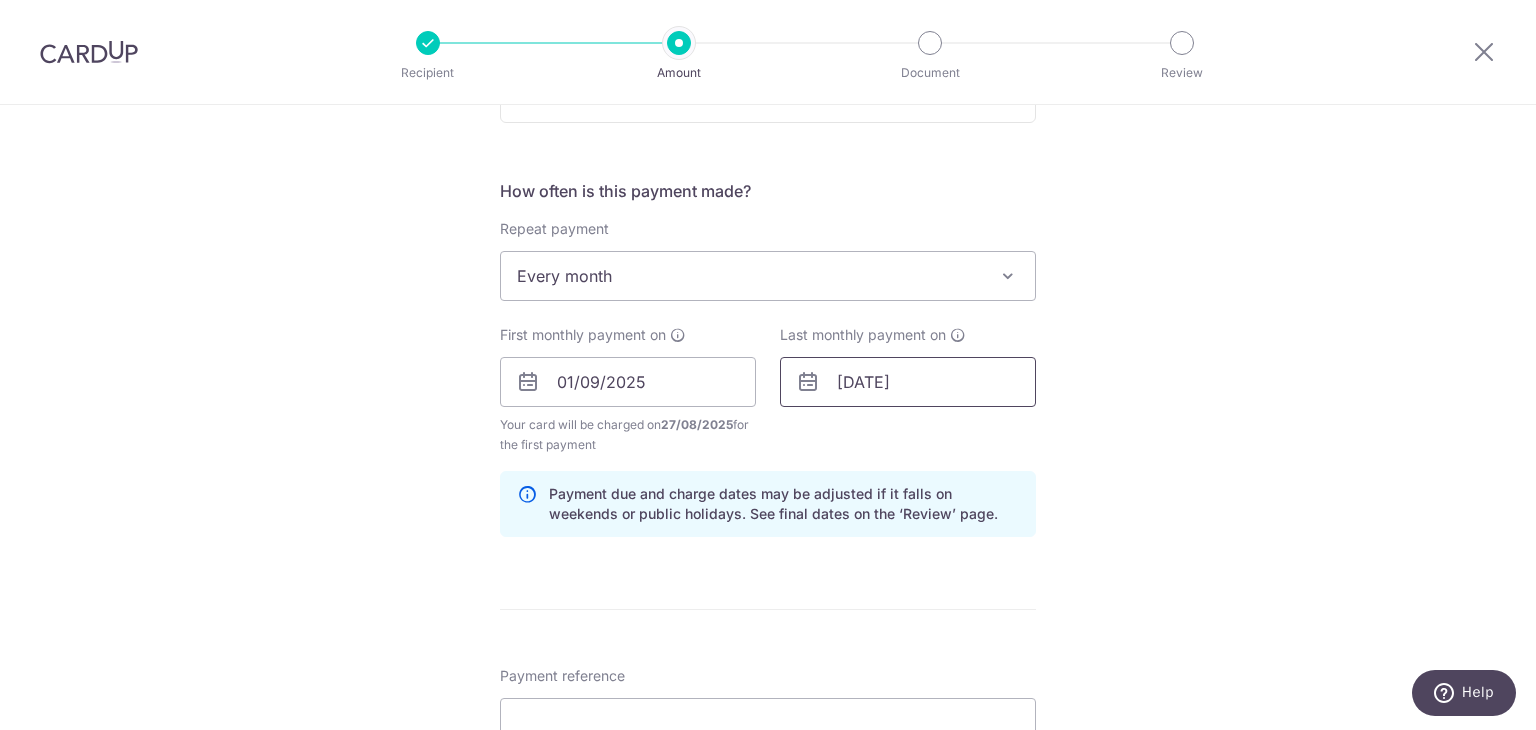 click on "01/07/2055" at bounding box center [908, 382] 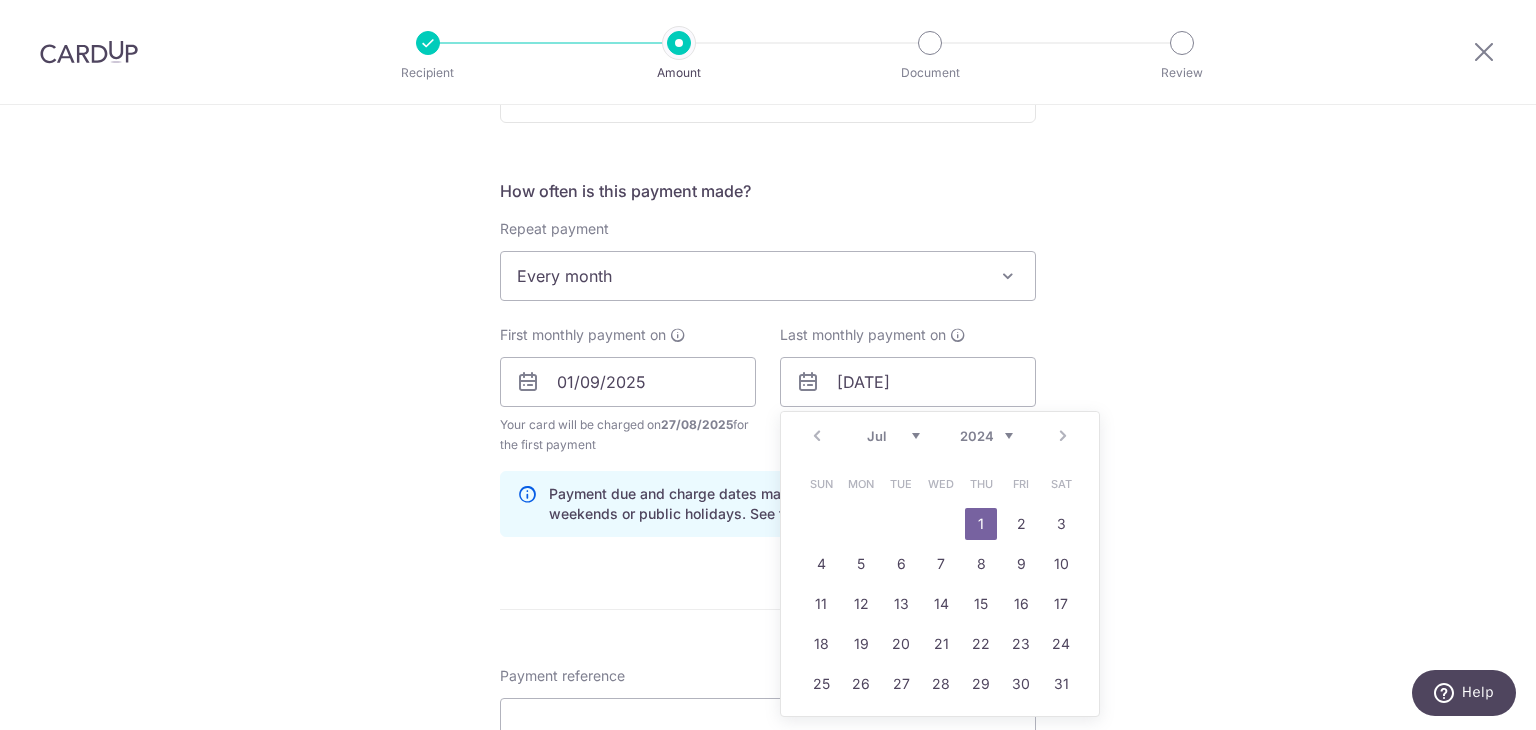 click on "2024 2025 2026 2027 2028 2029 2030 2031 2032 2033 2034 2035" at bounding box center (986, 436) 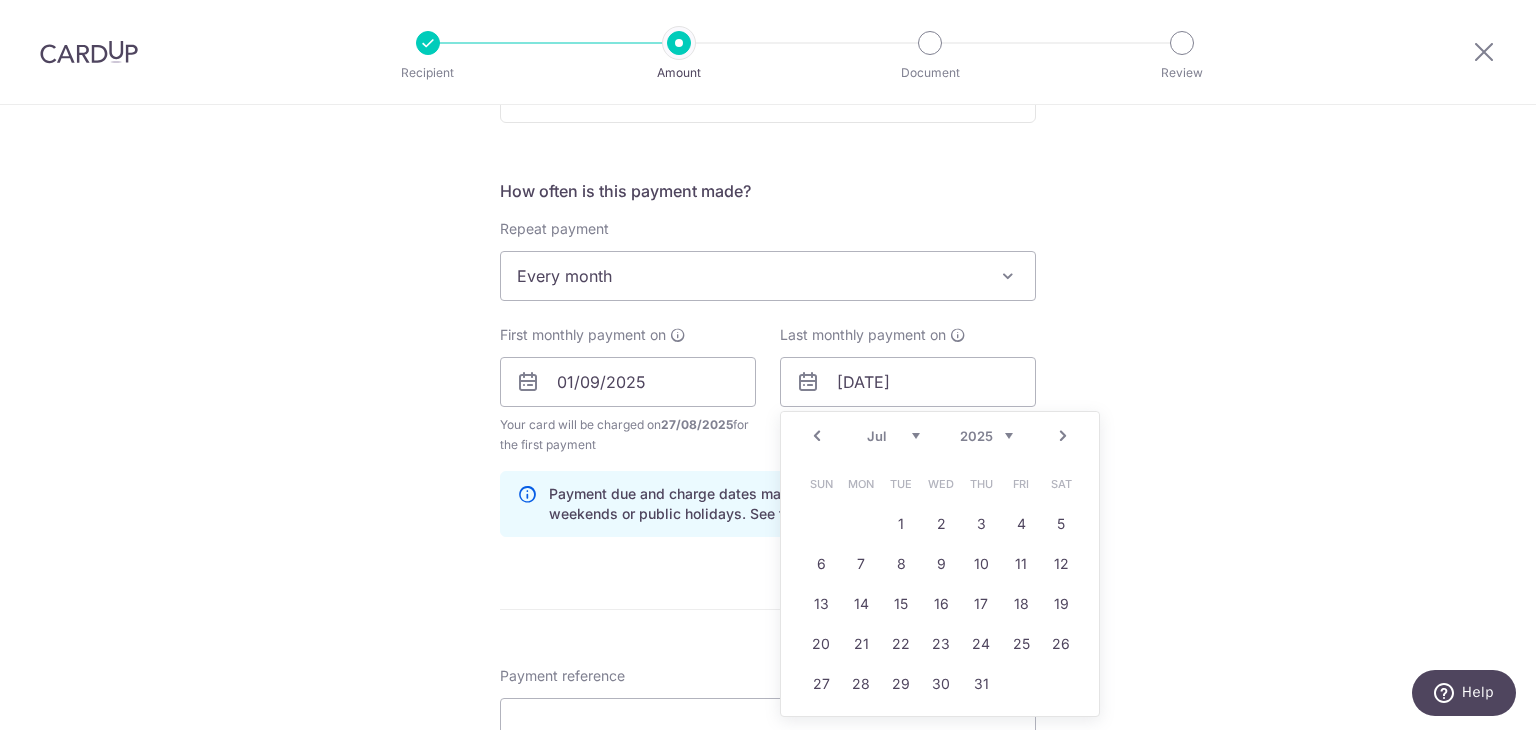 click on "Jan Feb Mar Apr May Jun Jul Aug Sep Oct Nov Dec" at bounding box center (893, 436) 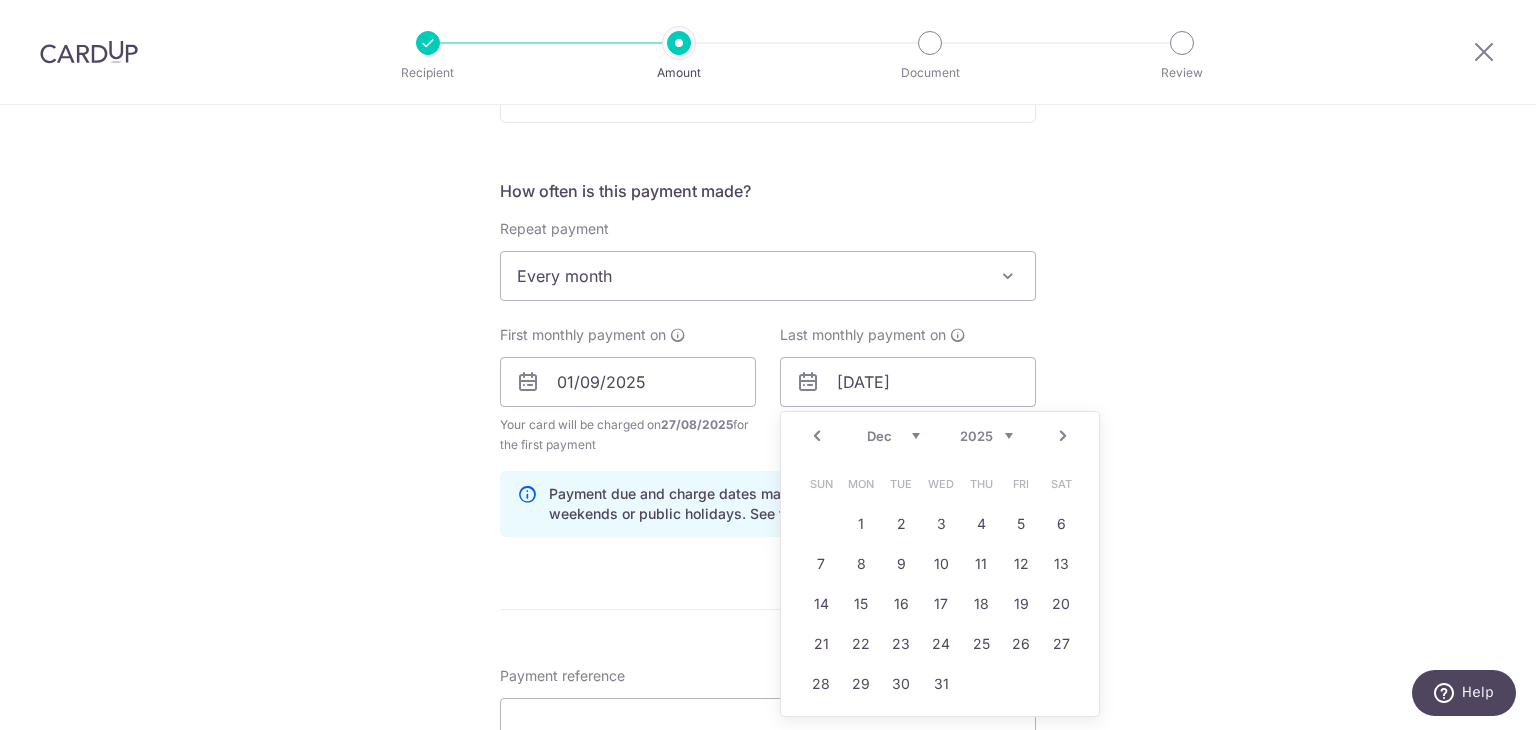 click on "Next" at bounding box center [1063, 436] 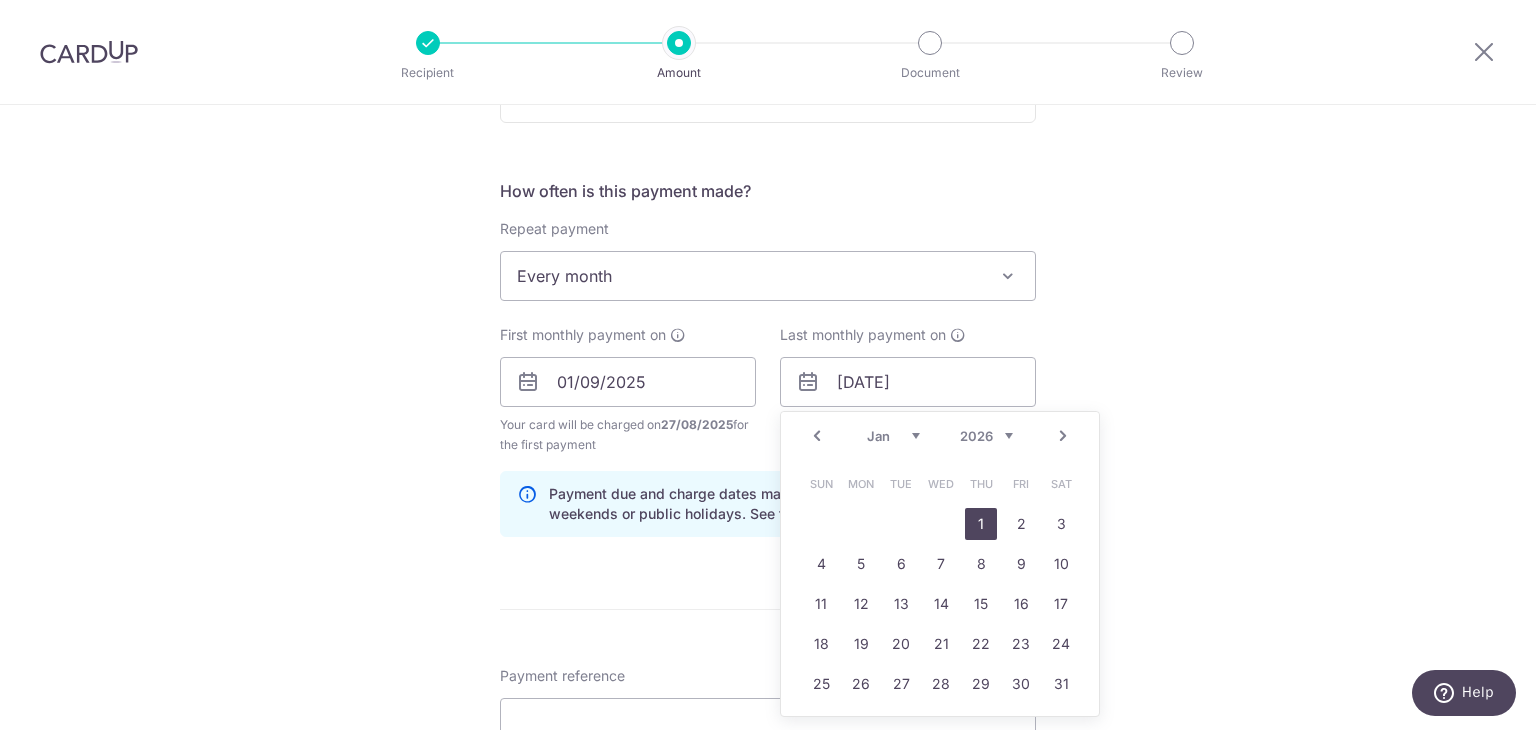 click on "1" at bounding box center [981, 524] 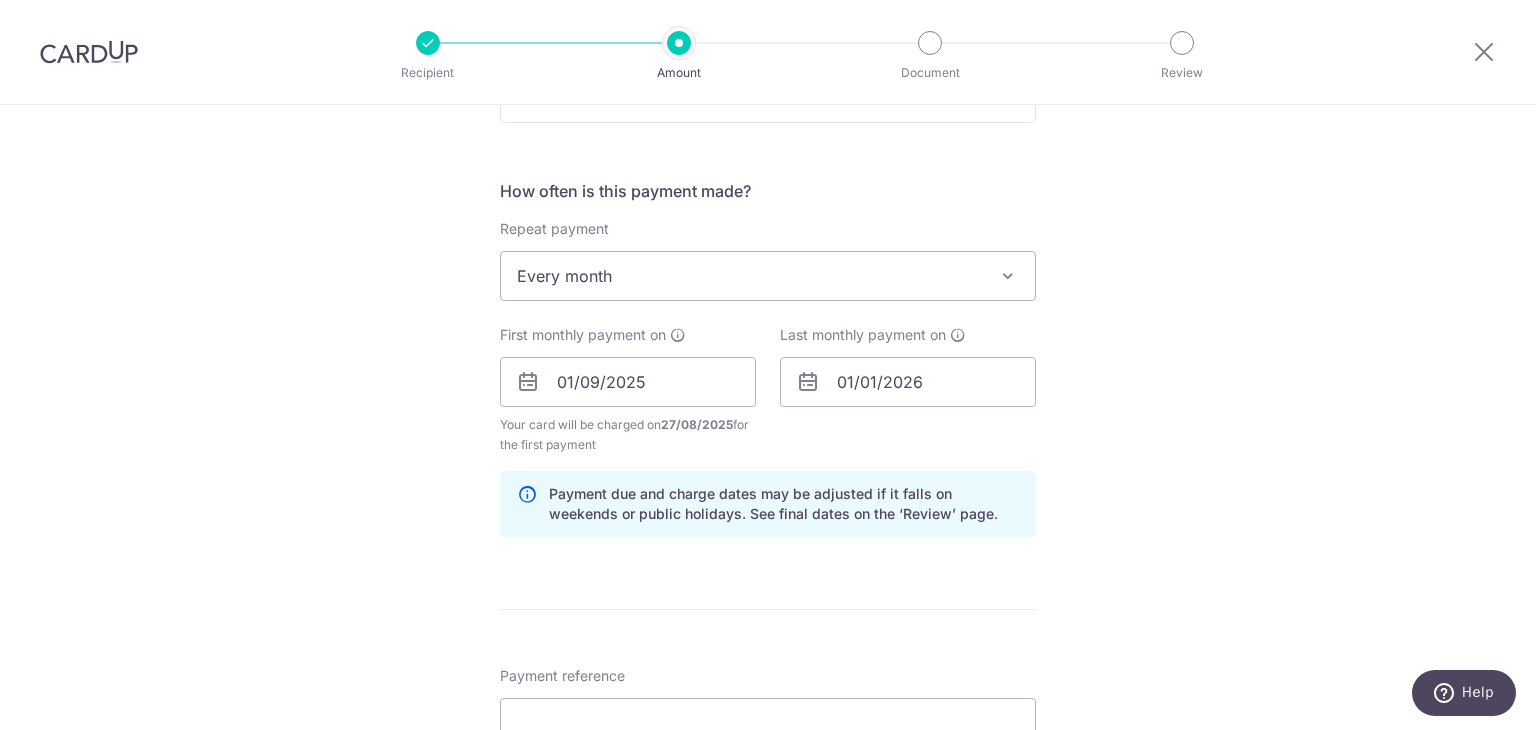 click on "Tell us more about your payment
Enter payment amount
SGD
4,000.00
4000.00
Select Card
**** 2712
Add credit card
Your Cards
**** 2712
Secure 256-bit SSL
Text
New card details
Card
Secure 256-bit SSL" at bounding box center (768, 360) 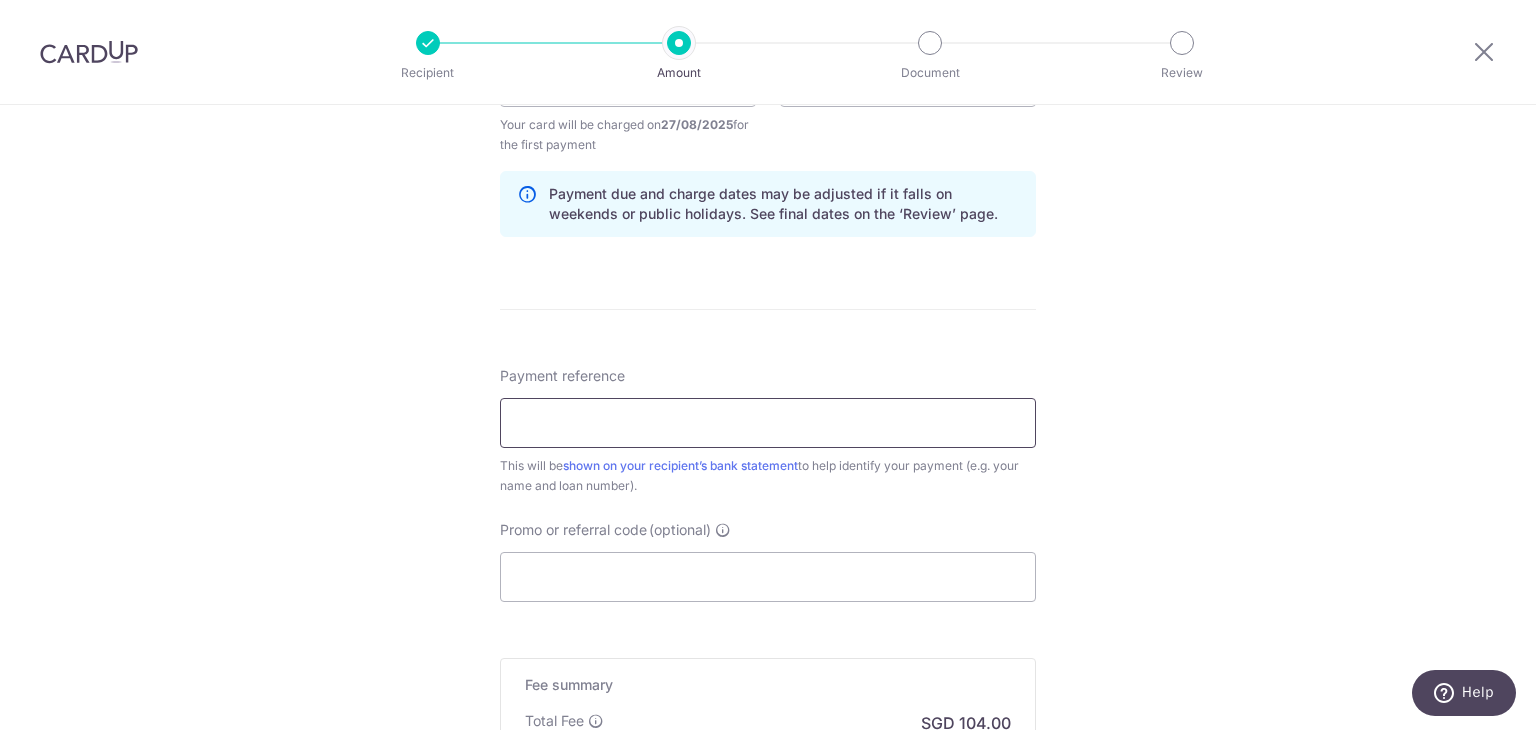 click on "Payment reference" at bounding box center [768, 423] 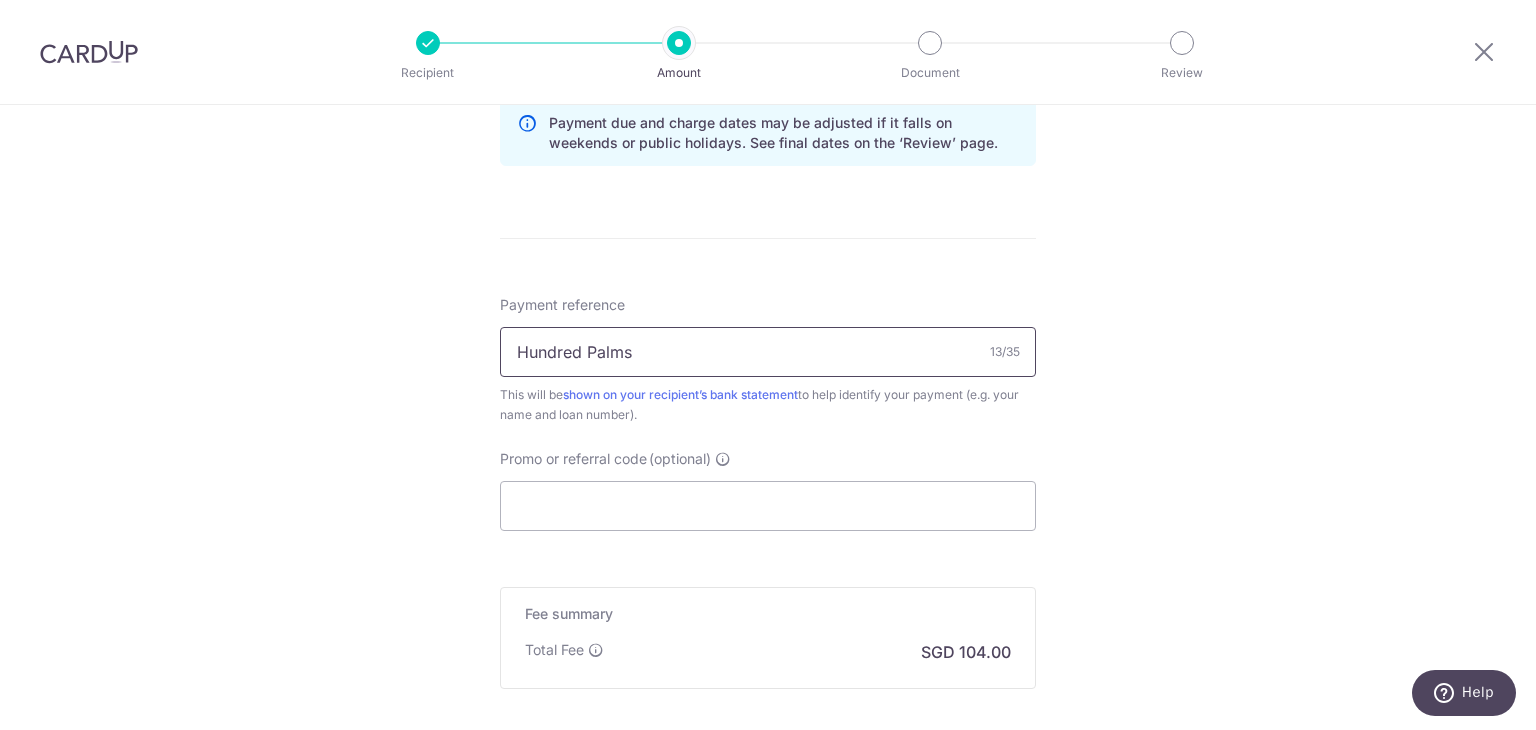 scroll, scrollTop: 1100, scrollLeft: 0, axis: vertical 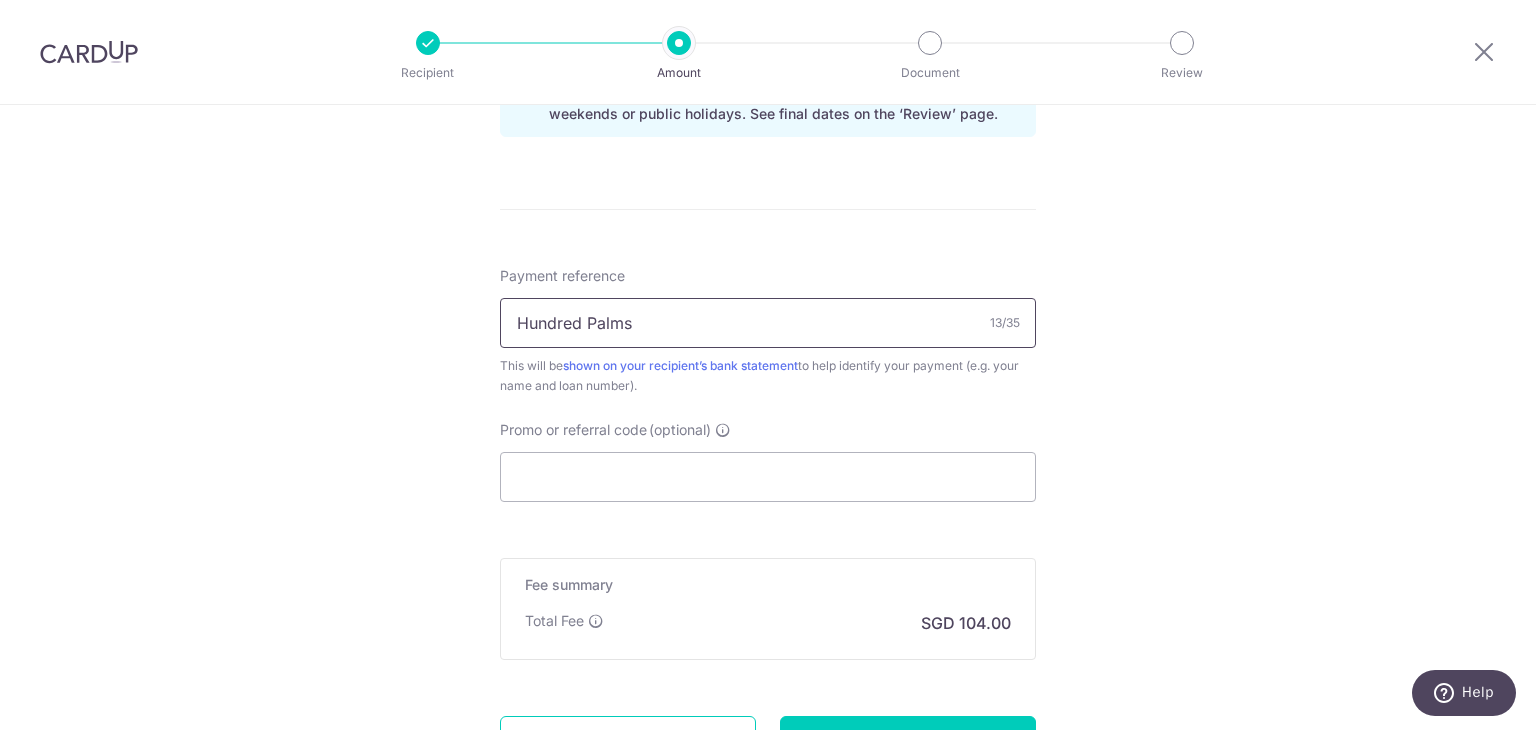type on "Hundred Palms" 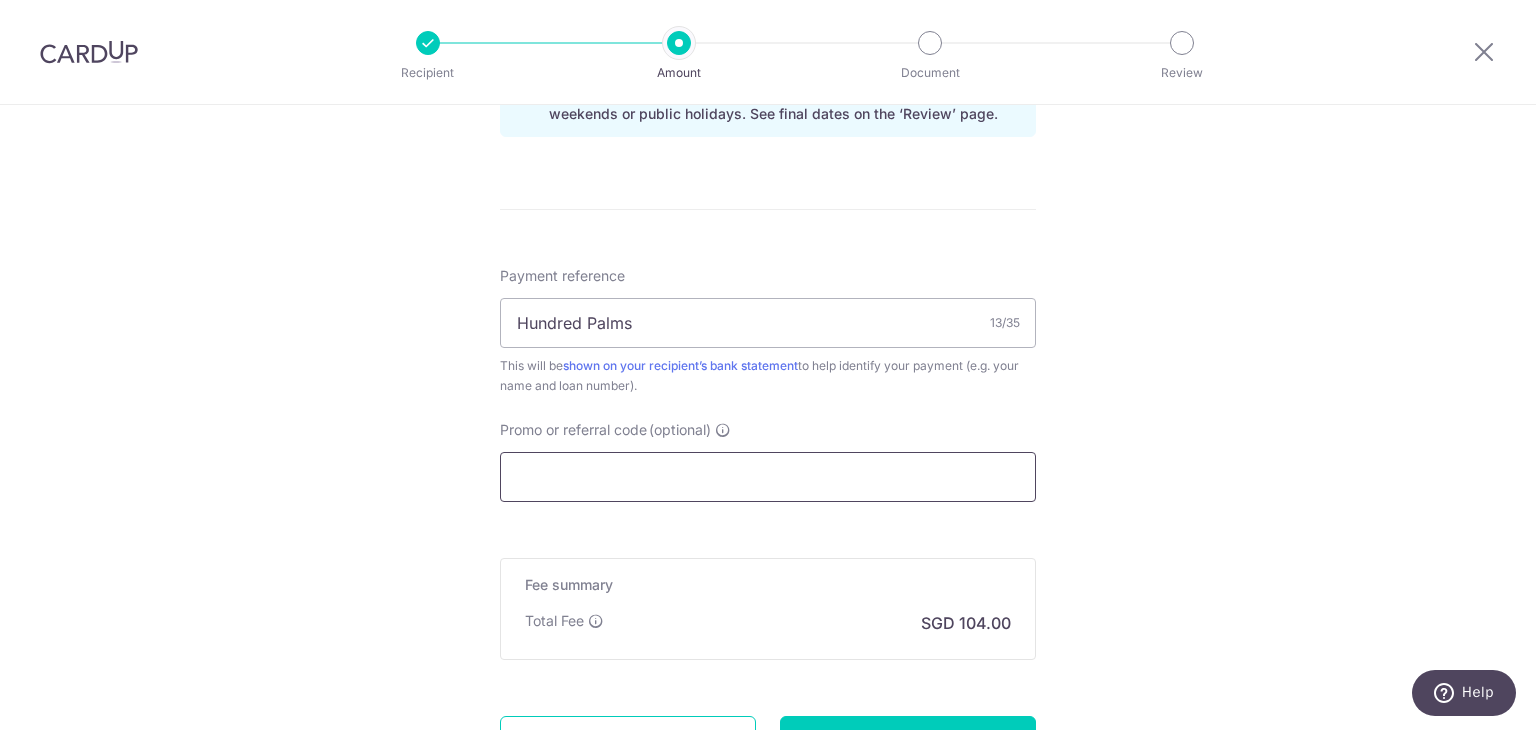 click on "Promo or referral code
(optional)" at bounding box center (768, 477) 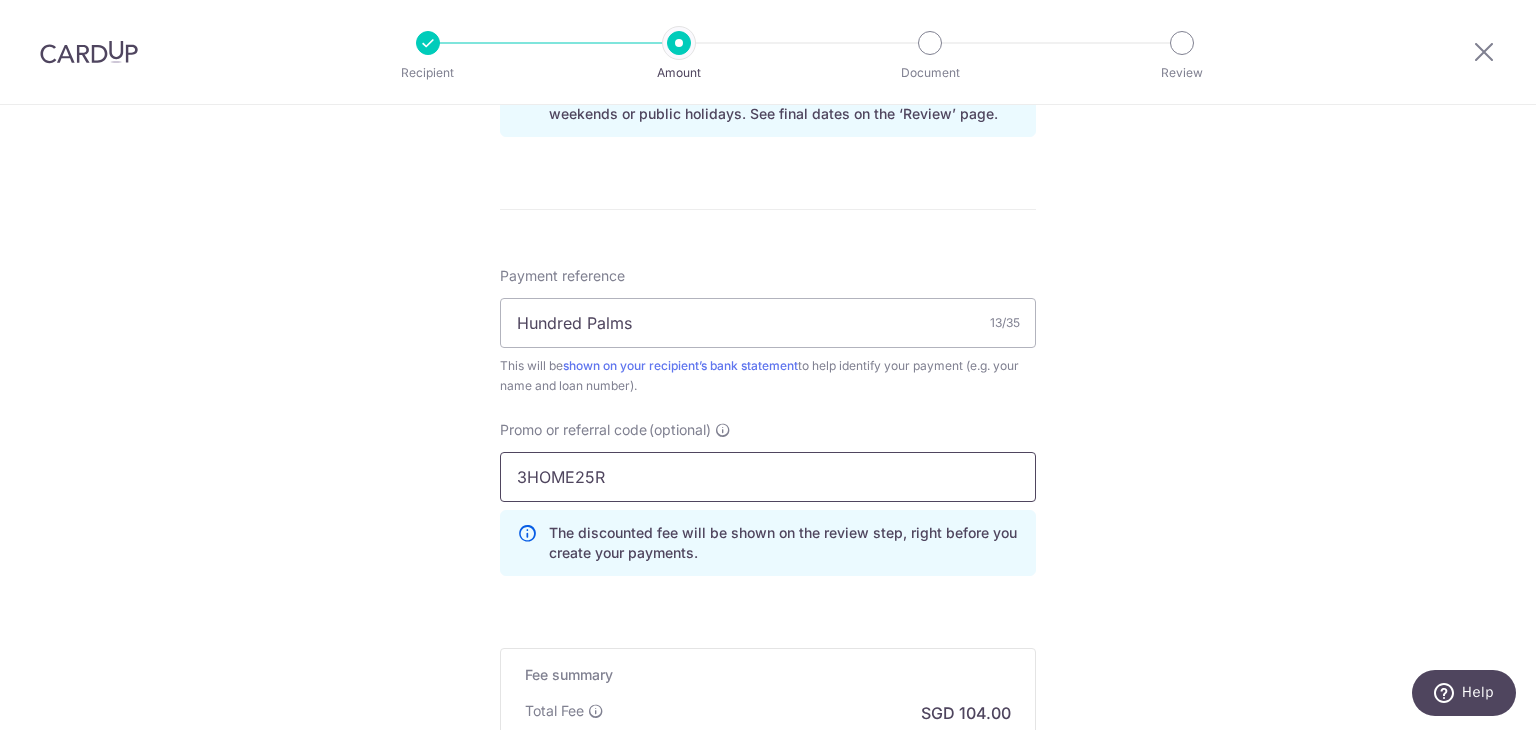 type on "3HOME25R" 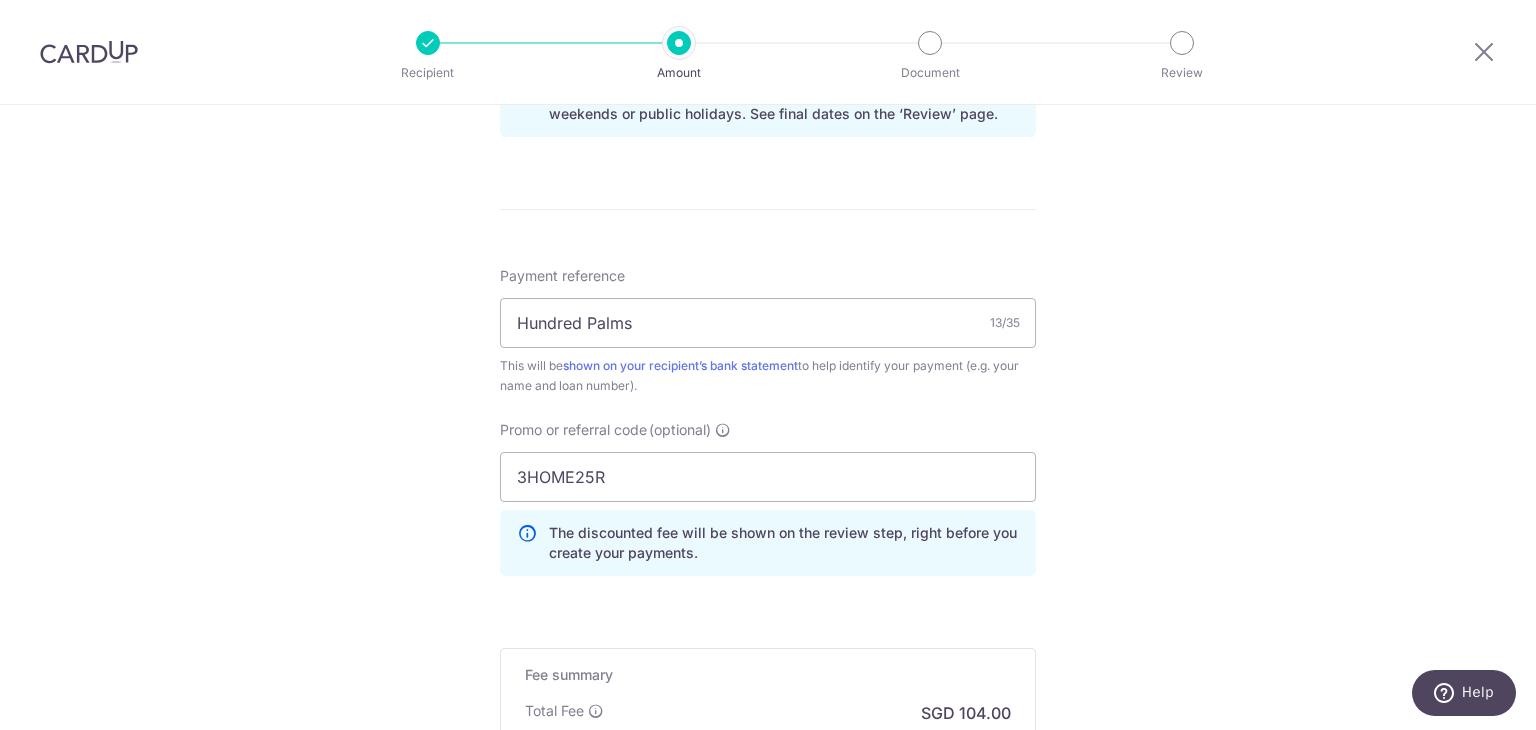 click on "Promo or referral code
(optional)
3HOME25R
The discounted fee will be shown on the review step, right before you create your payments.
Add" at bounding box center [768, 498] 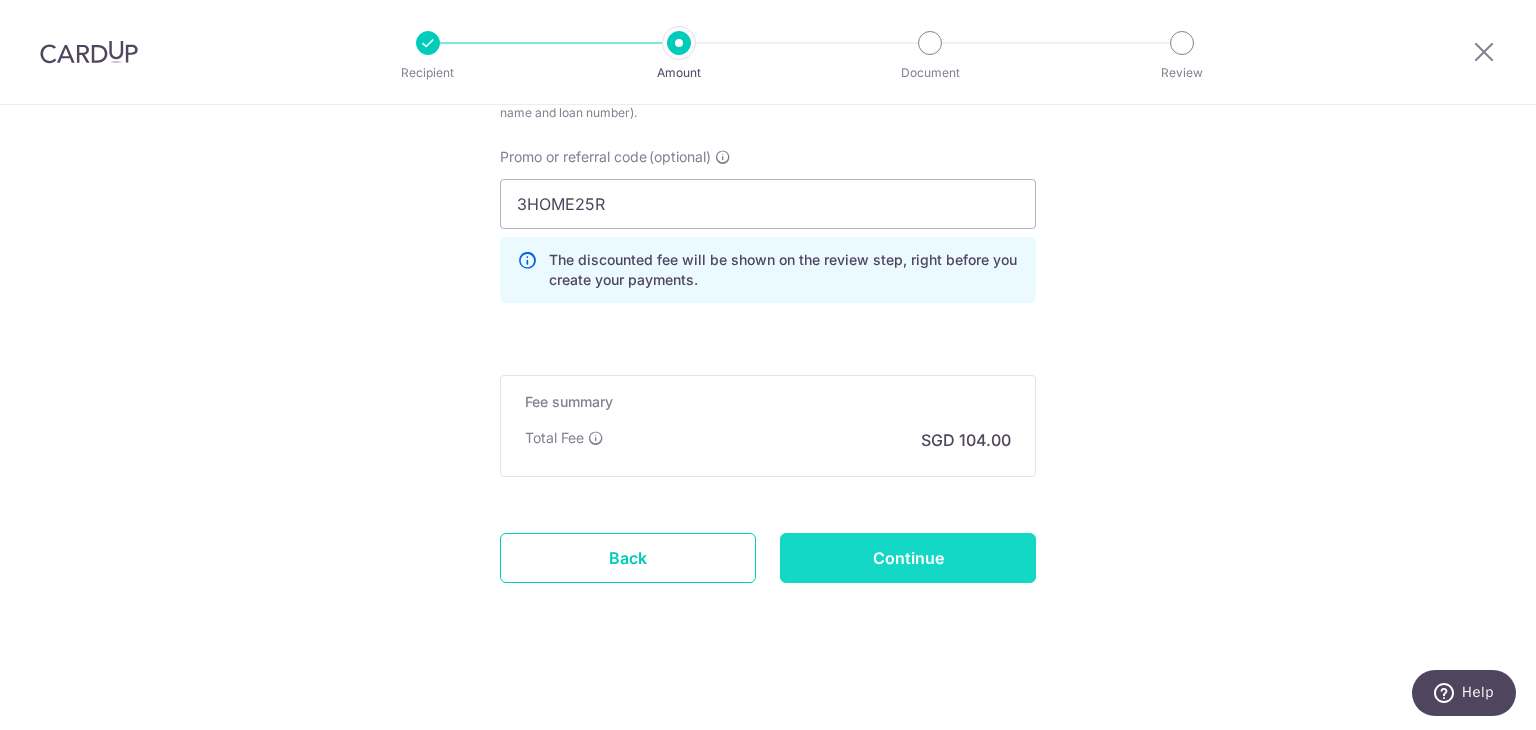 click on "Continue" at bounding box center (908, 558) 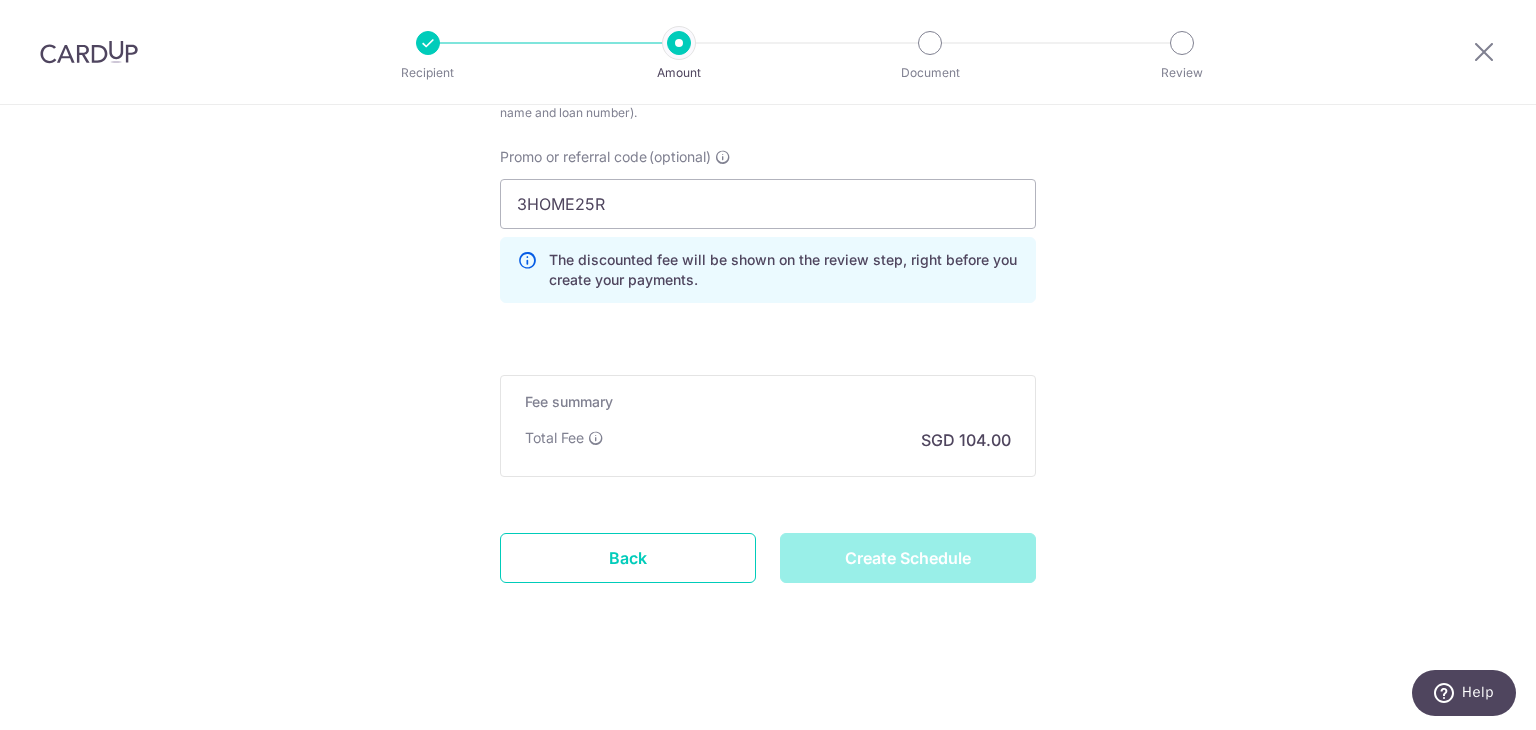 type on "Create Schedule" 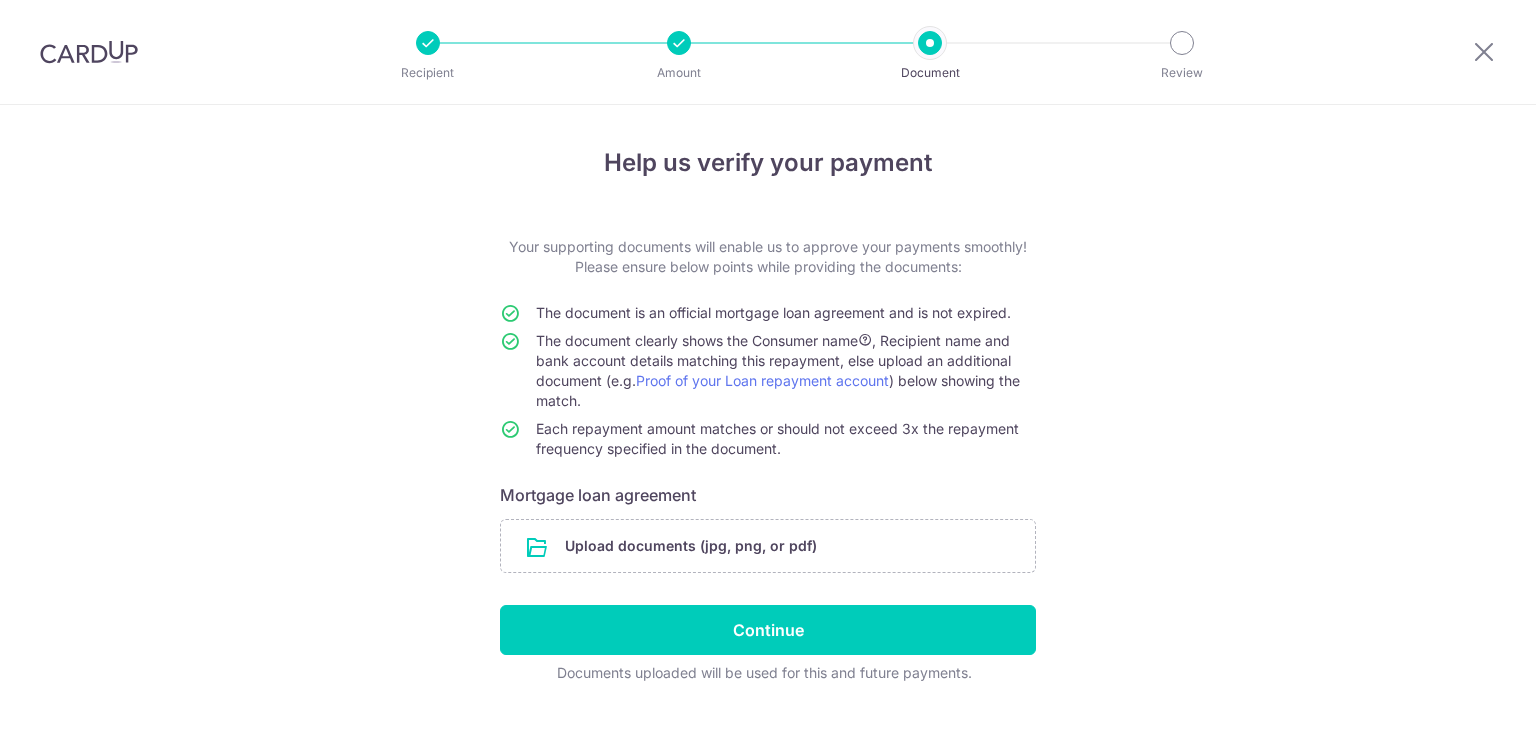 scroll, scrollTop: 0, scrollLeft: 0, axis: both 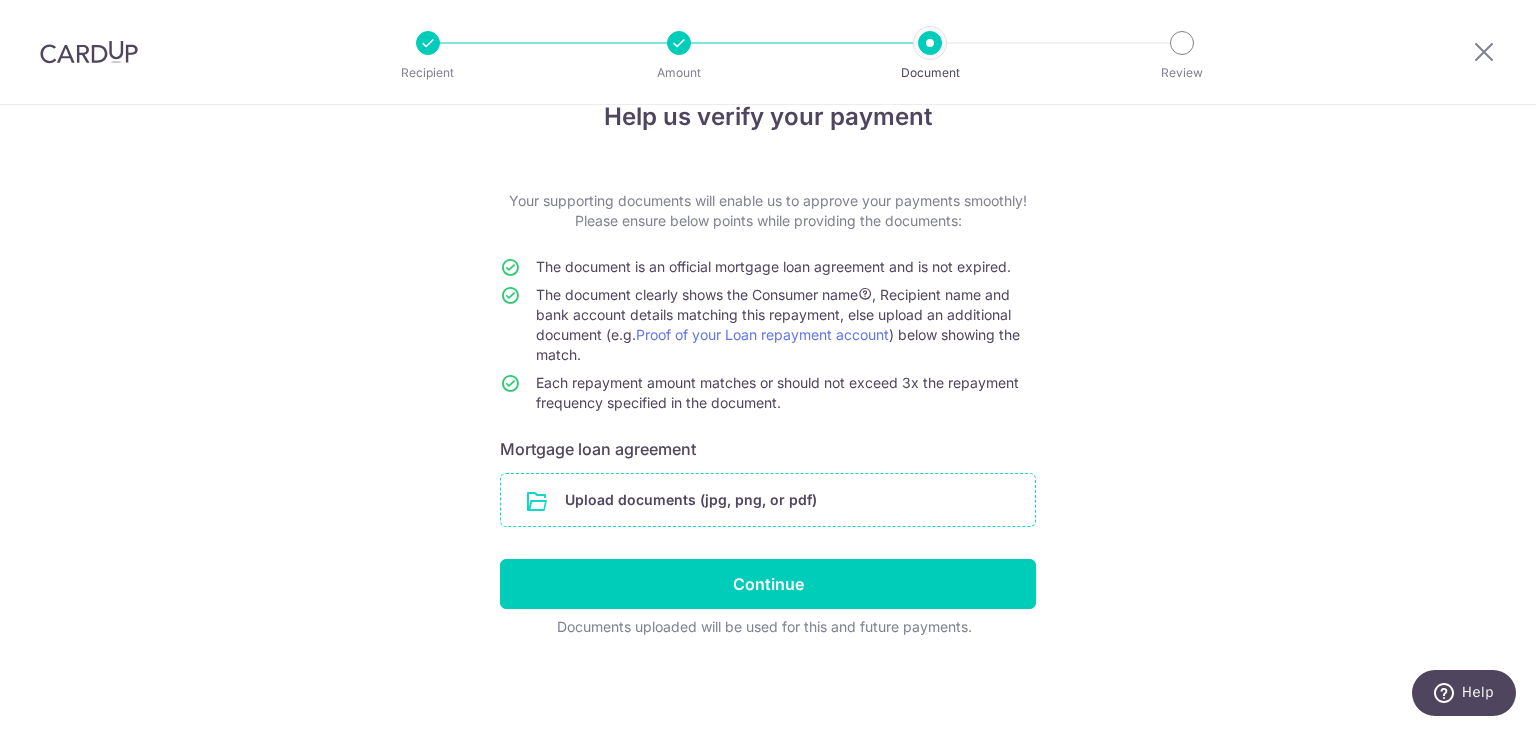 click at bounding box center [768, 500] 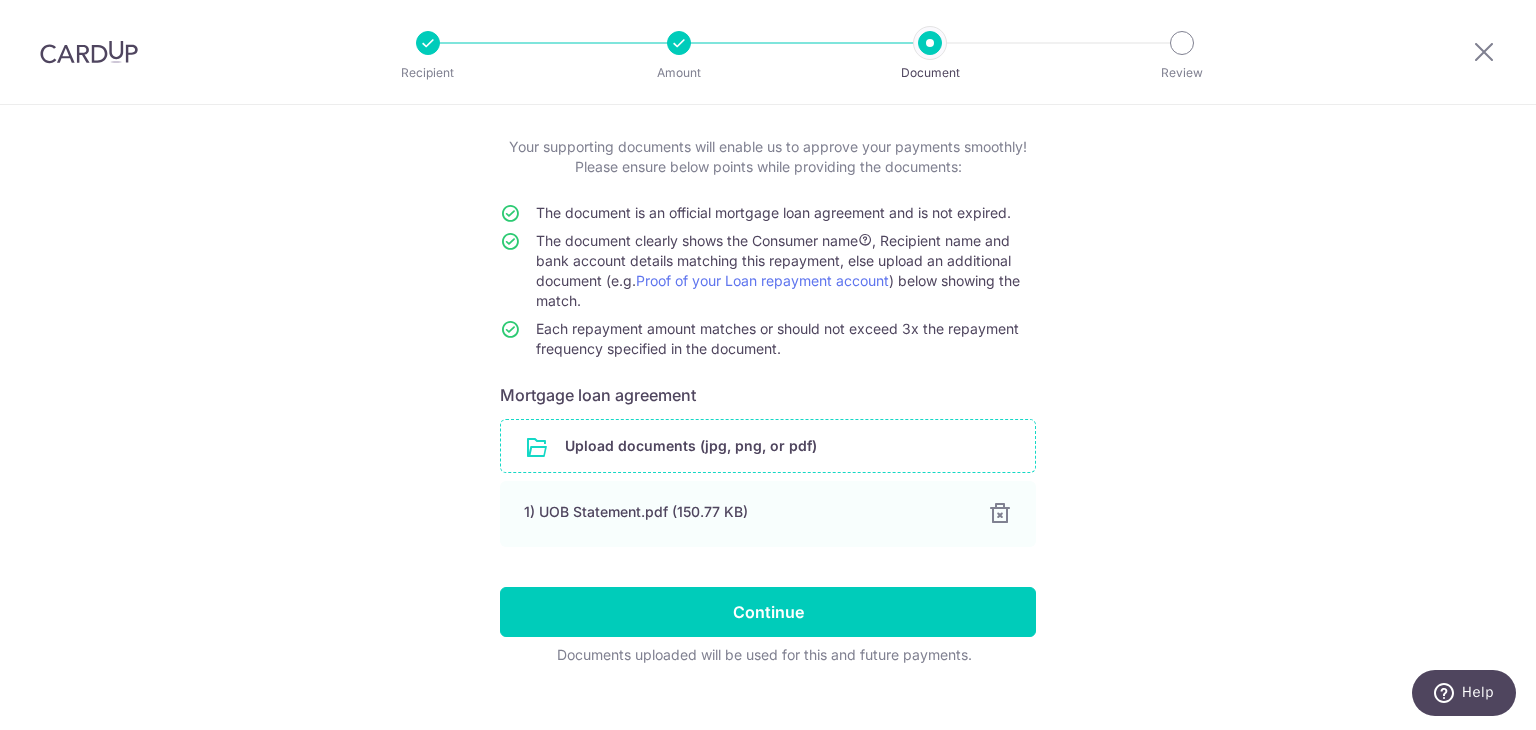 scroll, scrollTop: 128, scrollLeft: 0, axis: vertical 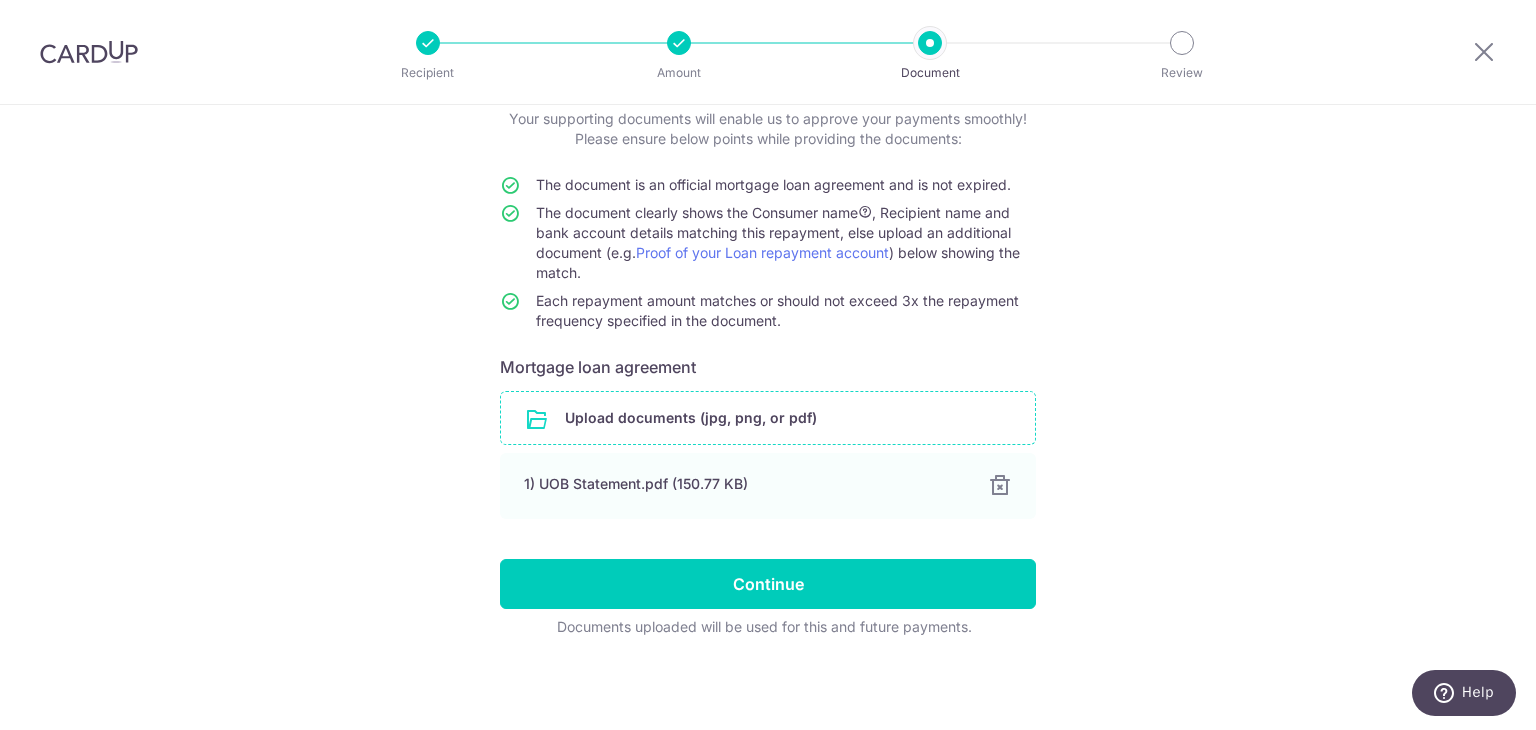 click at bounding box center (768, 418) 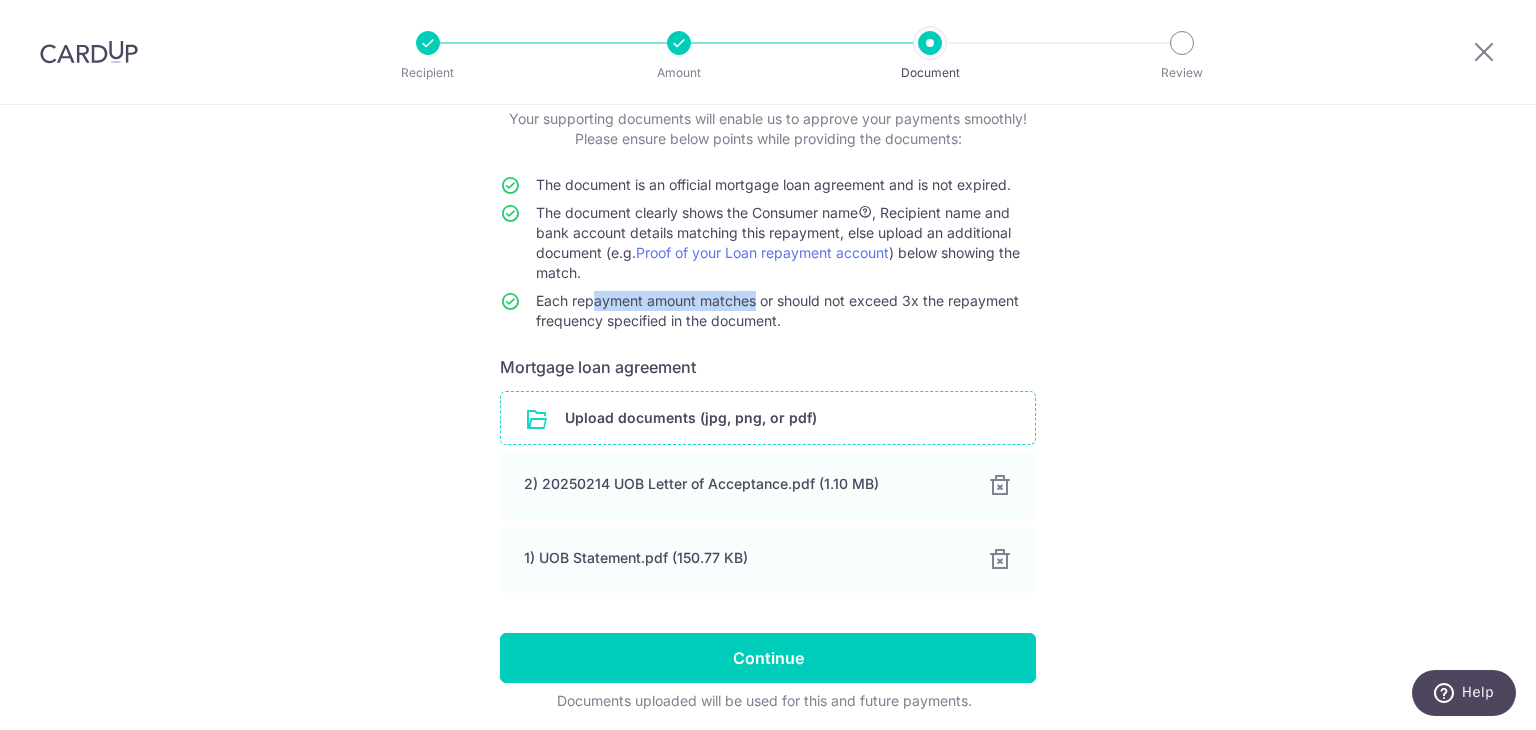 drag, startPoint x: 584, startPoint y: 303, endPoint x: 751, endPoint y: 301, distance: 167.01198 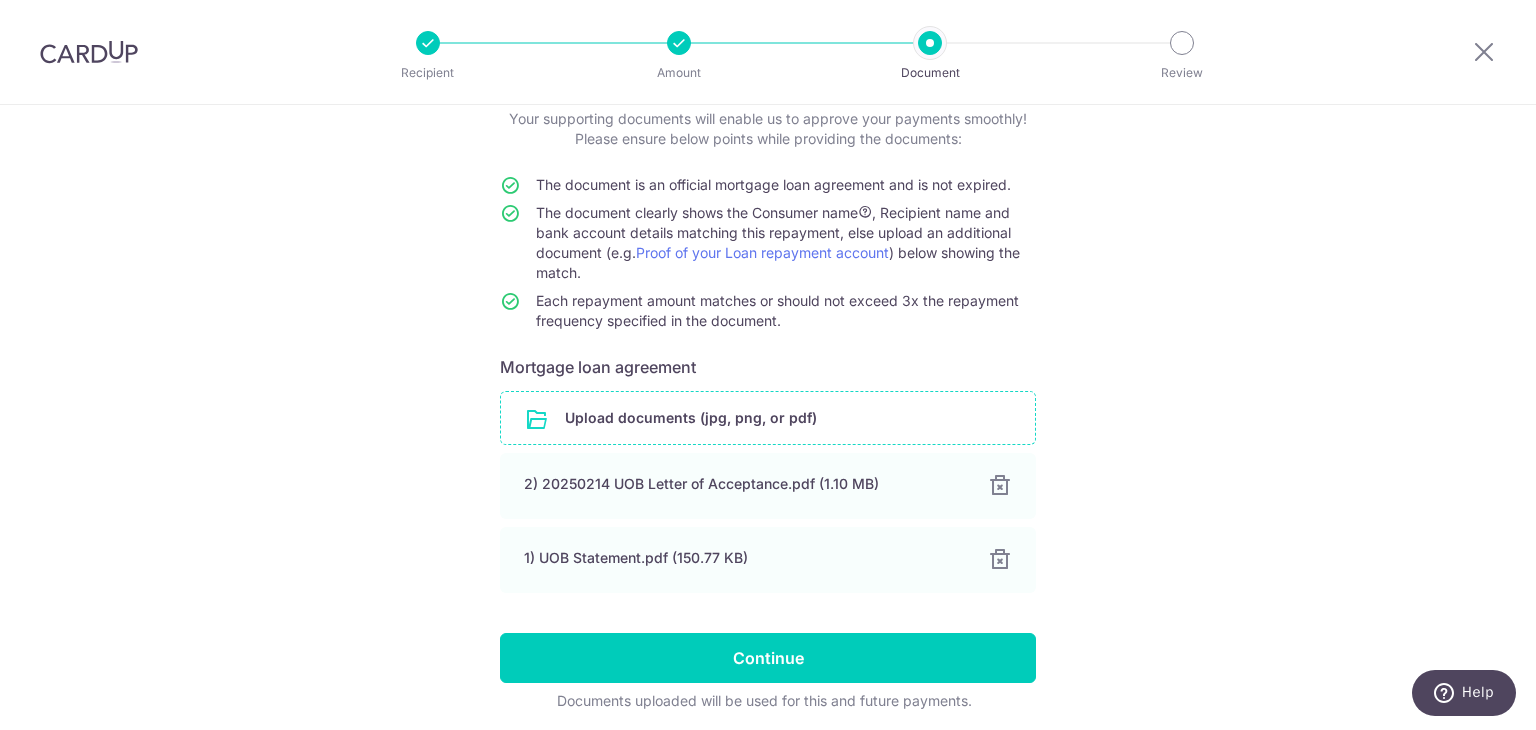 click on "Each repayment amount matches or should not exceed 3x the repayment frequency specified in the document." at bounding box center [777, 310] 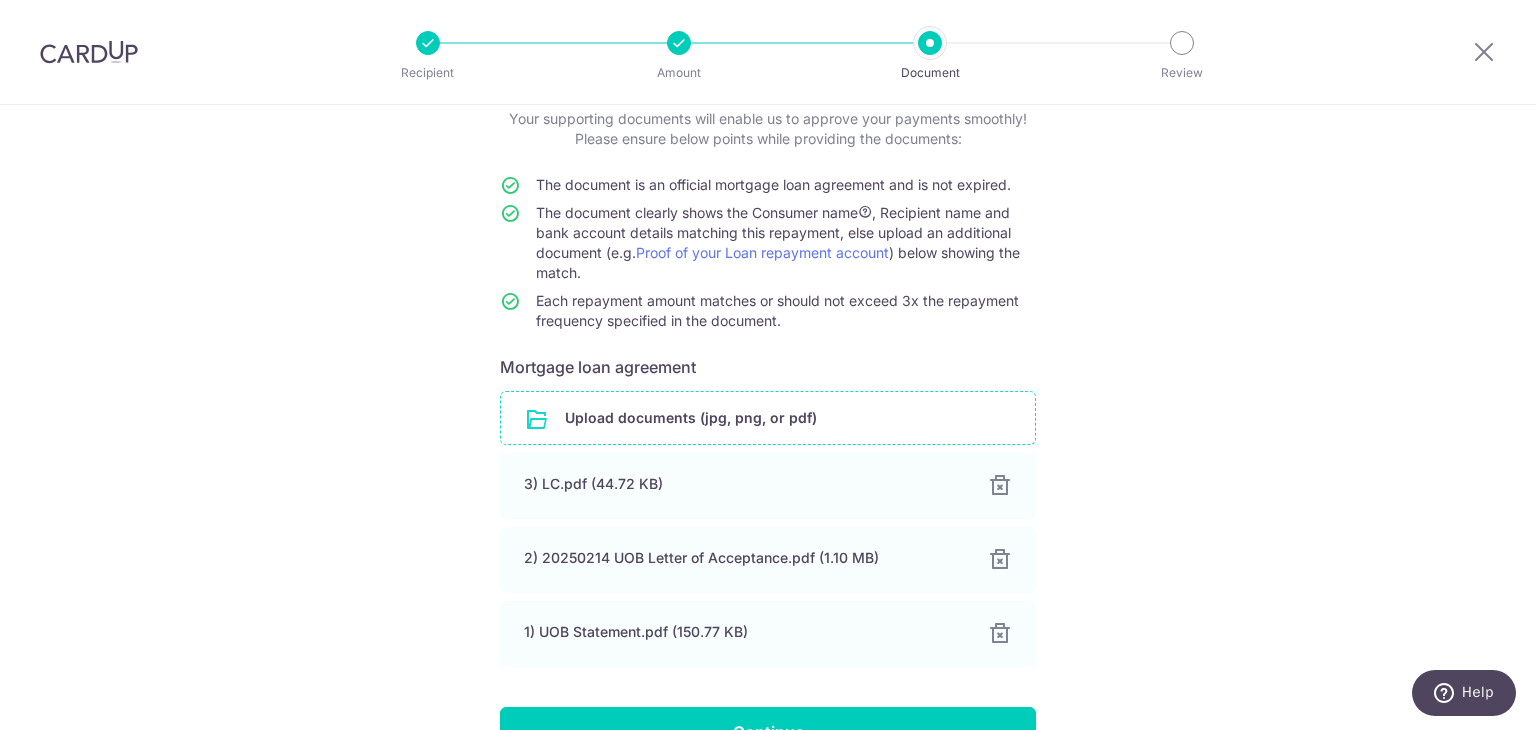 click on "Help us verify your payment
Your supporting documents will enable us to approve your payments smoothly!  Please ensure below points while providing the documents:
The document is an official mortgage loan agreement and is not expired.
The document clearly shows the Consumer name  , Recipient name and bank account details matching this repayment, else upload an additional document (e.g.  Proof of your Loan repayment account ) below showing the match.
Each repayment amount matches or should not exceed 3x the repayment frequency specified in the document.
Mortgage loan agreement
Upload documents (jpg, png, or pdf) 3) LC.pdf (44.72 KB) 100% 2) 20250214 UOB Letter of Acceptance.pdf (1.10 MB) 100% 1) UOB Statement.pdf (150.77 KB) 100%" at bounding box center (768, 428) 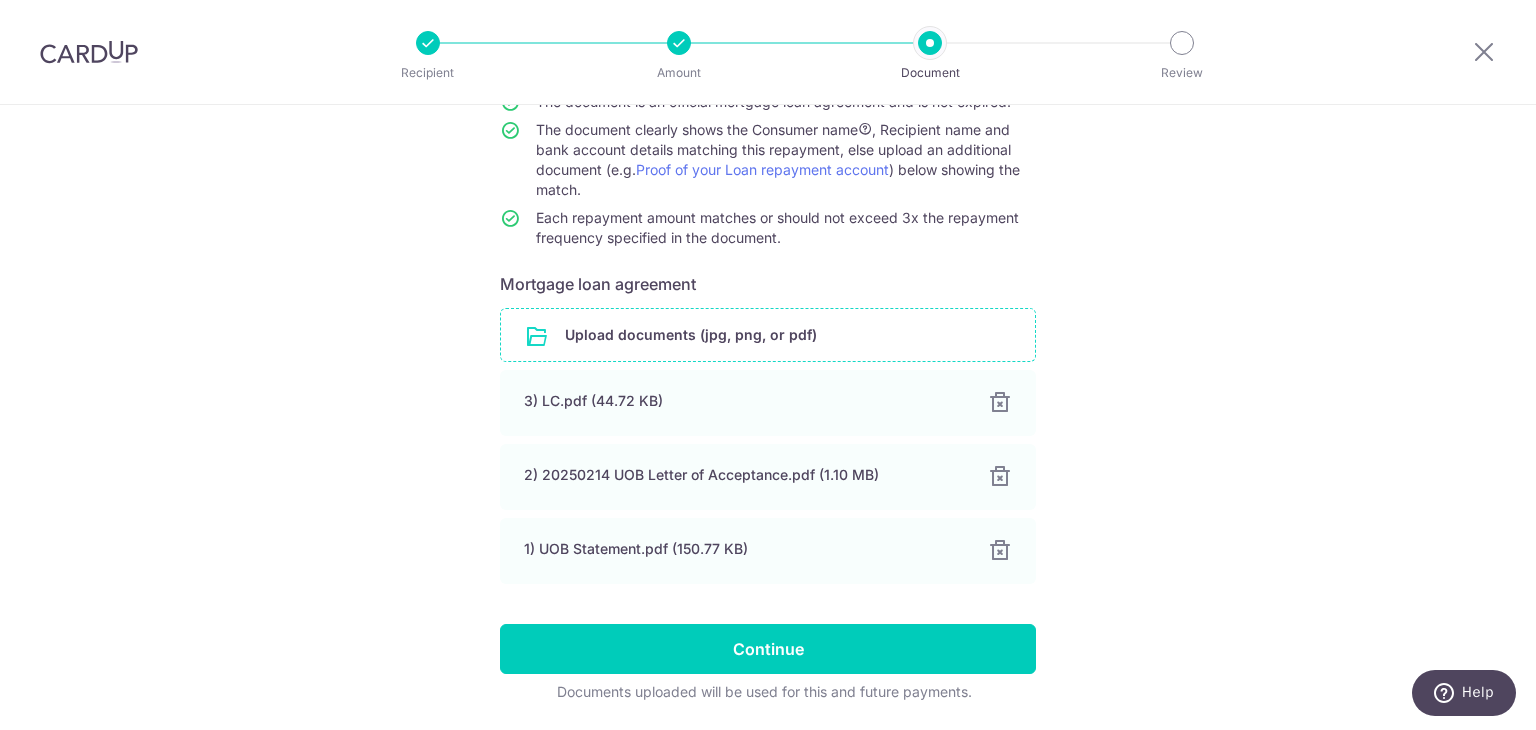 scroll, scrollTop: 276, scrollLeft: 0, axis: vertical 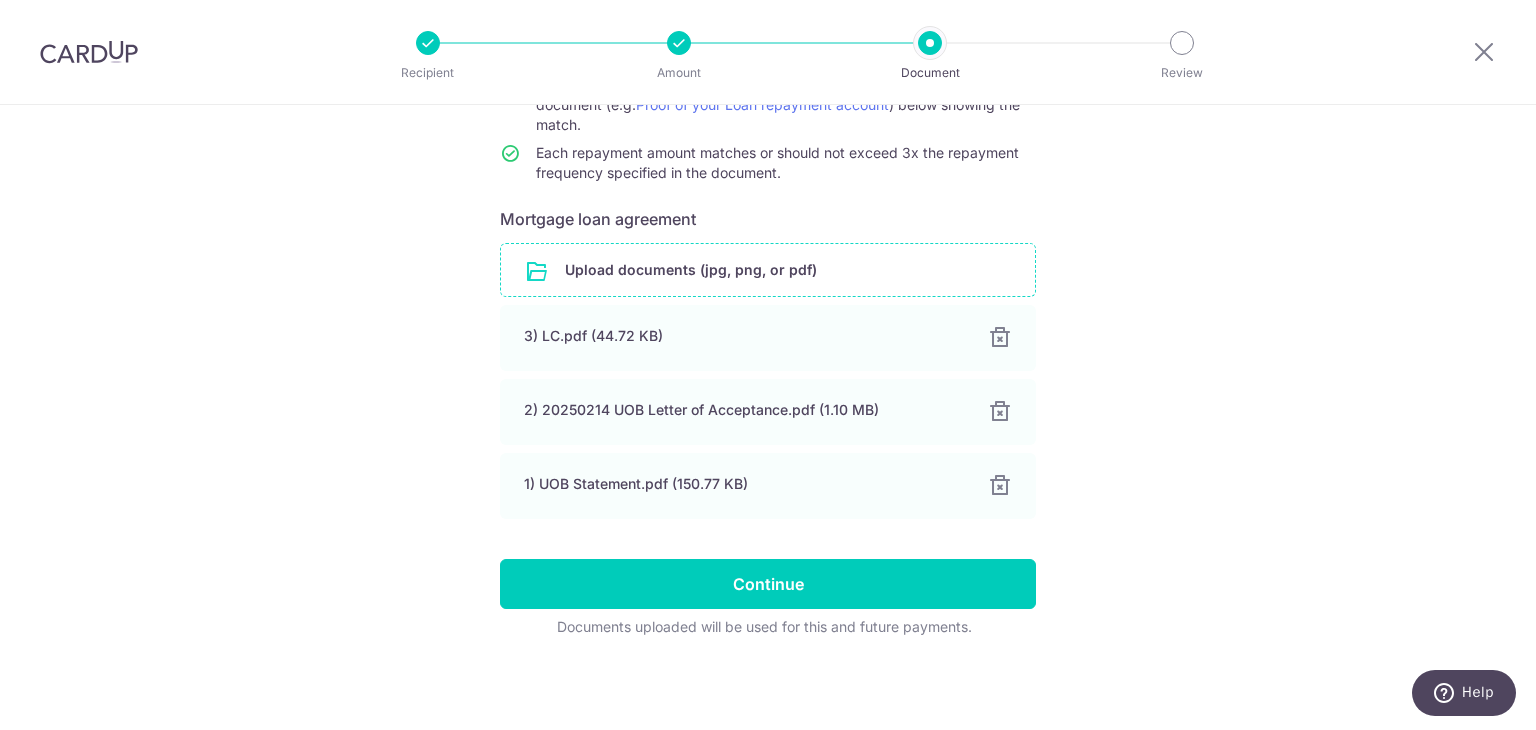 click at bounding box center [768, 270] 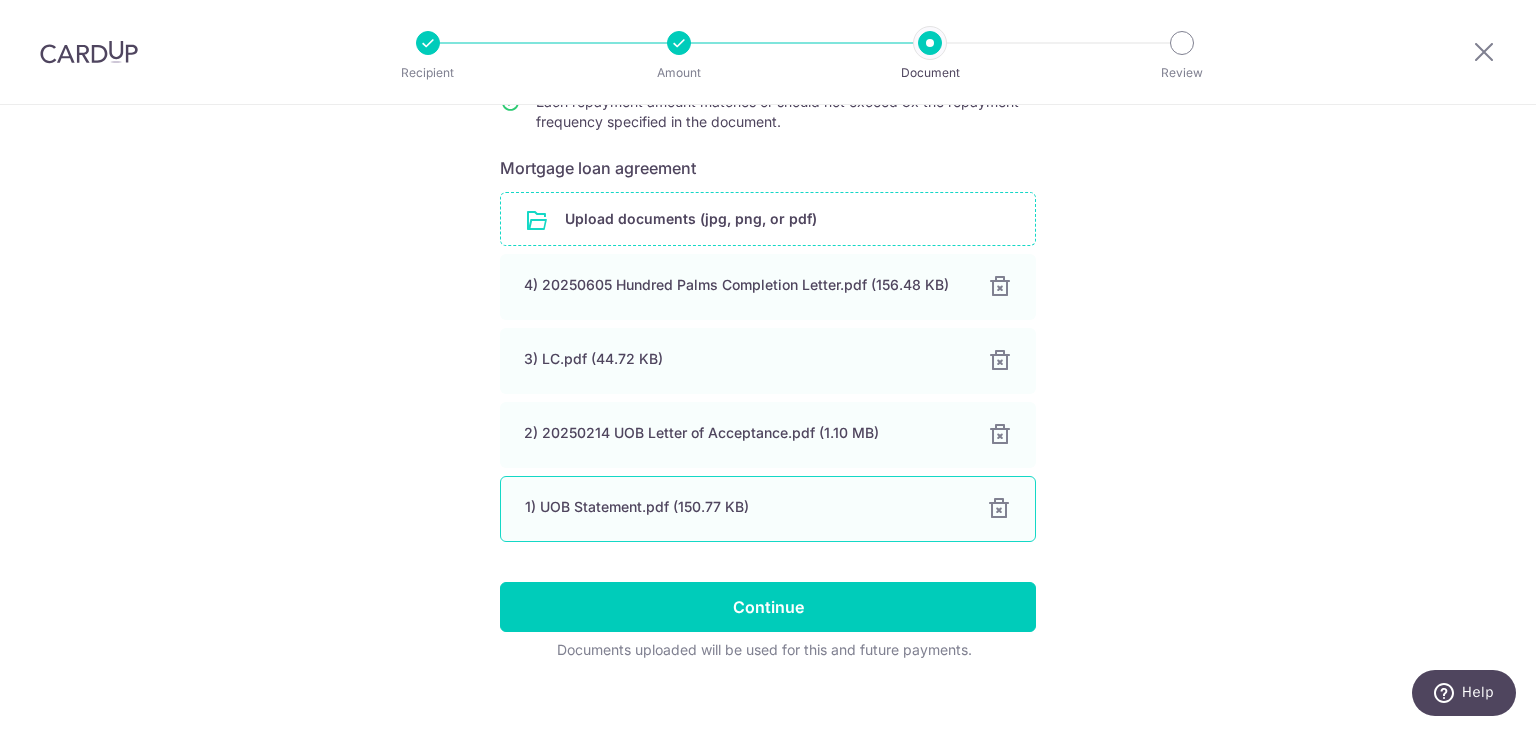 scroll, scrollTop: 350, scrollLeft: 0, axis: vertical 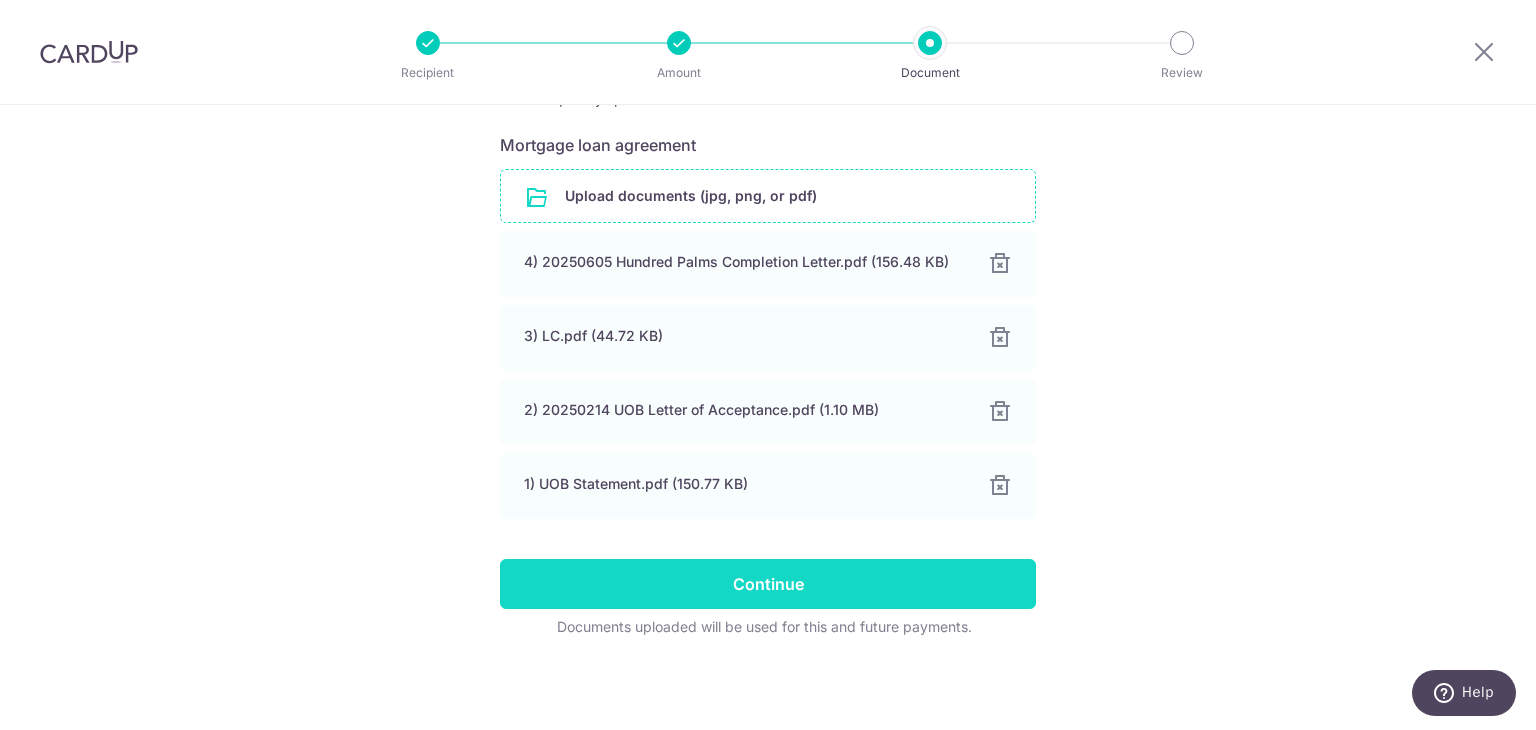 click on "Continue" at bounding box center [768, 584] 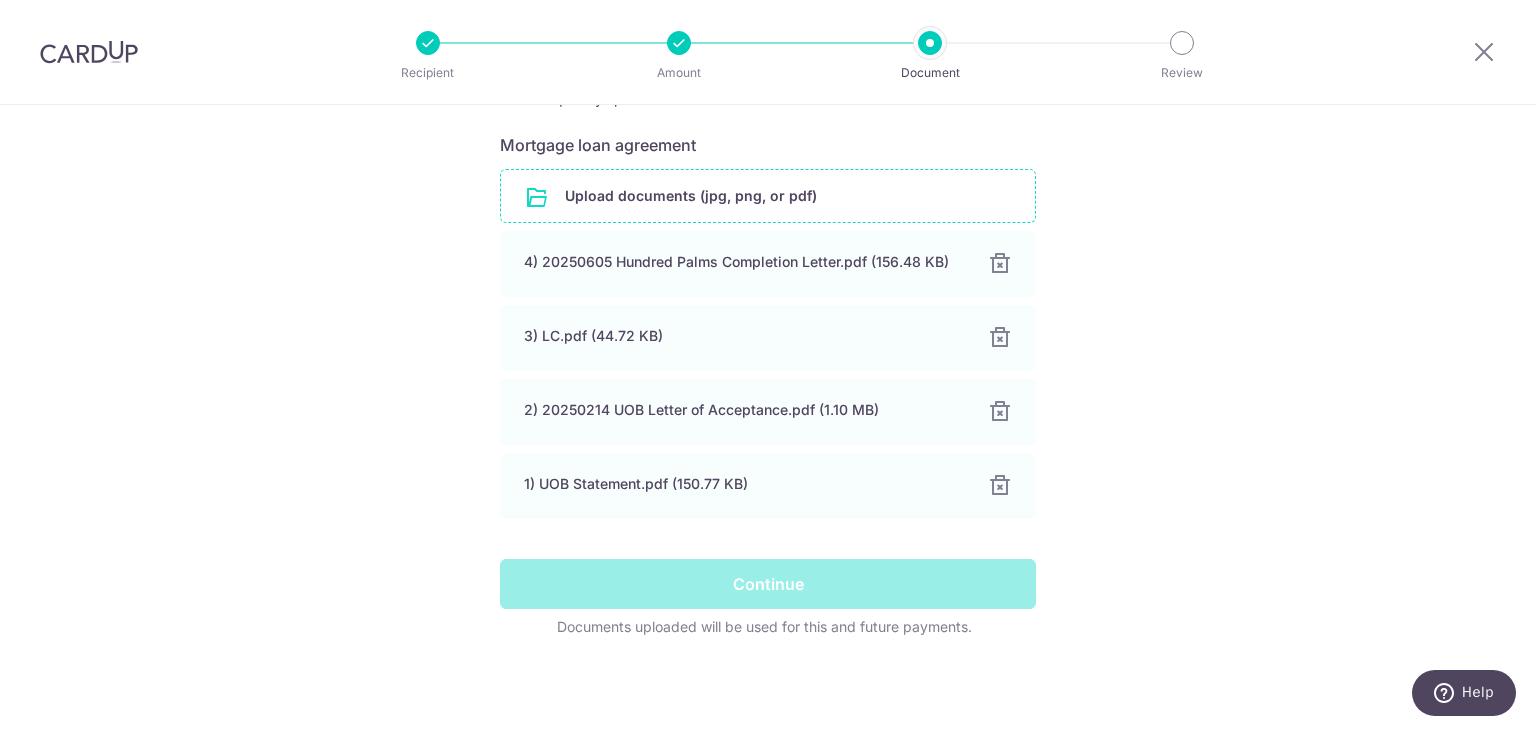 scroll, scrollTop: 0, scrollLeft: 0, axis: both 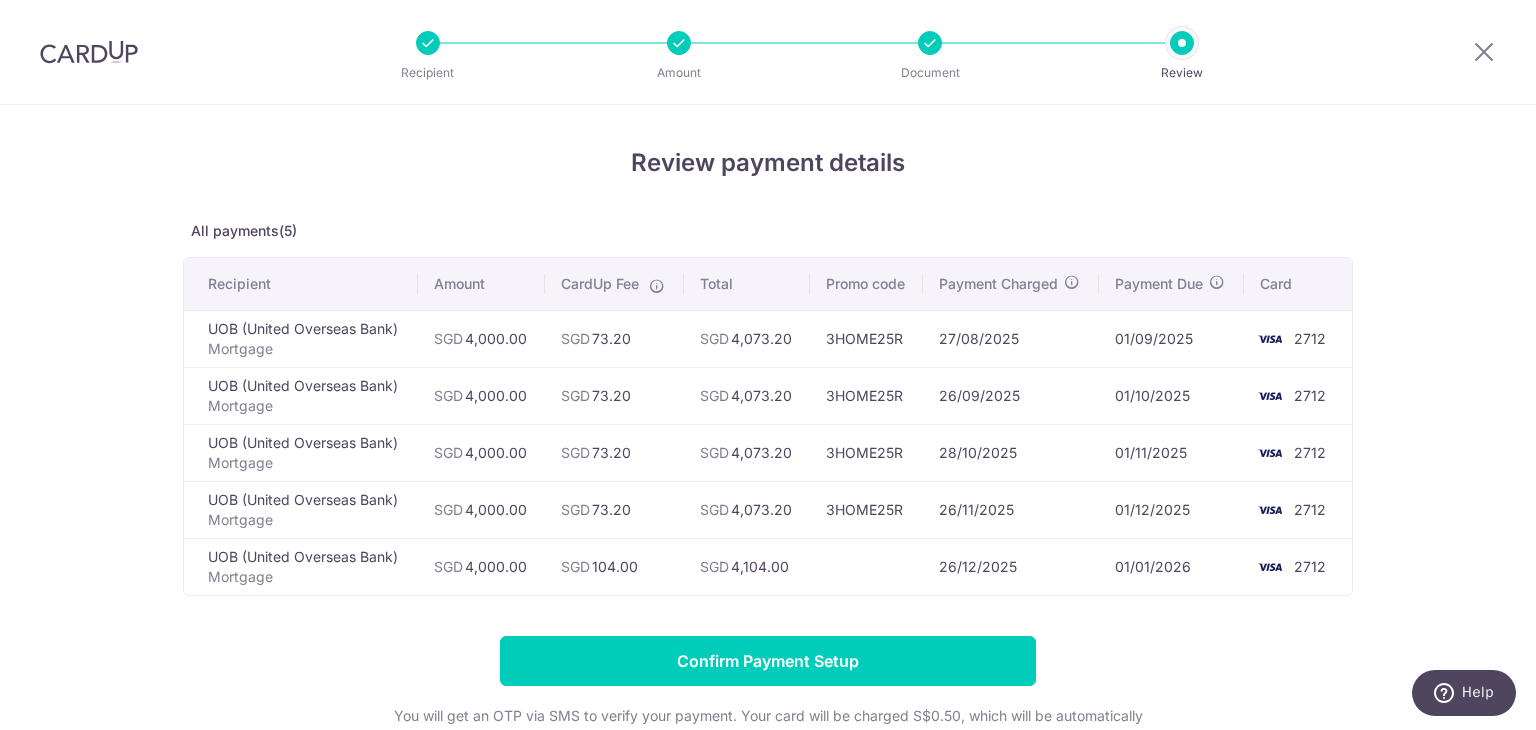 click on "Review payment details" at bounding box center [768, 163] 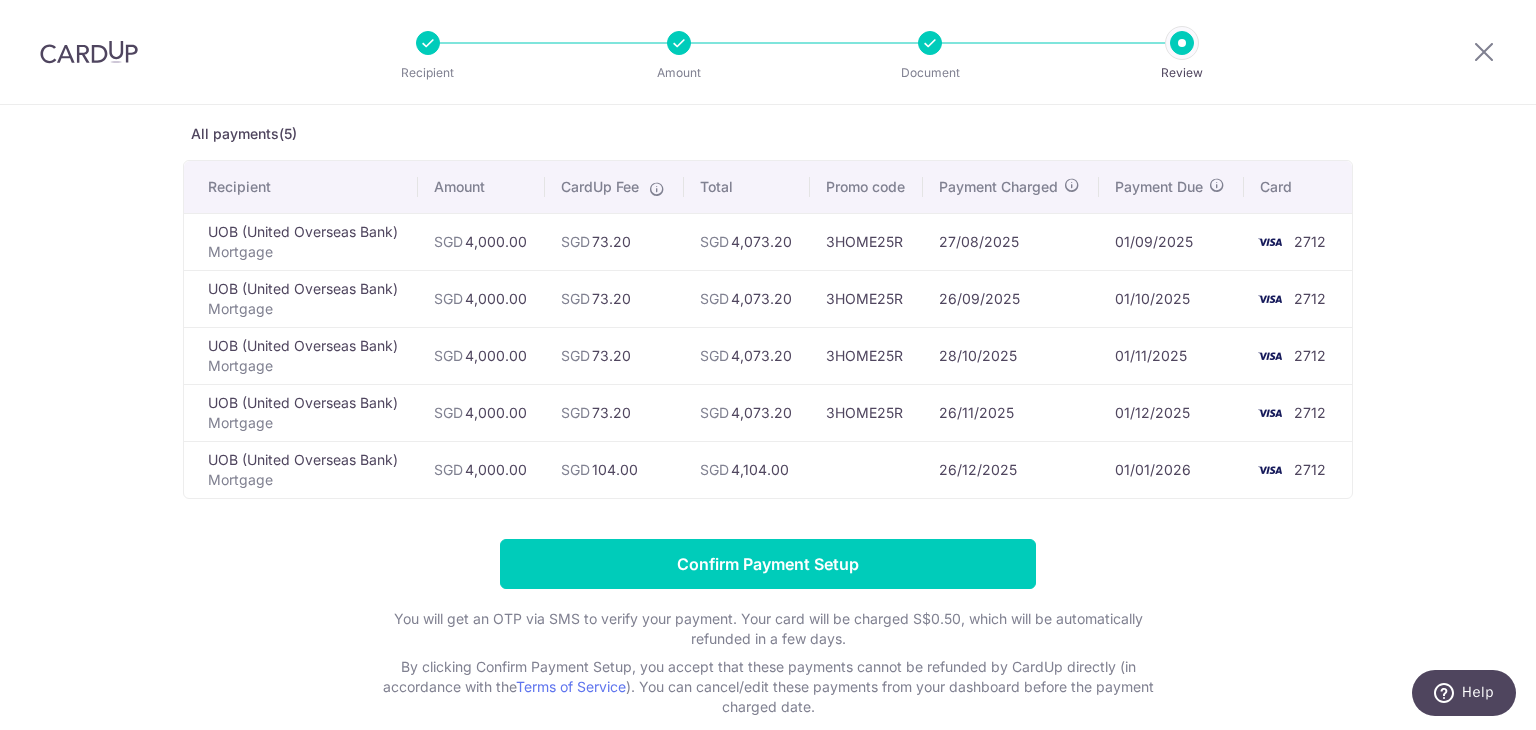 scroll, scrollTop: 100, scrollLeft: 0, axis: vertical 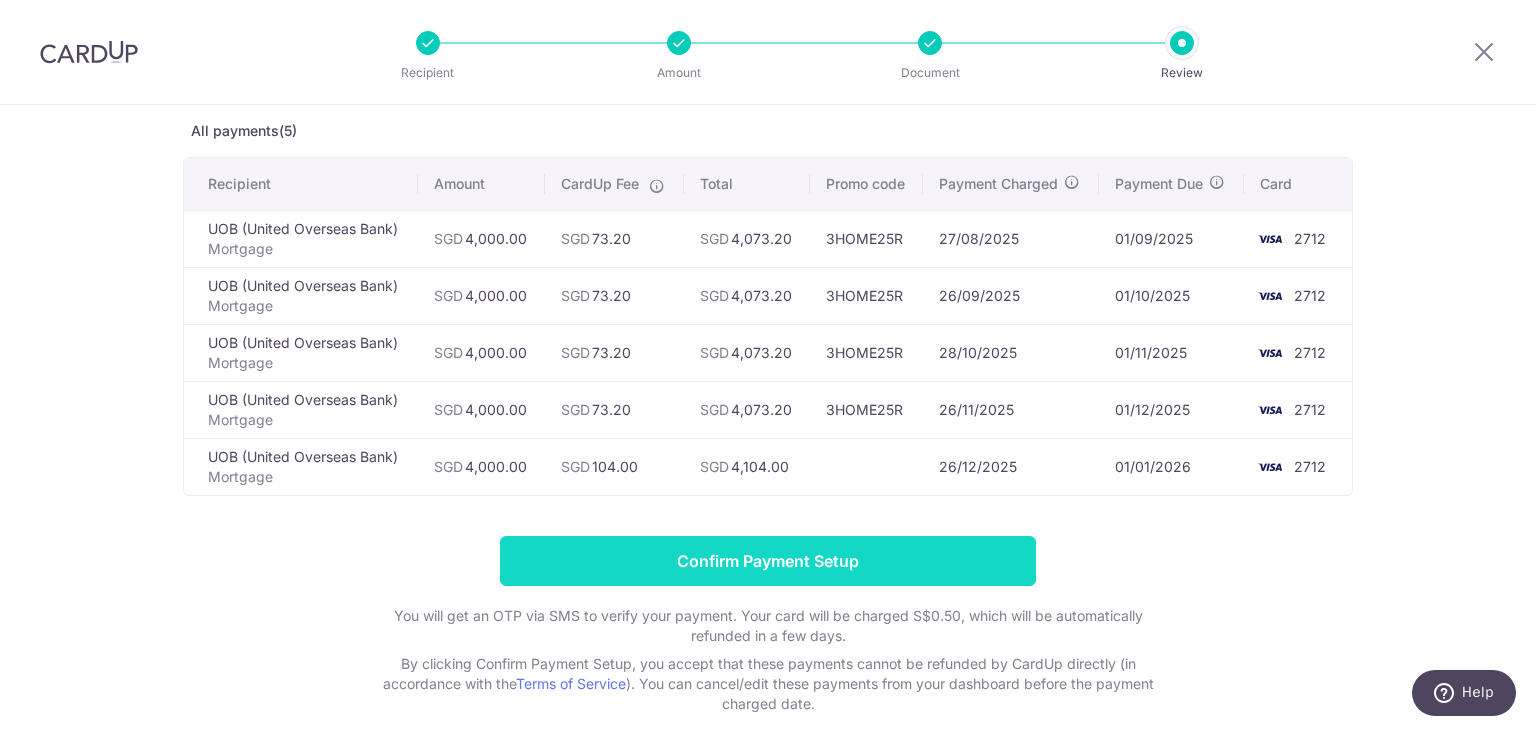 click on "Confirm Payment Setup" at bounding box center (768, 561) 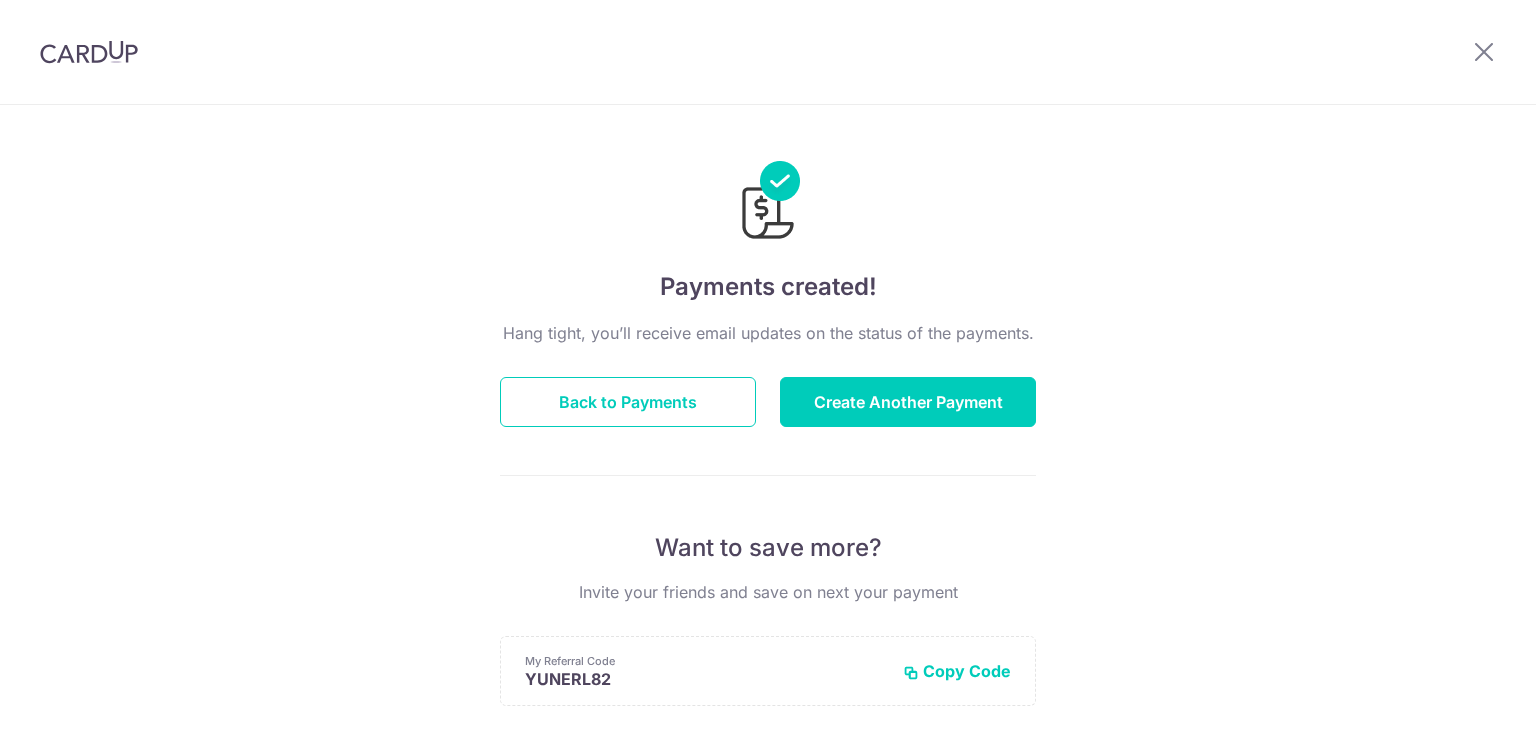 scroll, scrollTop: 0, scrollLeft: 0, axis: both 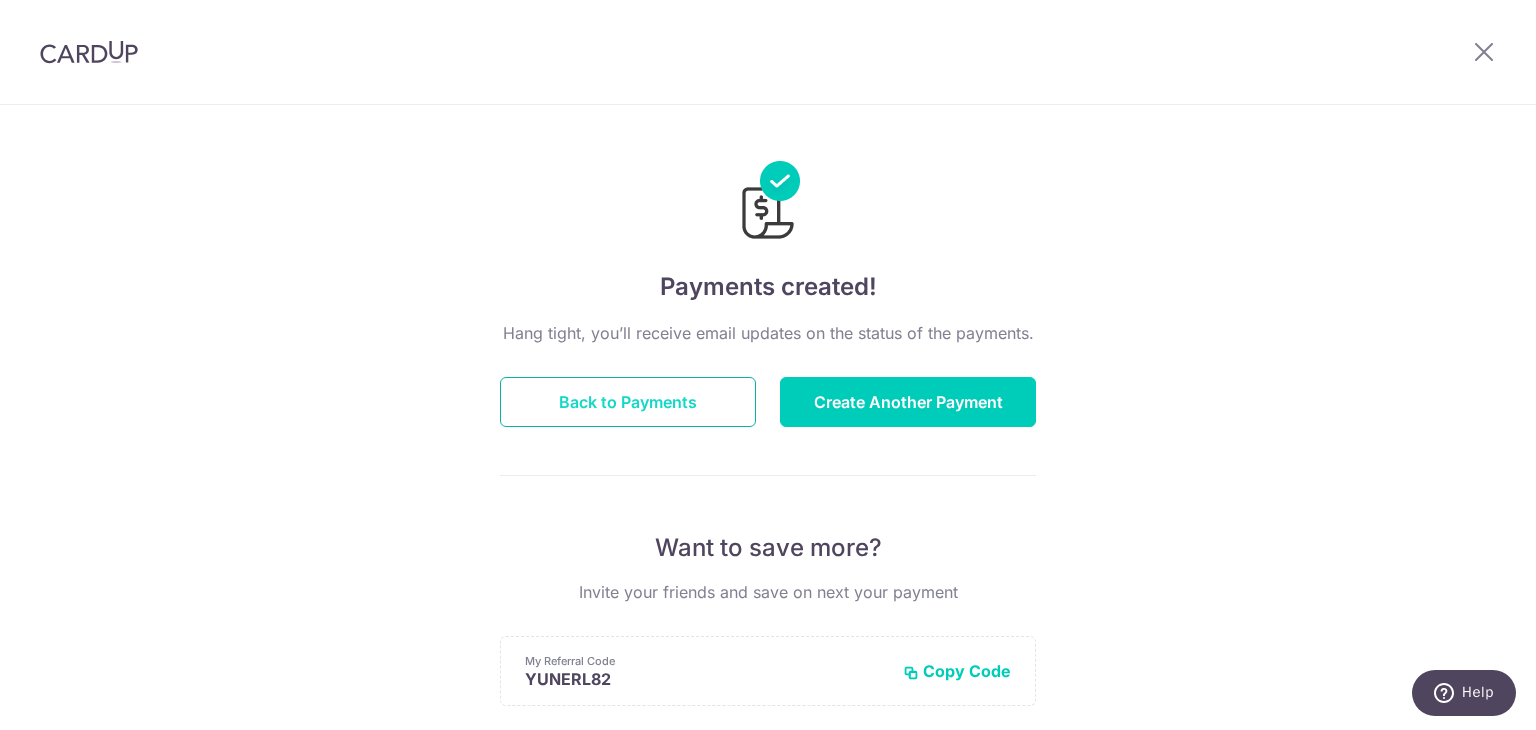 click on "Back to Payments" at bounding box center [628, 402] 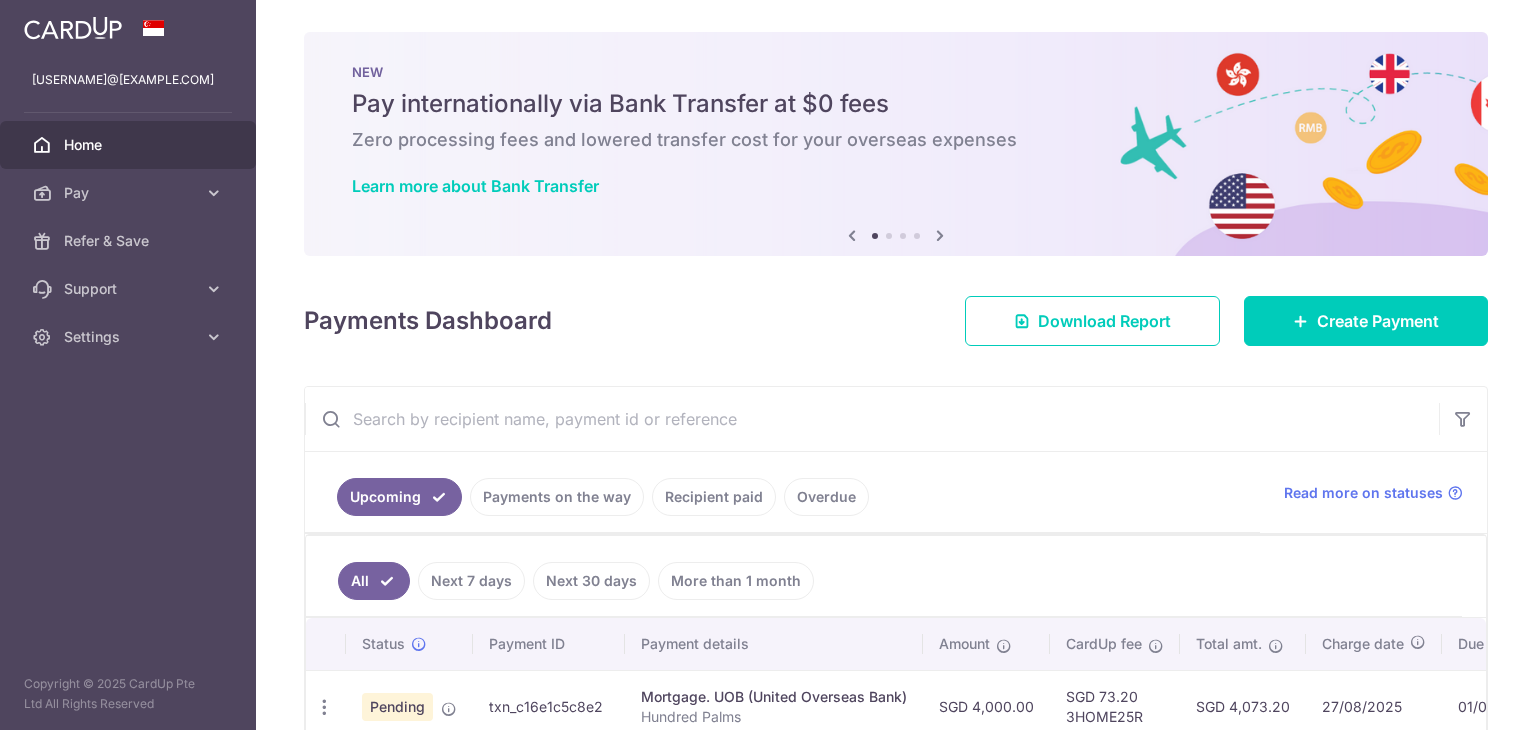 scroll, scrollTop: 0, scrollLeft: 0, axis: both 